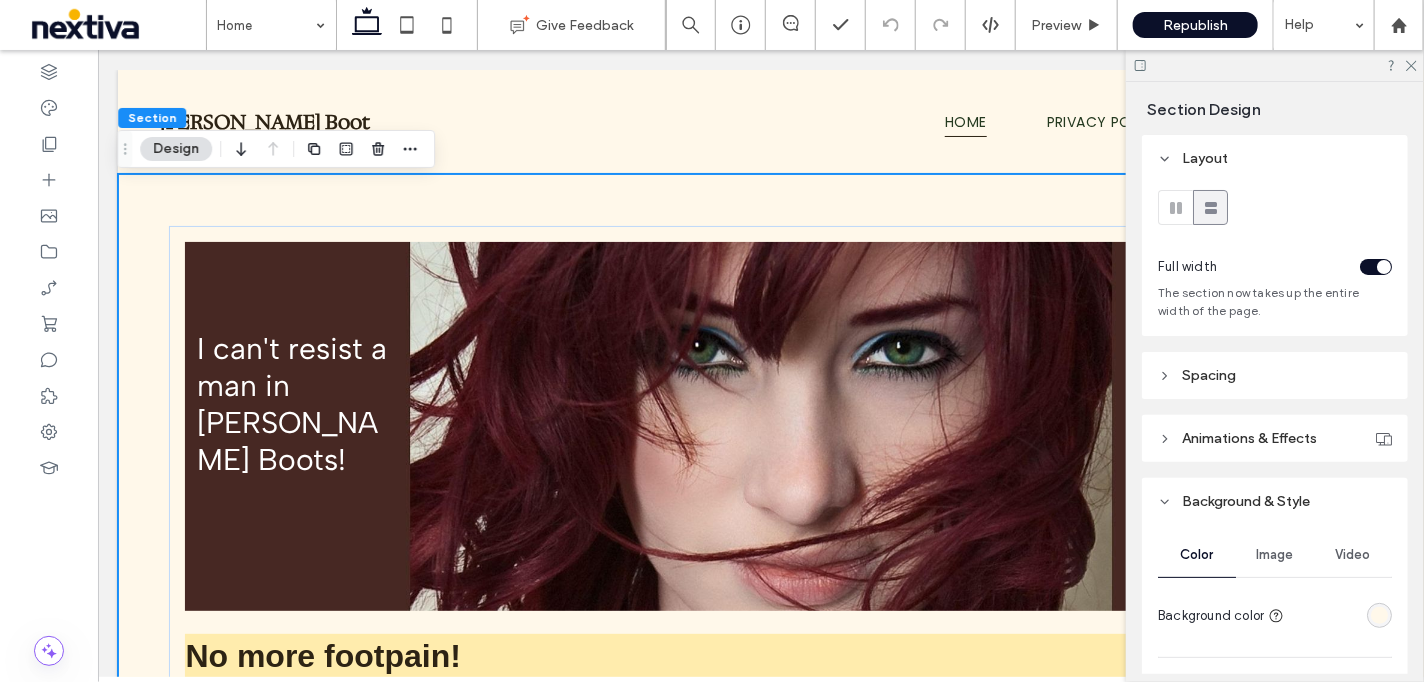 scroll, scrollTop: 0, scrollLeft: 0, axis: both 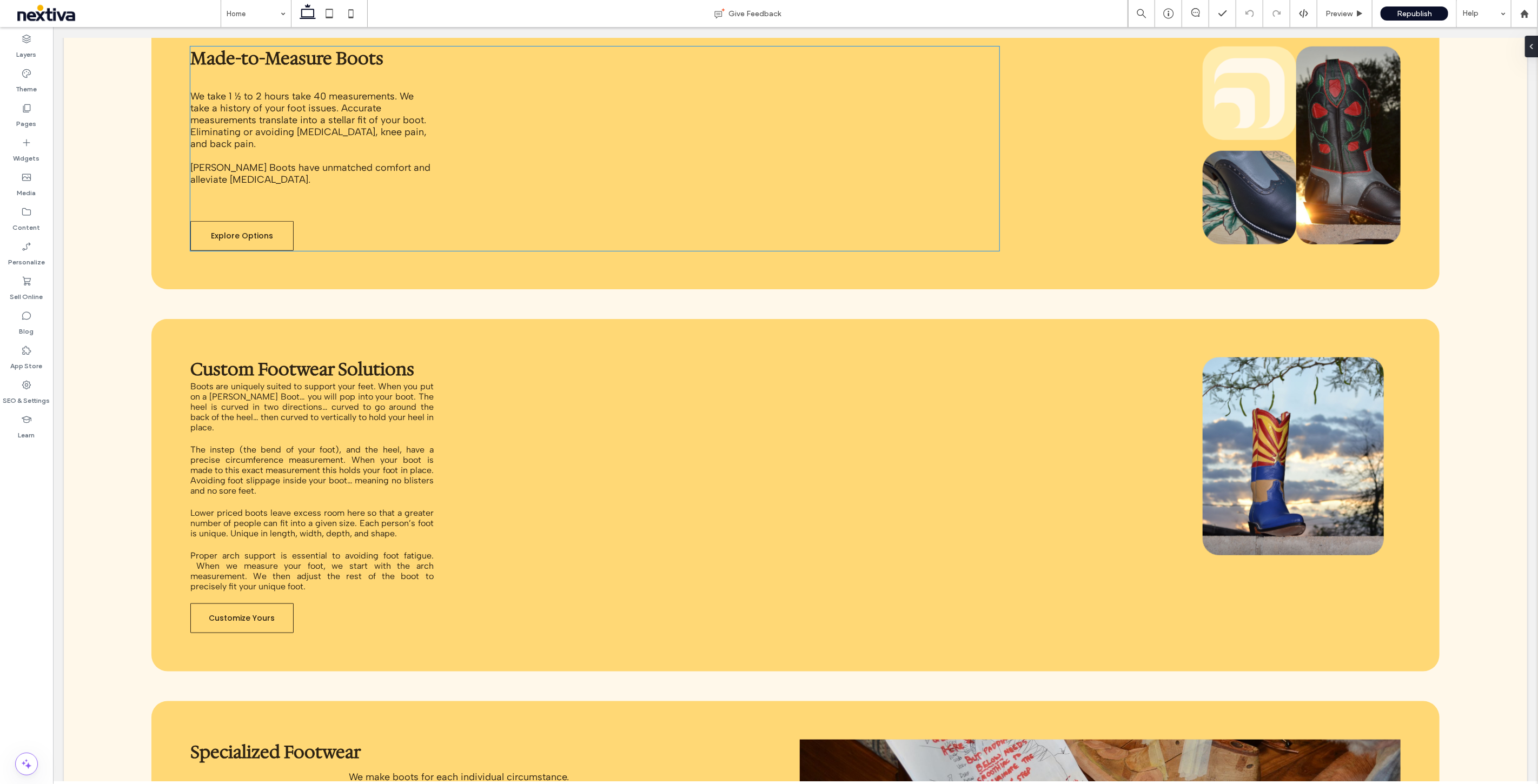 click on "Explore Options" at bounding box center [241, 236] 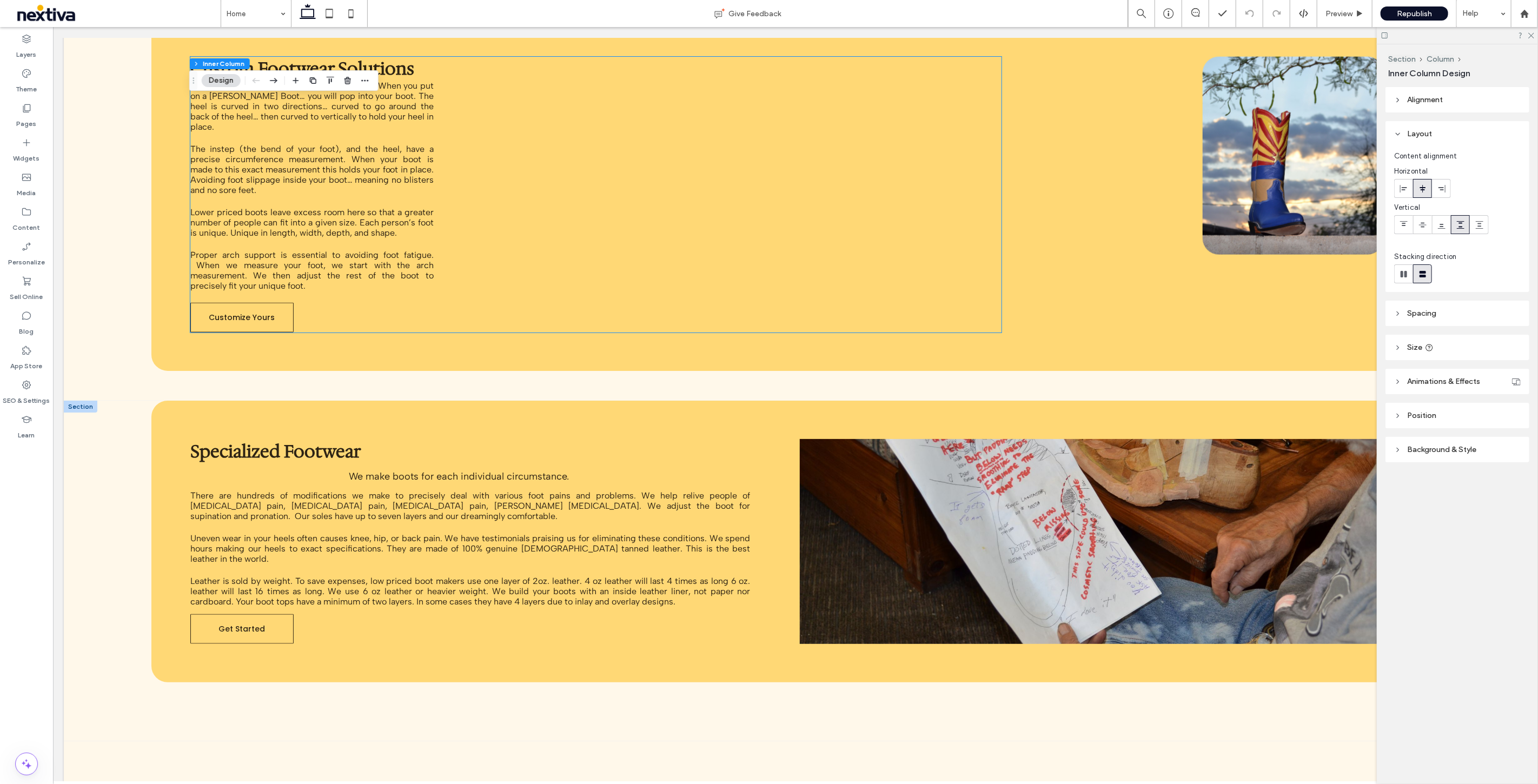 scroll, scrollTop: 1381, scrollLeft: 0, axis: vertical 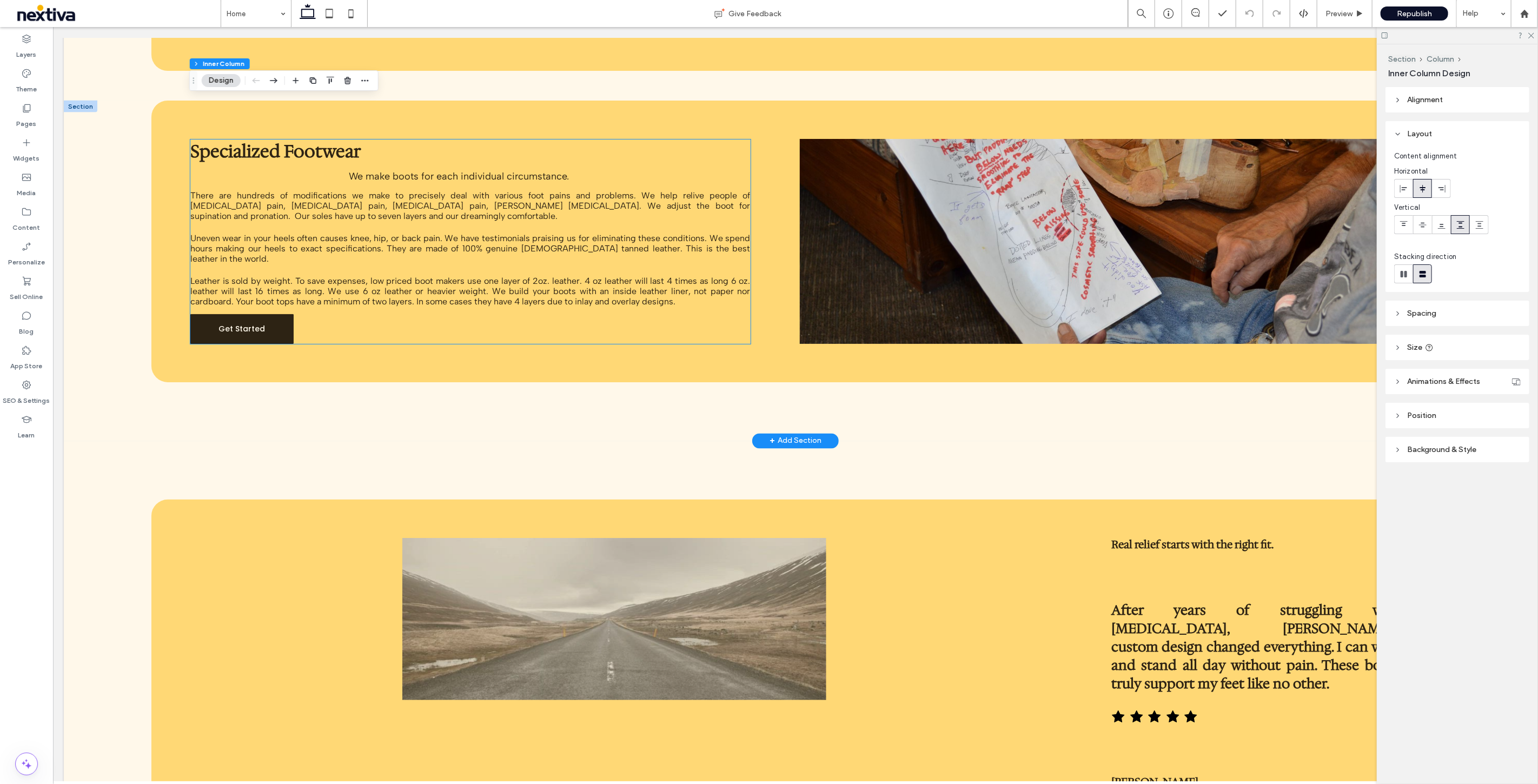 click on "Get Started" at bounding box center (241, 329) 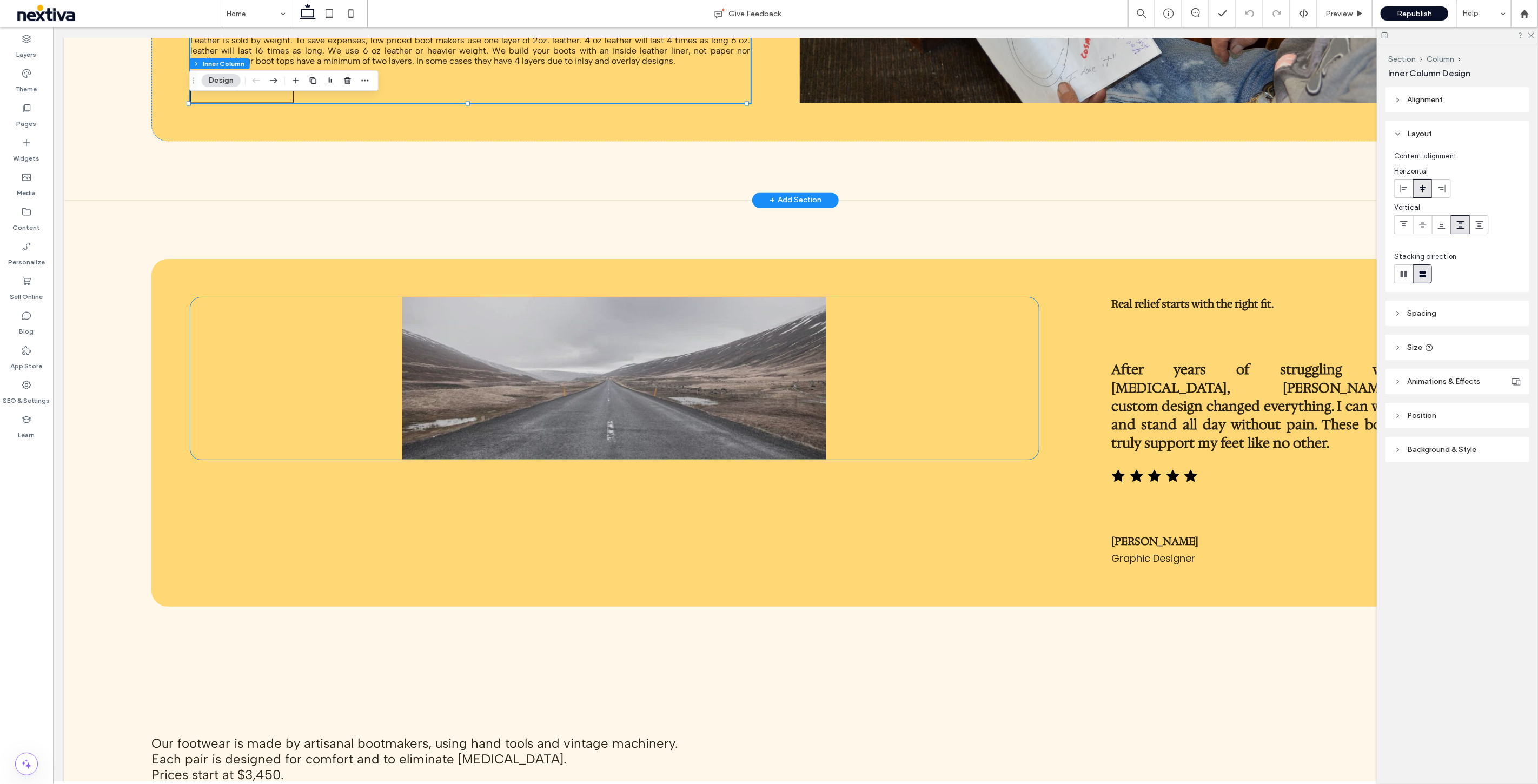 scroll, scrollTop: 1261, scrollLeft: 0, axis: vertical 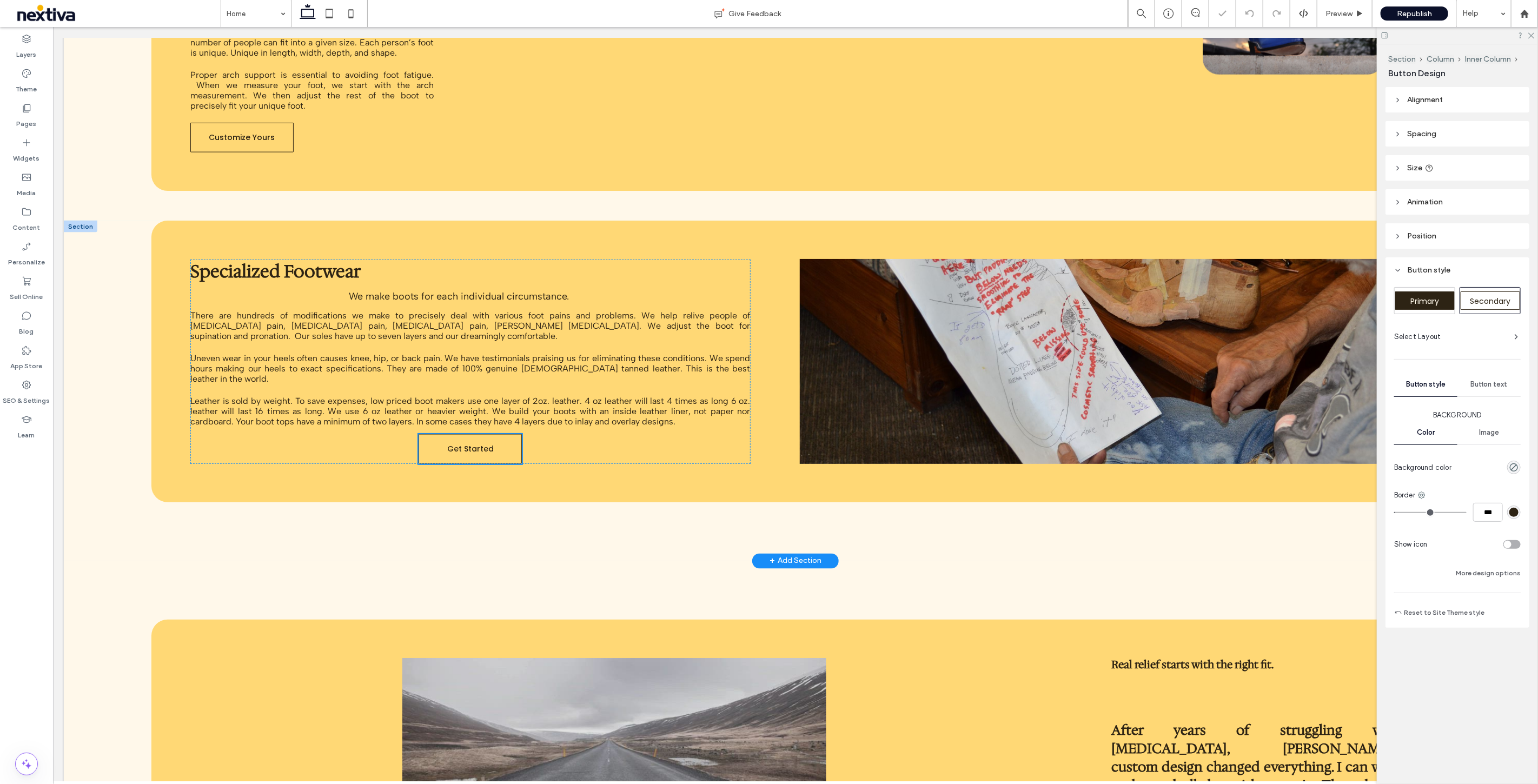 type on "*" 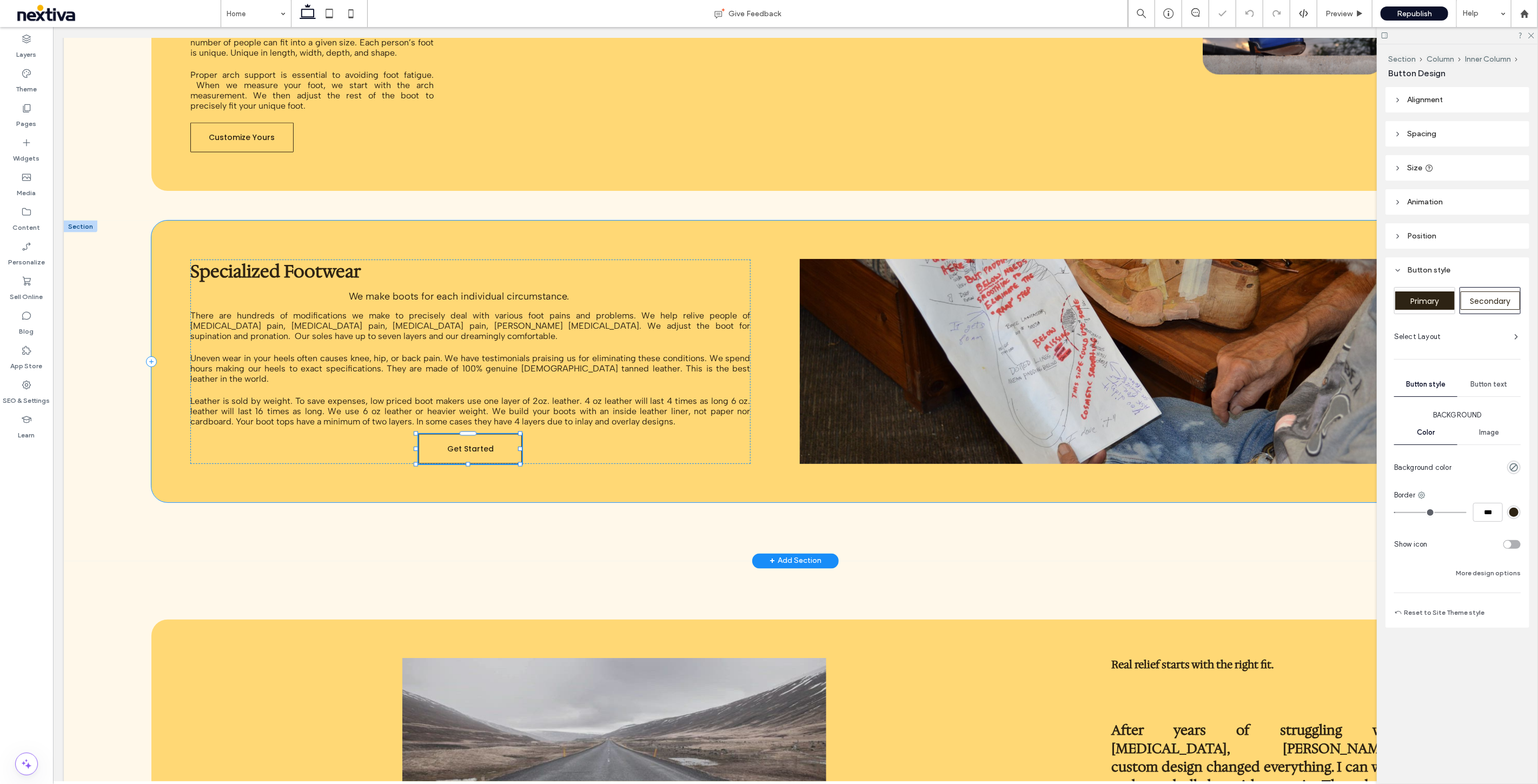 type on "**" 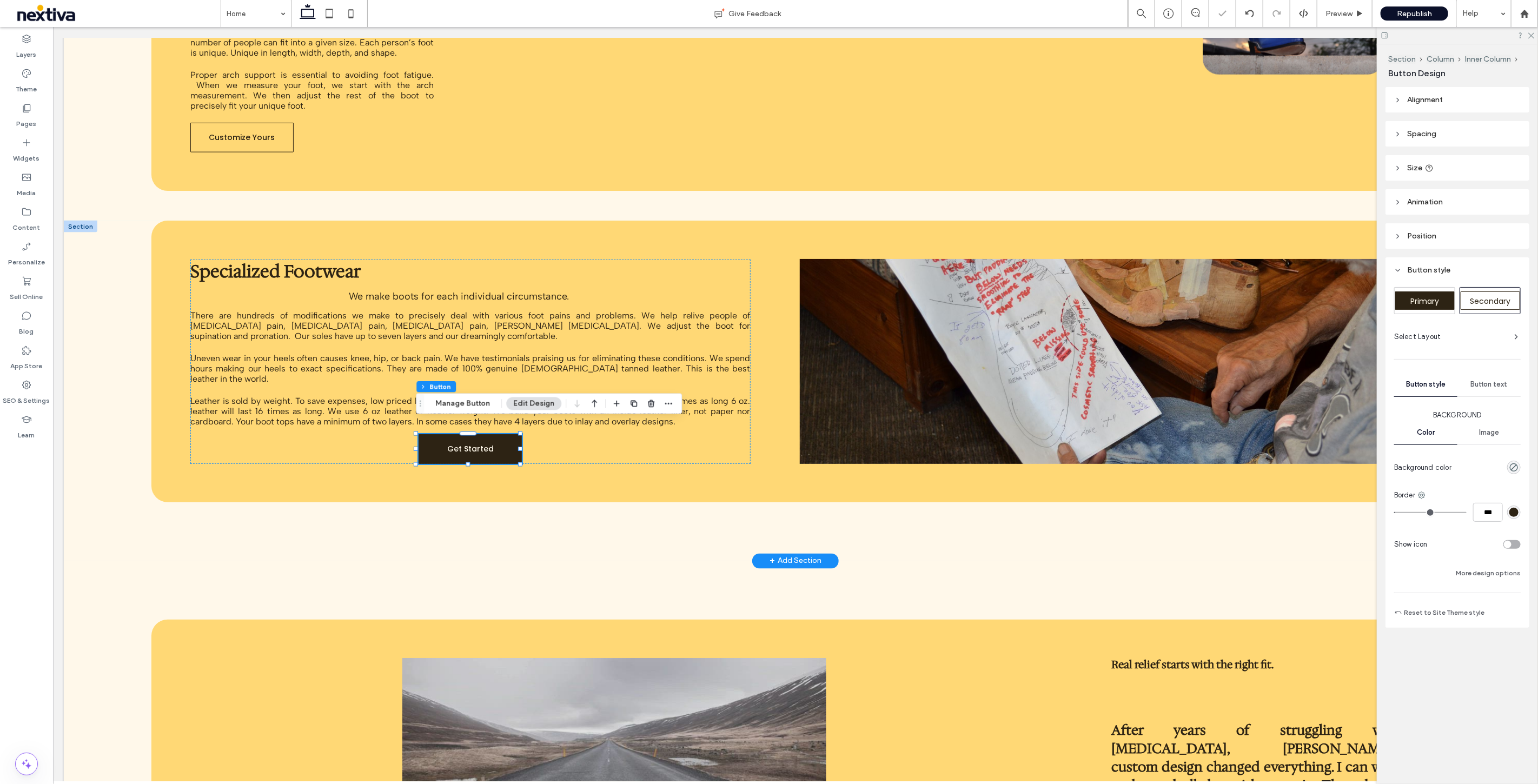 click on "Get Started" at bounding box center (470, 449) 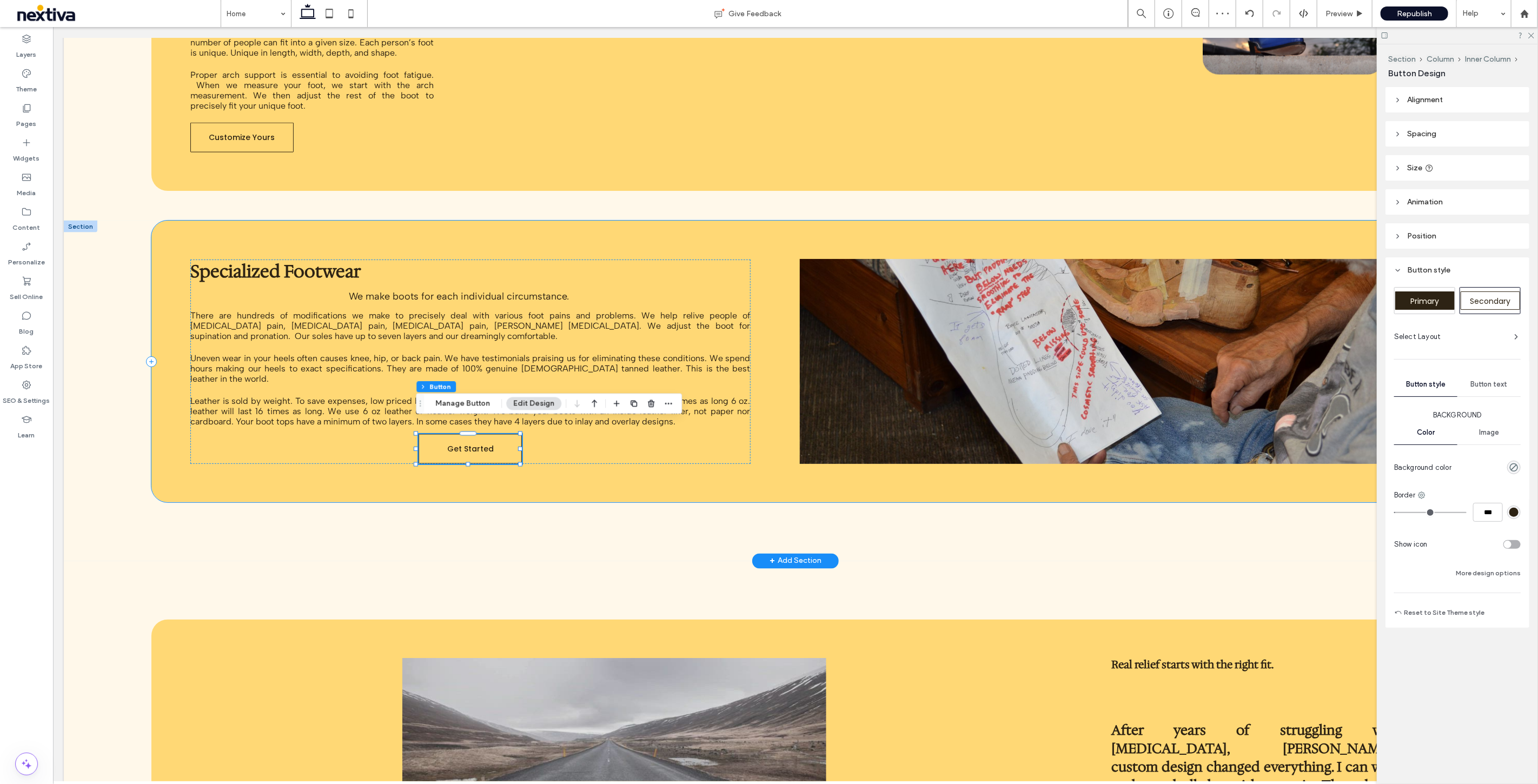 click on "We make boots for each individual circumstance.
There are hundreds of modifications we make to precisely deal with various foot pains and problems. We help relive people of Plantar Fasciitis pain, bunion pain, hammer toe pain, Morton’s neuroma. We adjust the boot for supination and pronation.  Our soles have up to seven layers and our dreamingly comfortable. Uneven wear in your heels often causes knee, hip, or back pain. We have testimonials praising us for eliminating these conditions. We spend hours making our heels to exact specifications. They are made of 100% genuine american tanned leather. This is the best leather in the world.
Specialized Footwear
Get Started" at bounding box center (794, 362) 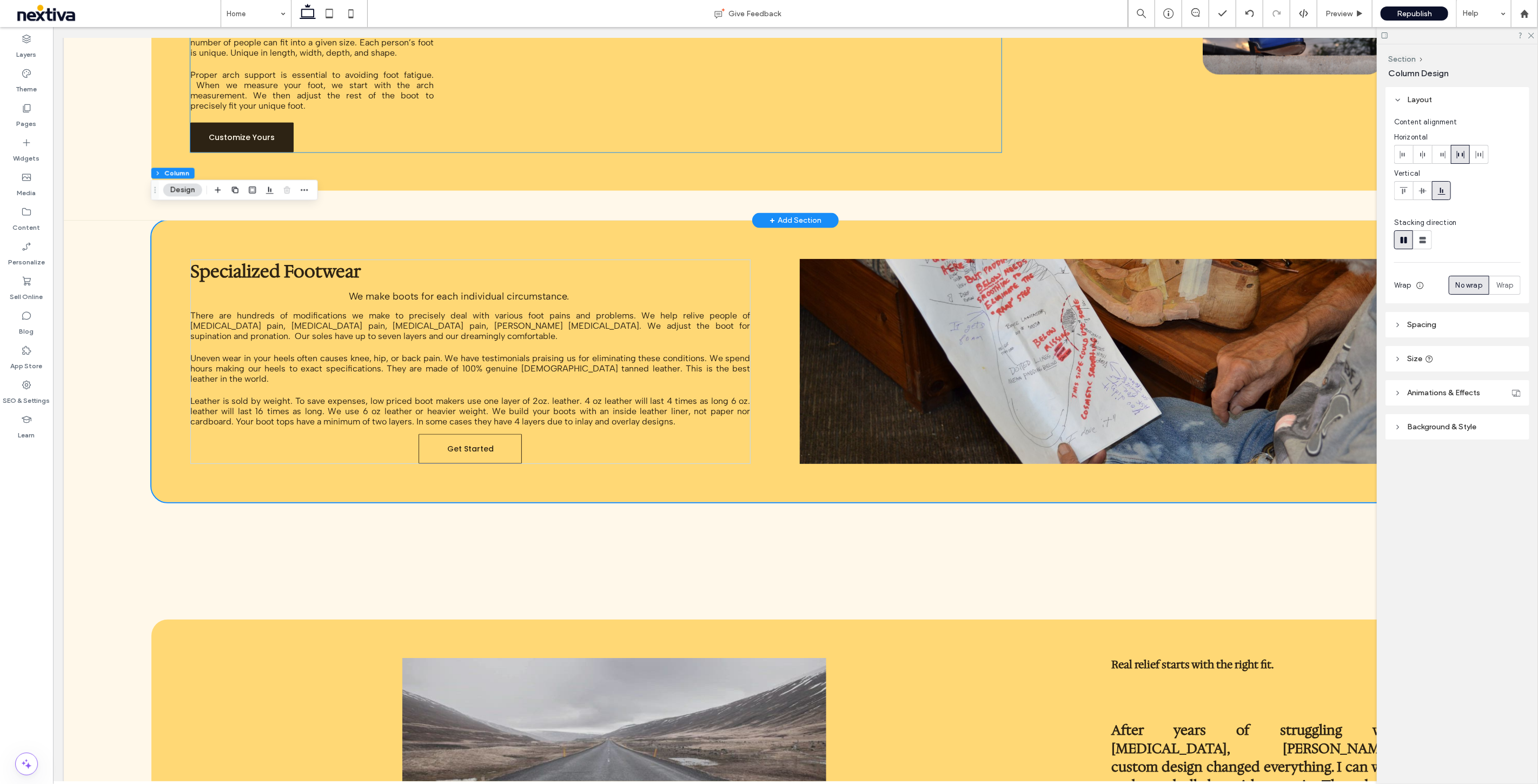 click on "Customize Yours" at bounding box center [241, 137] 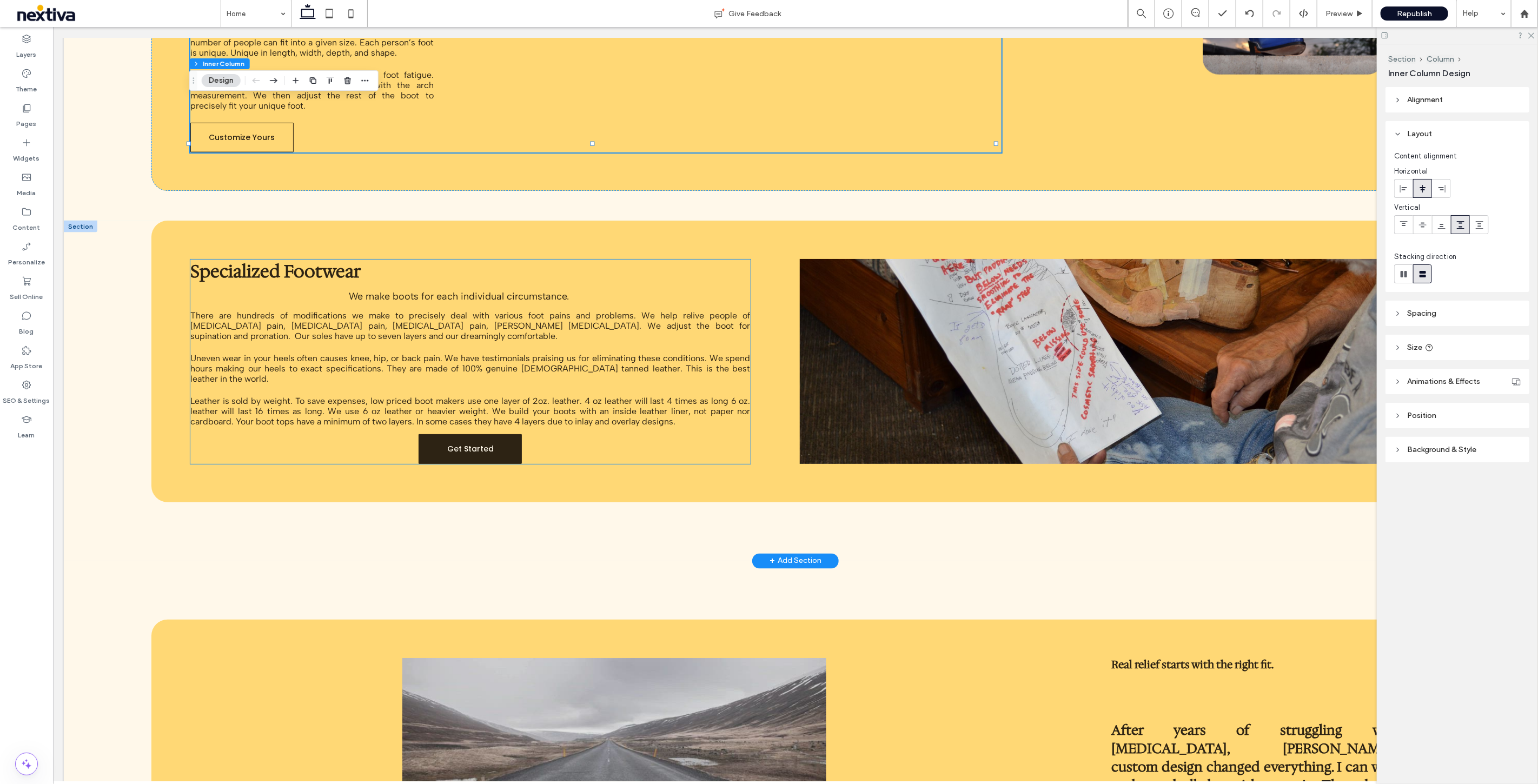 click on "Get Started" at bounding box center (470, 449) 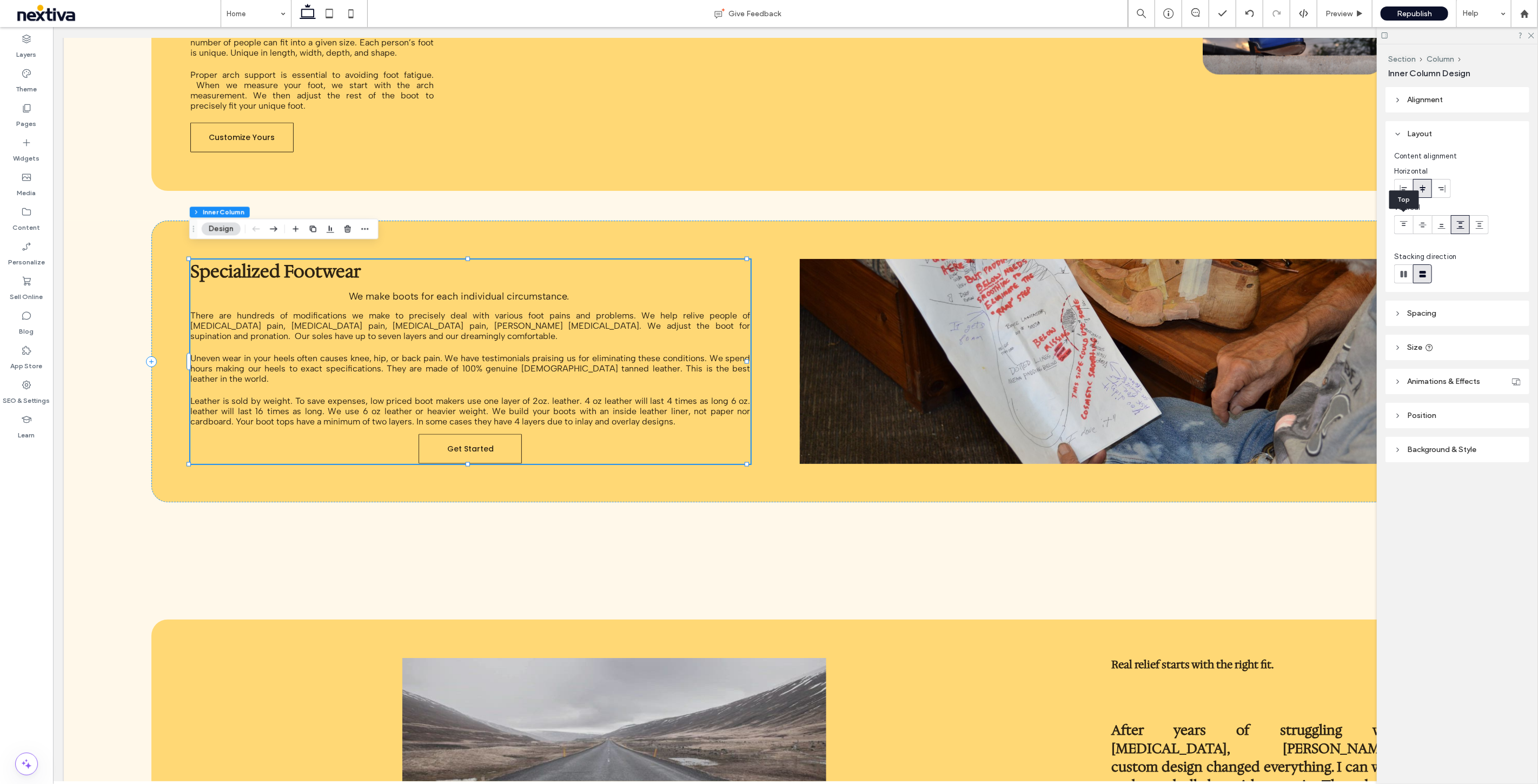 click at bounding box center [1404, 224] 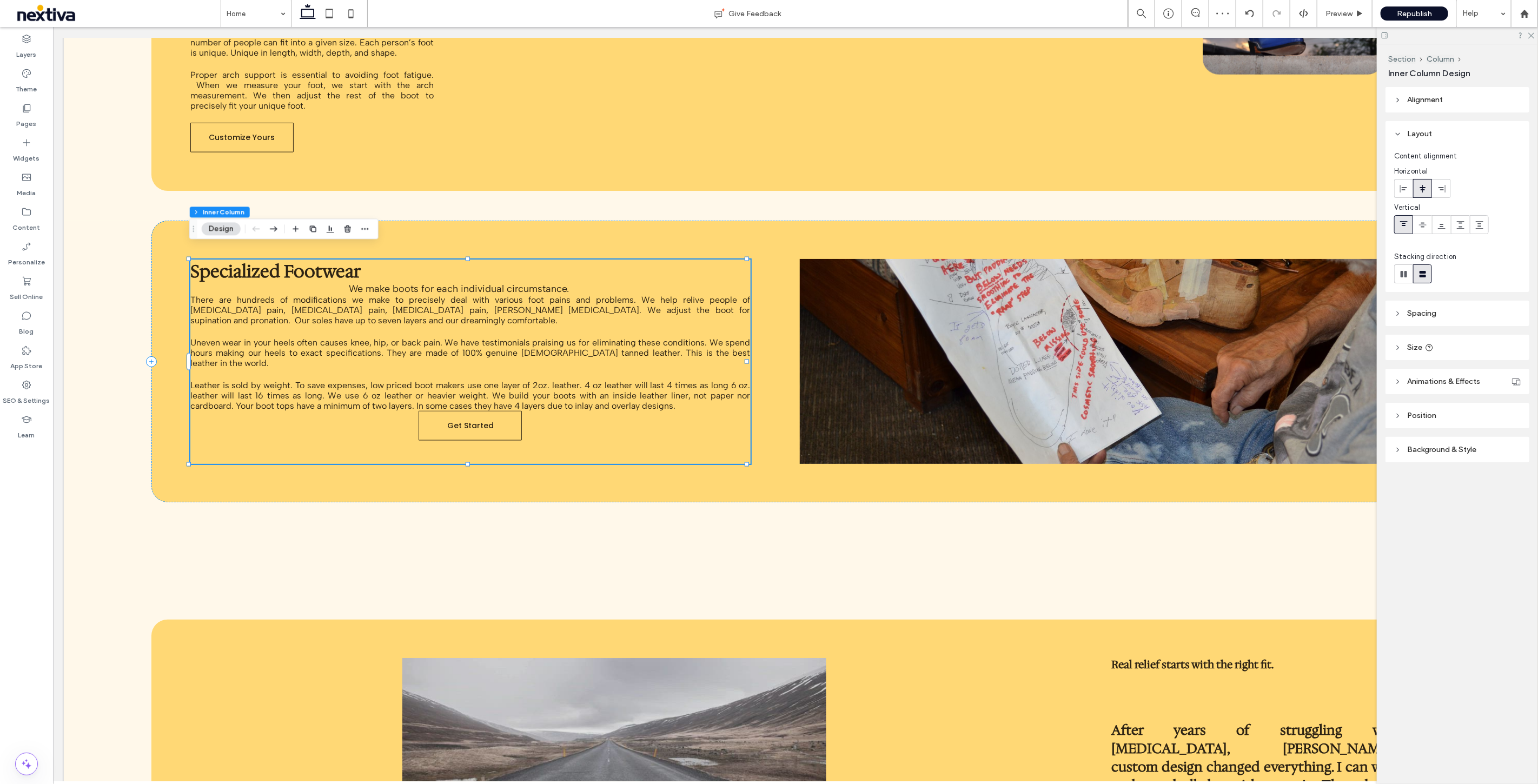 click 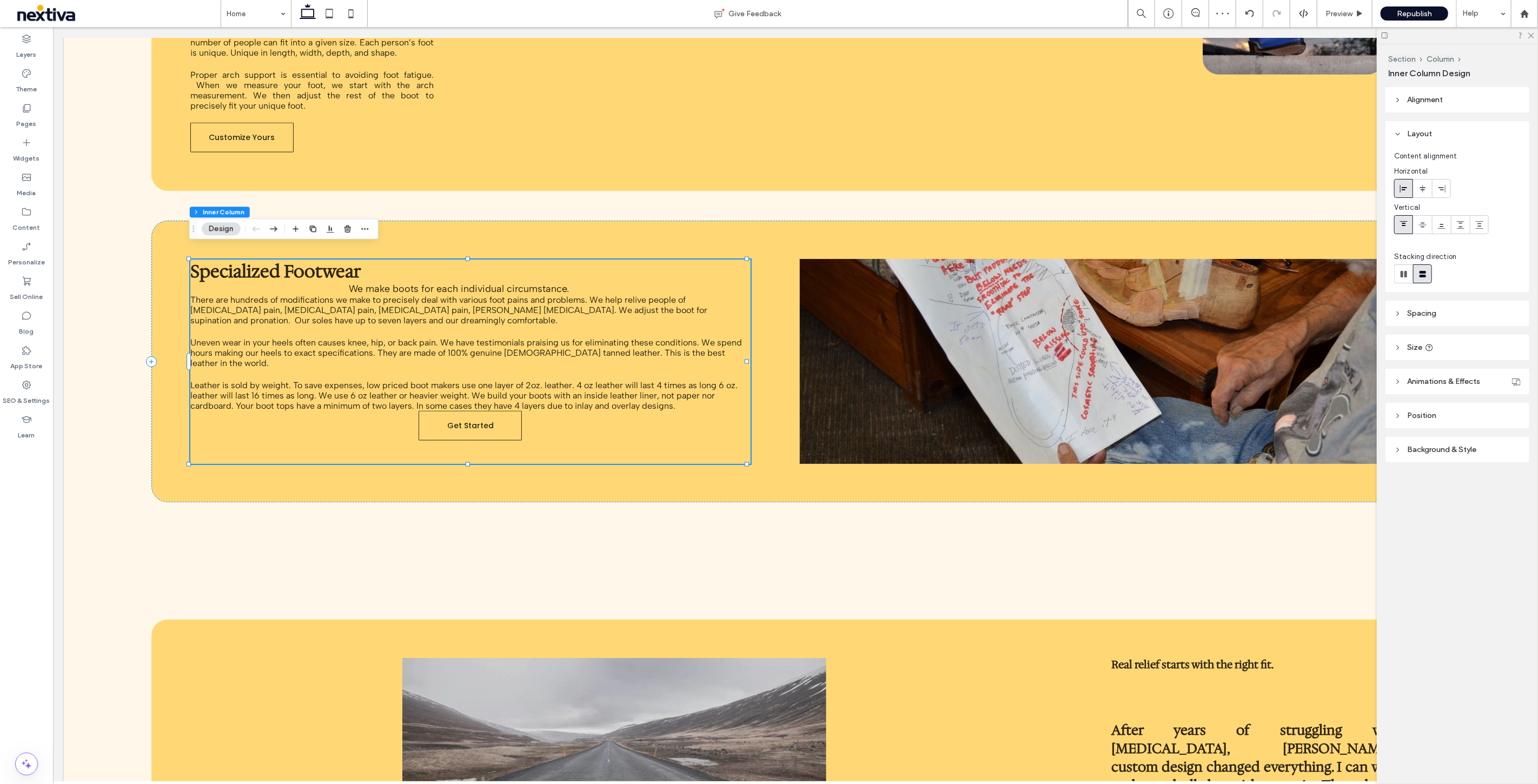type on "**" 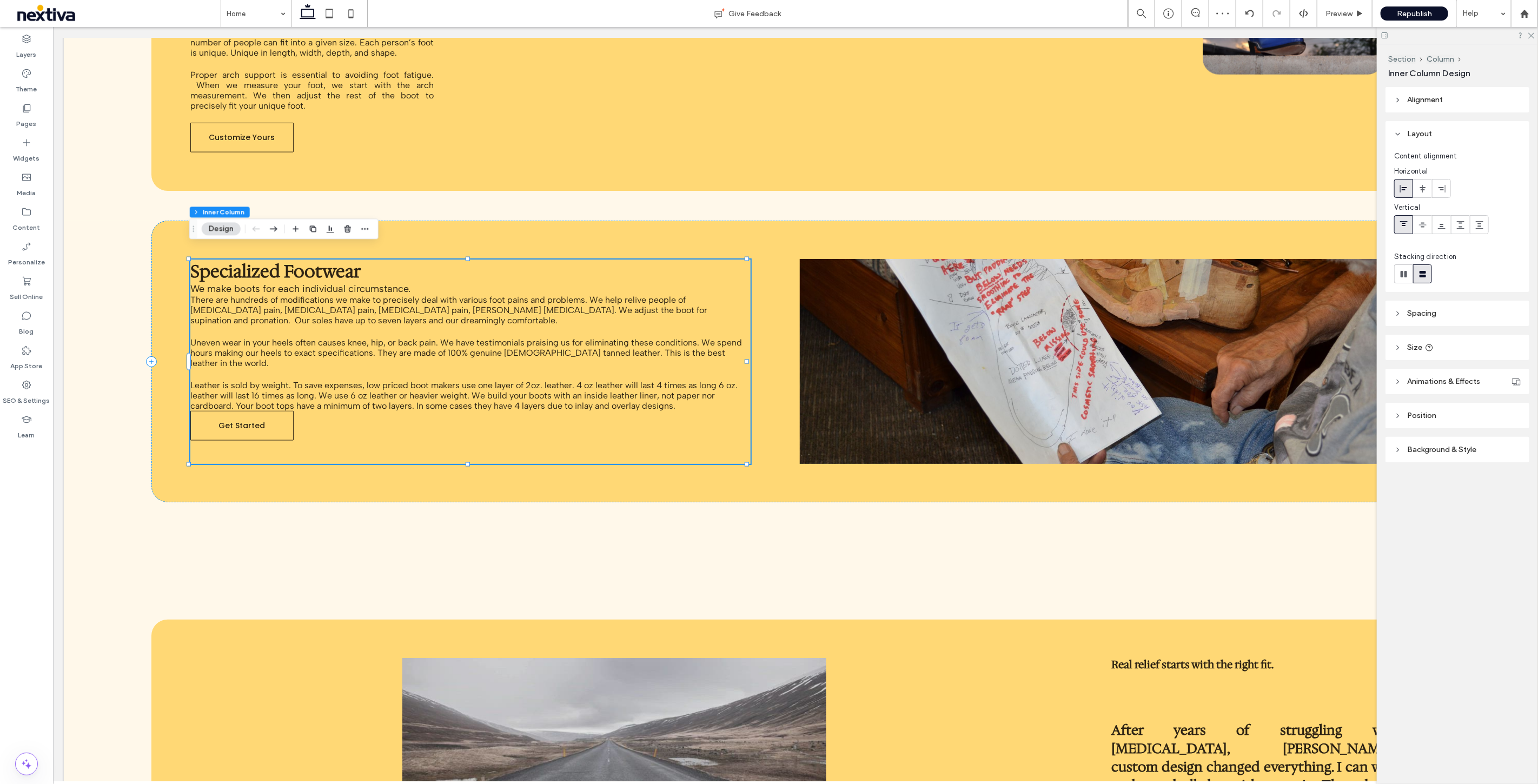 click on "Content alignment Horizontal Vertical Stacking direction" at bounding box center (1457, 217) 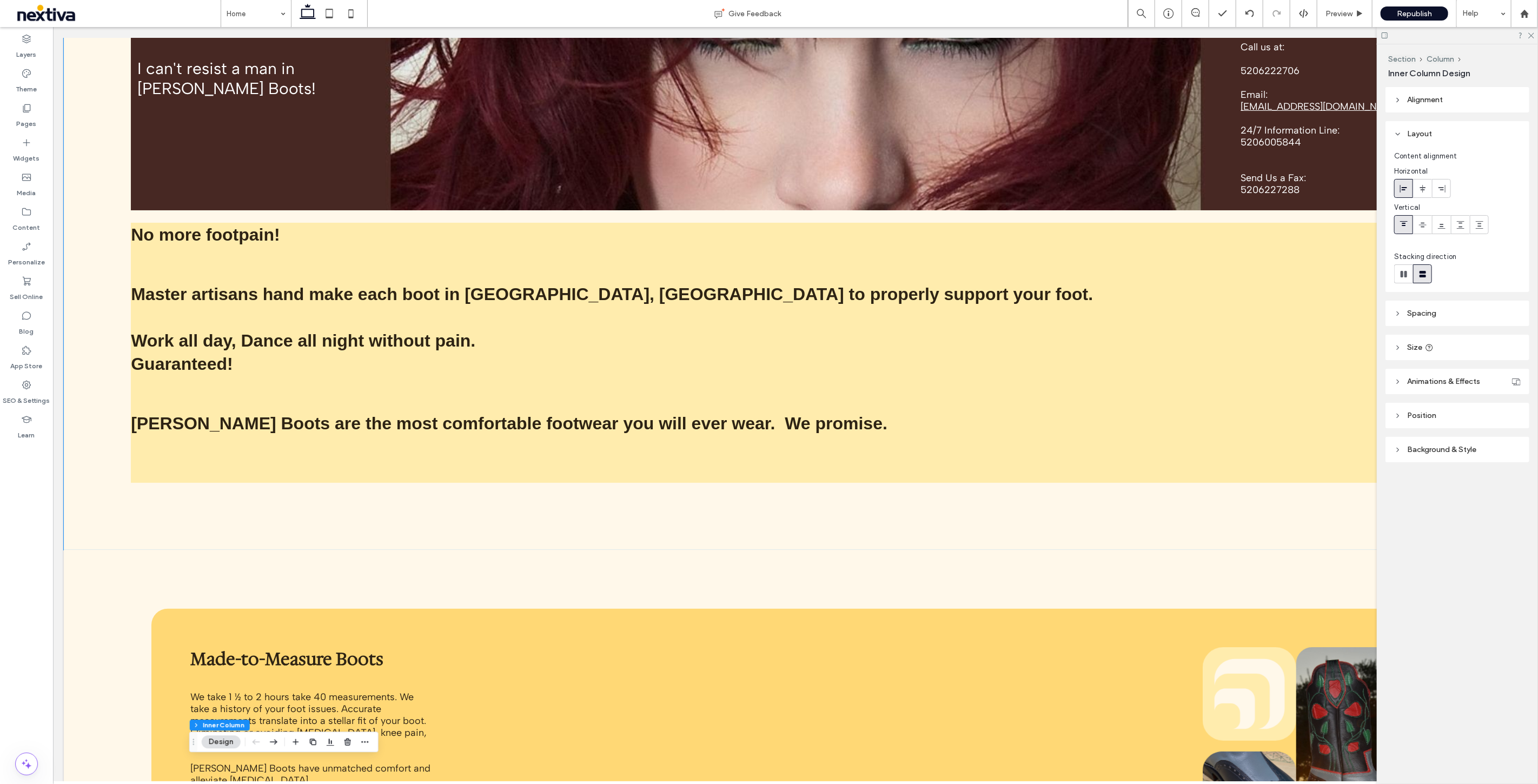 scroll, scrollTop: 0, scrollLeft: 0, axis: both 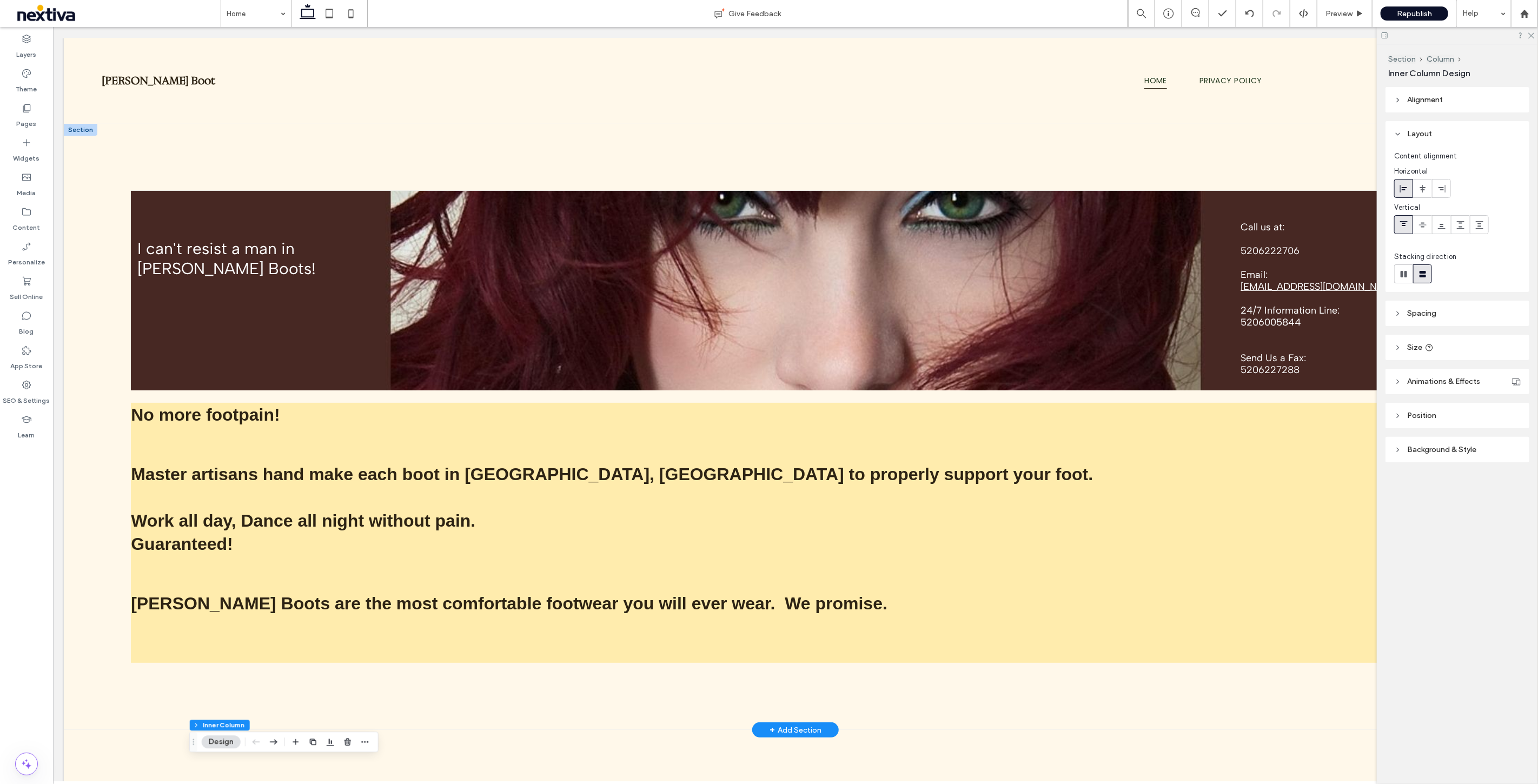 click on "24/7 Information Line: 5206005844" at bounding box center (1290, 316) 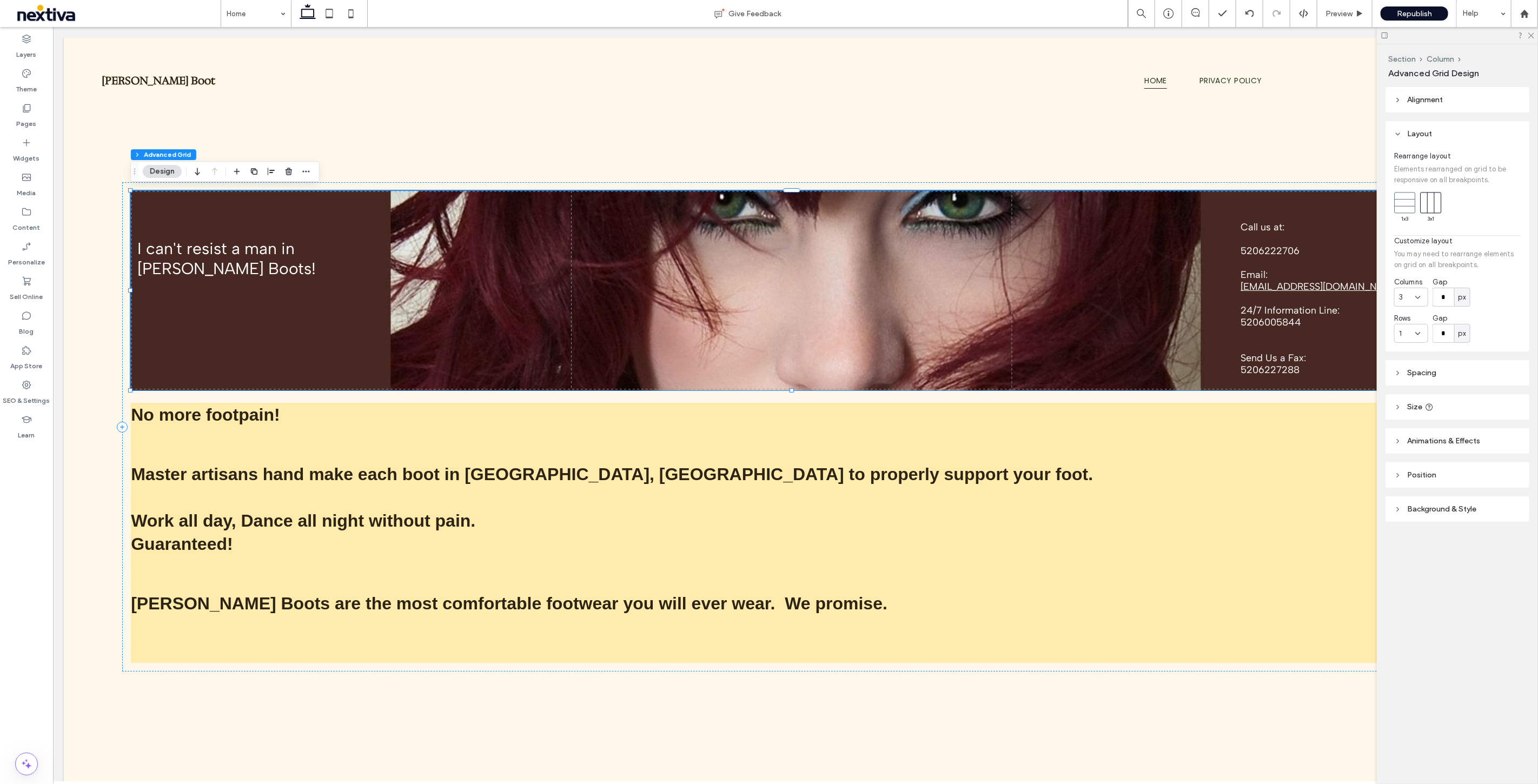 click at bounding box center [1457, 35] 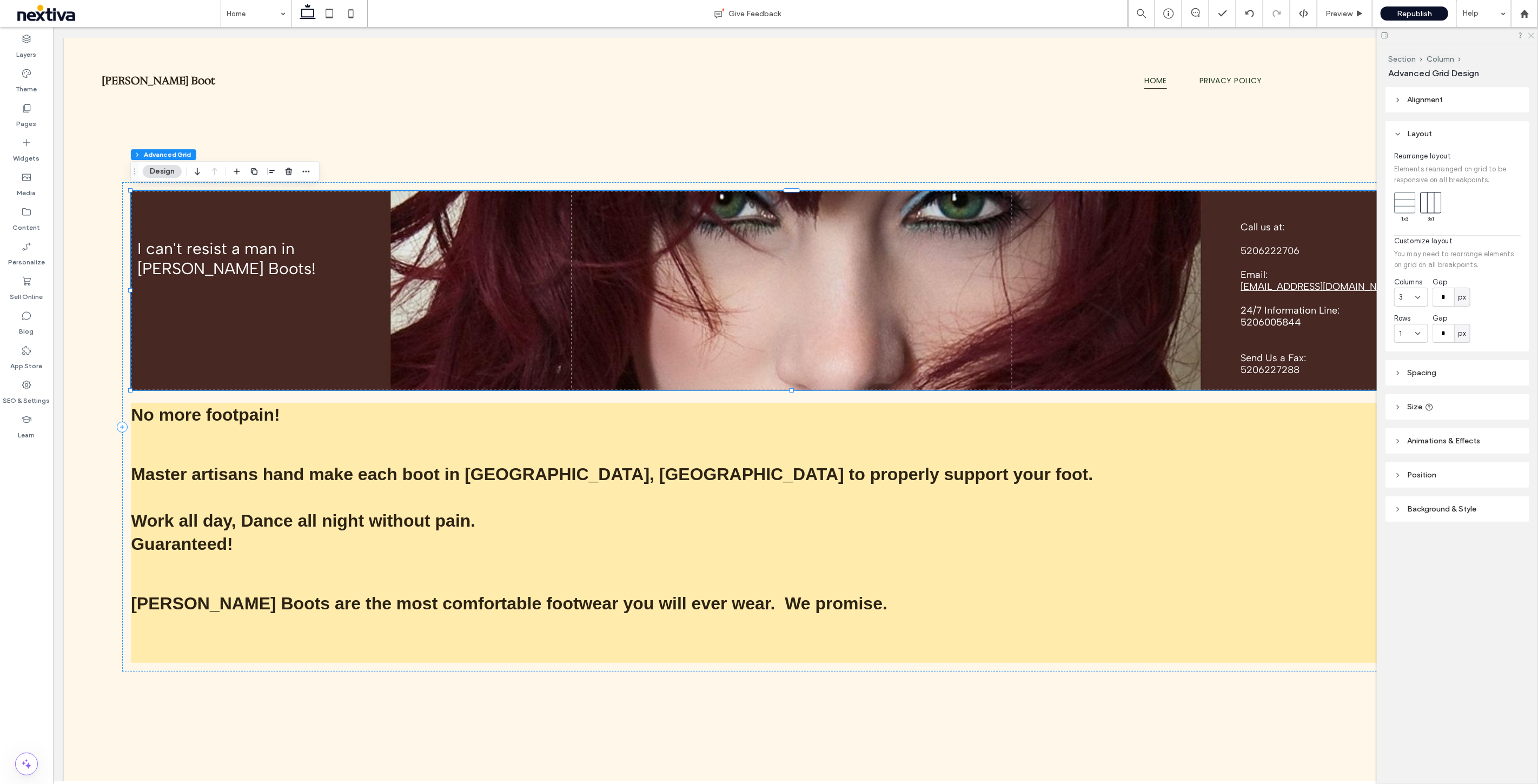 click 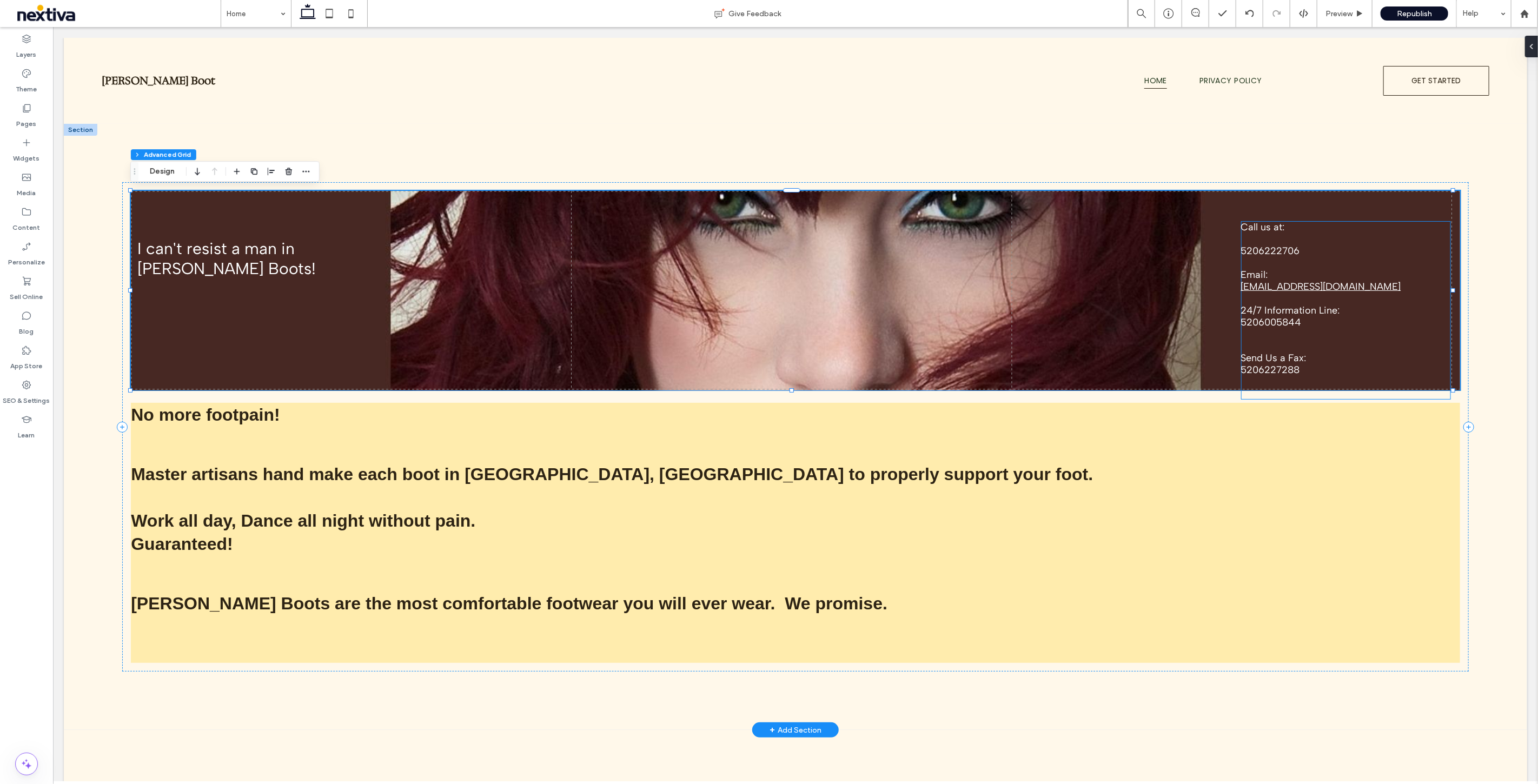 click at bounding box center [1345, 263] 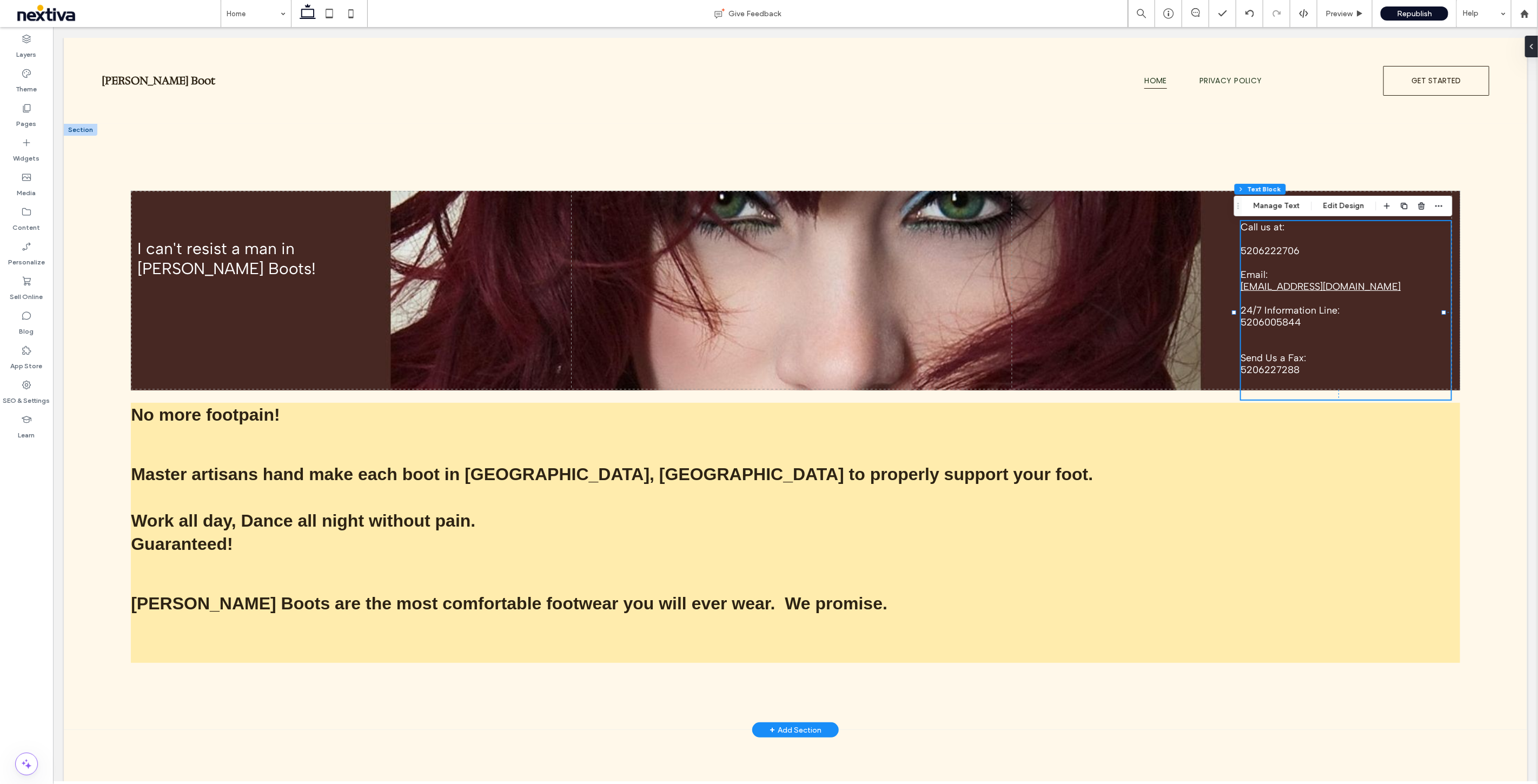 click on "5206222706" at bounding box center [1270, 251] 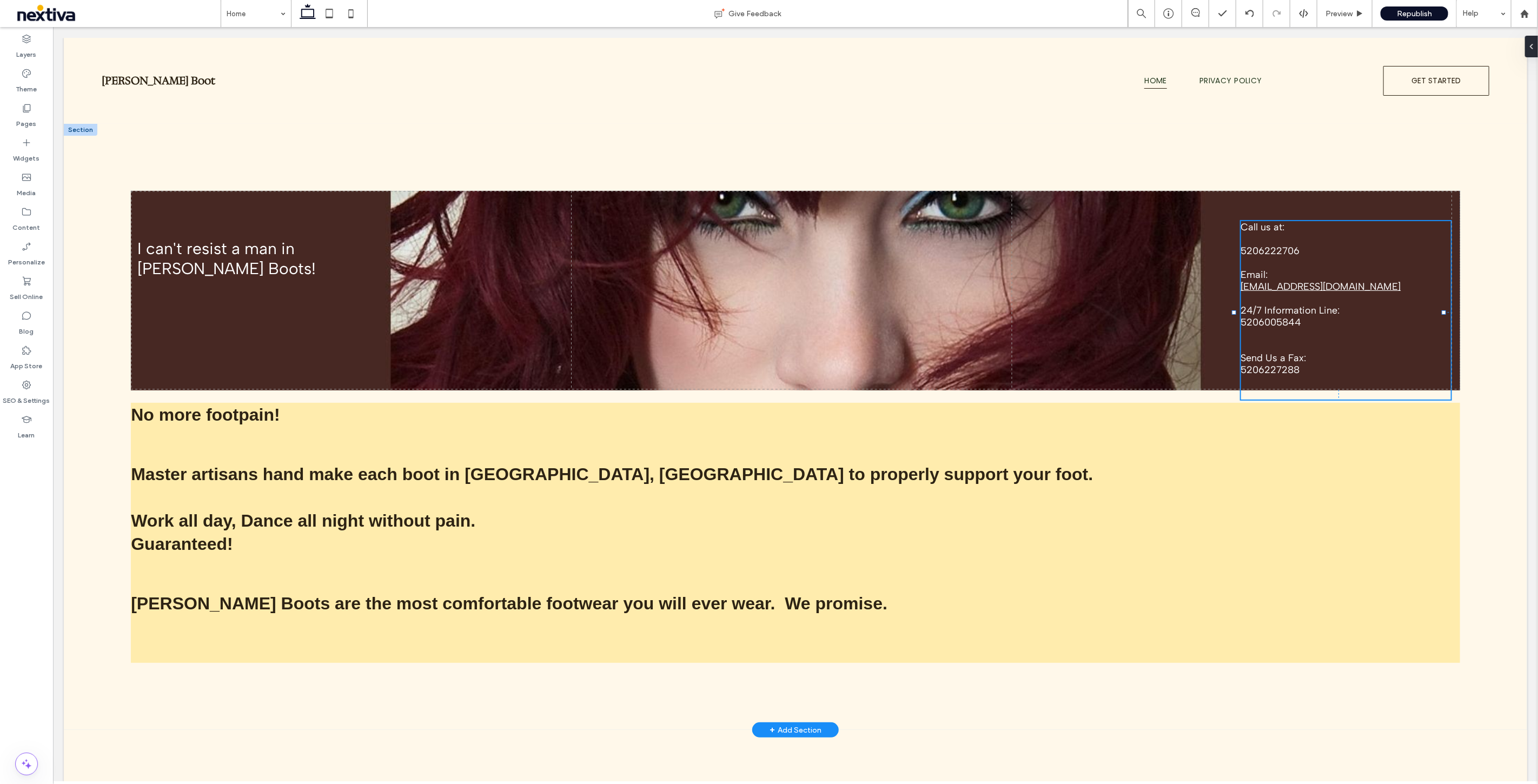 type on "**********" 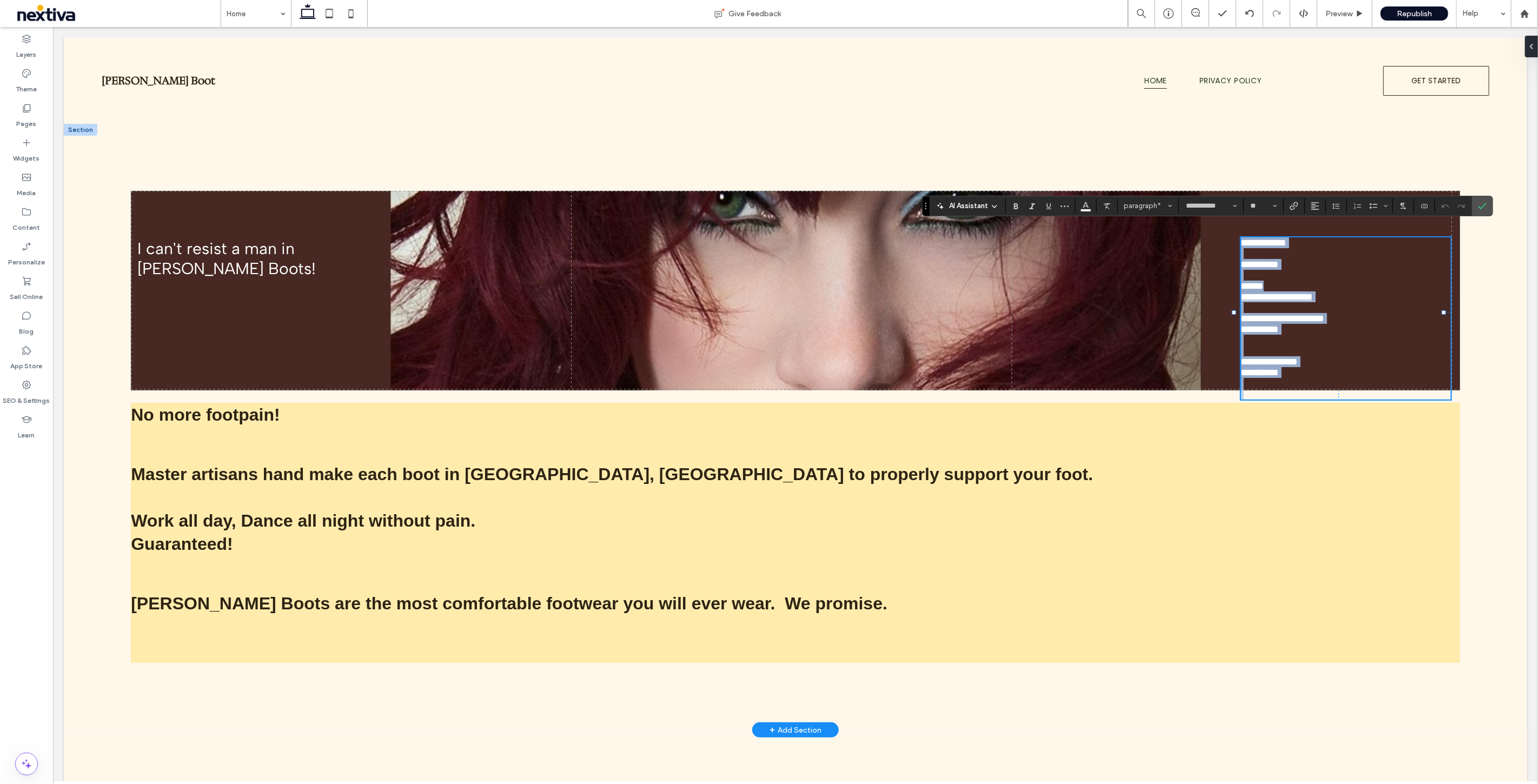 click on "**********" at bounding box center (1259, 264) 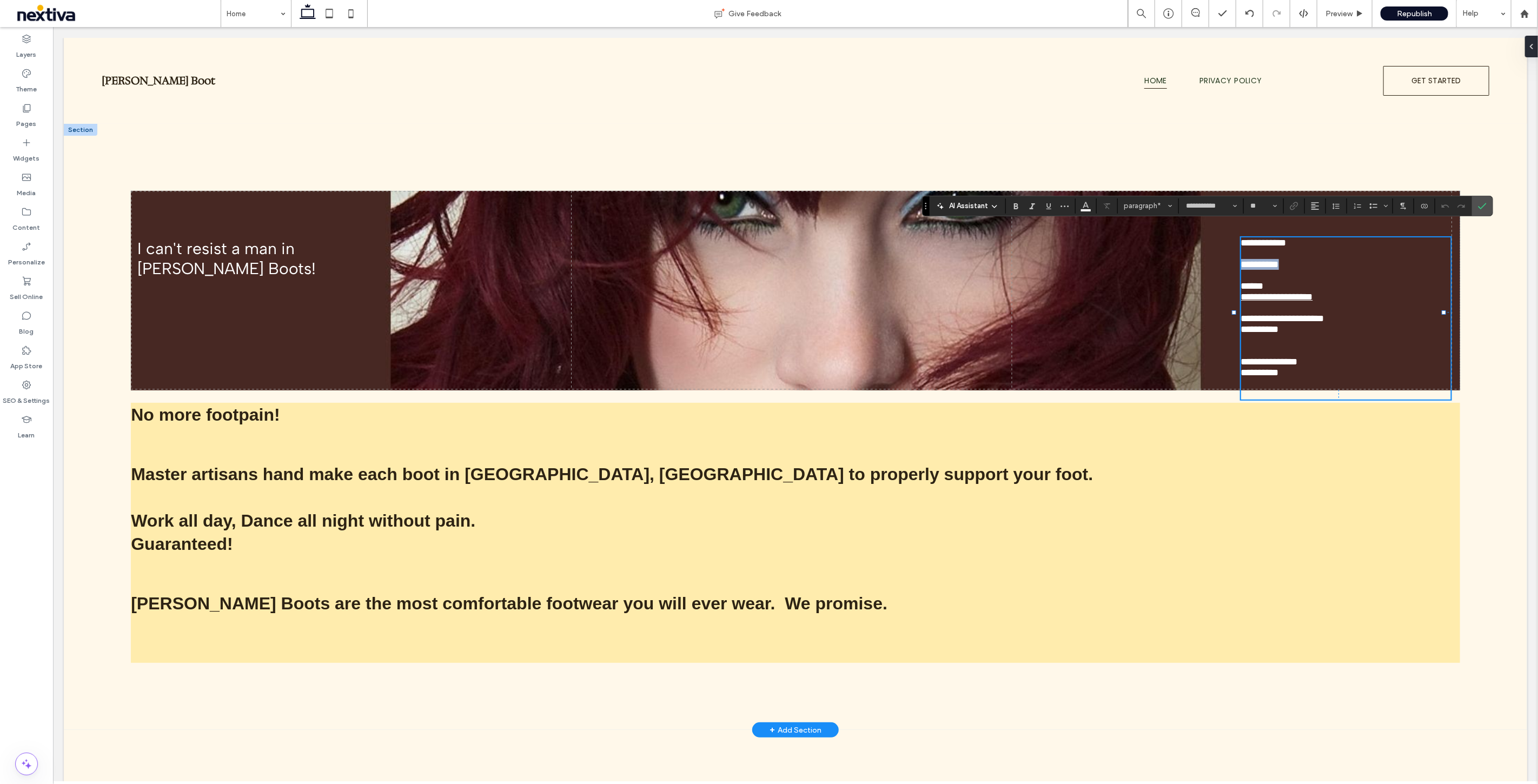 click on "**********" at bounding box center (1259, 264) 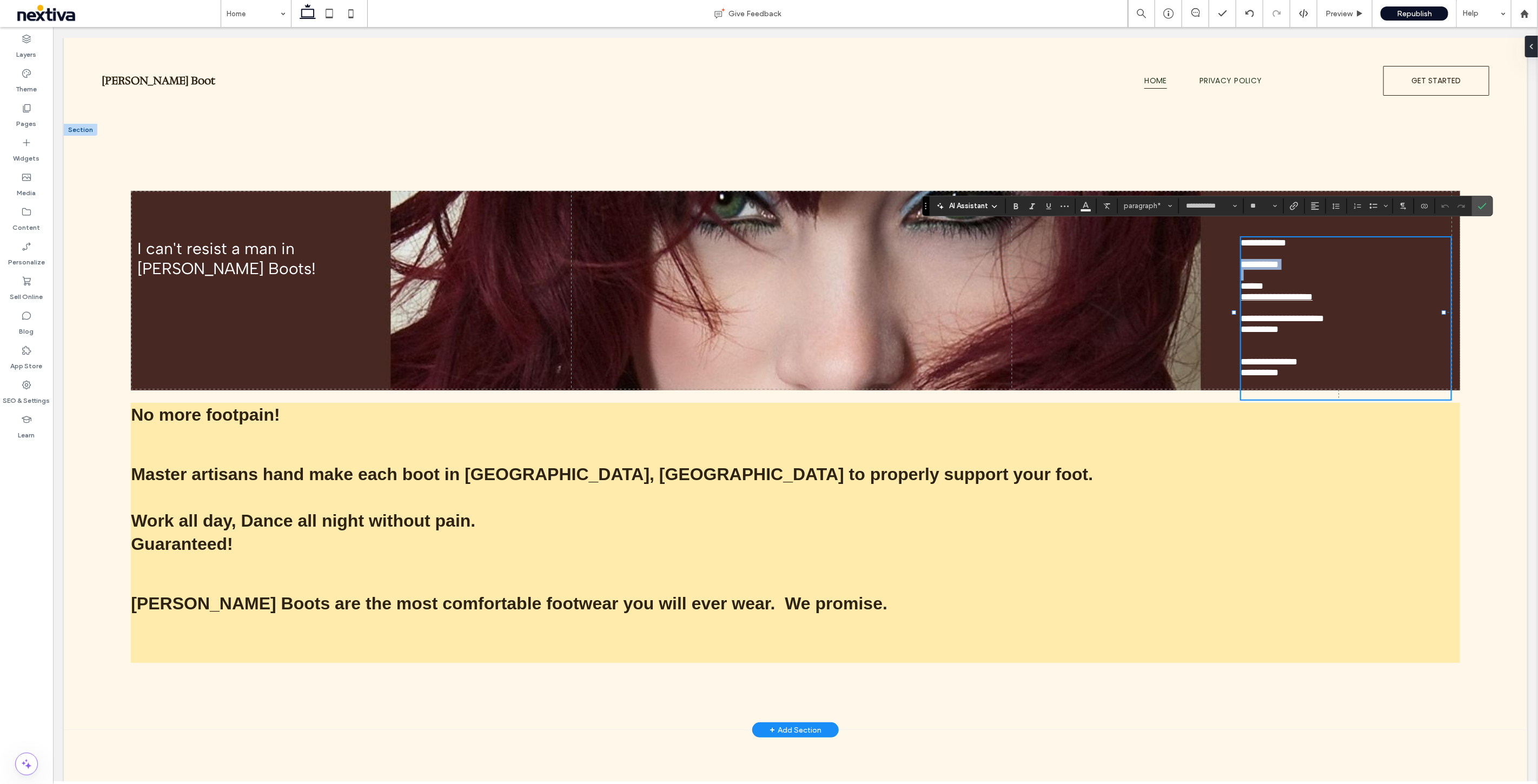 click on "**********" at bounding box center (1259, 264) 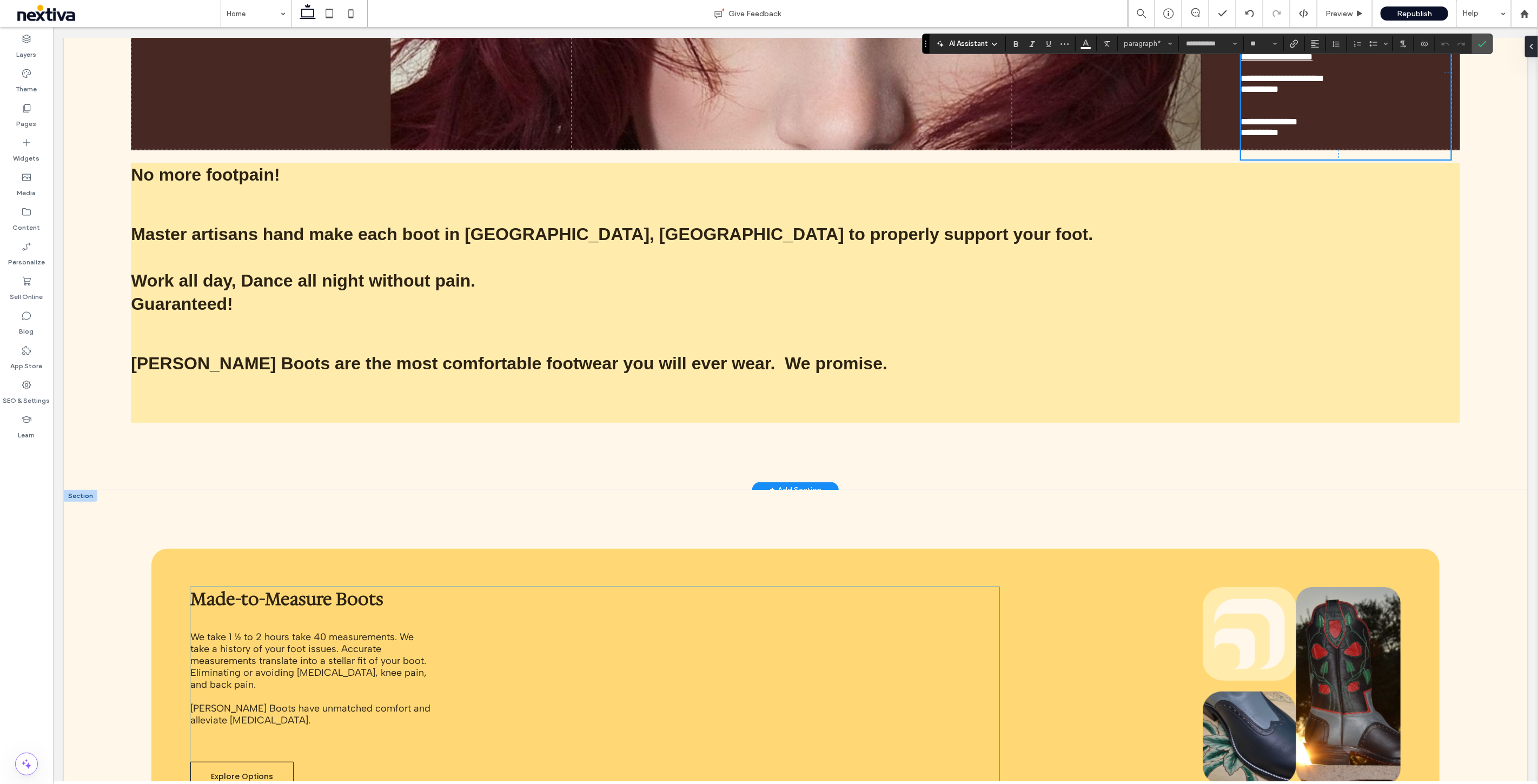scroll, scrollTop: 541, scrollLeft: 0, axis: vertical 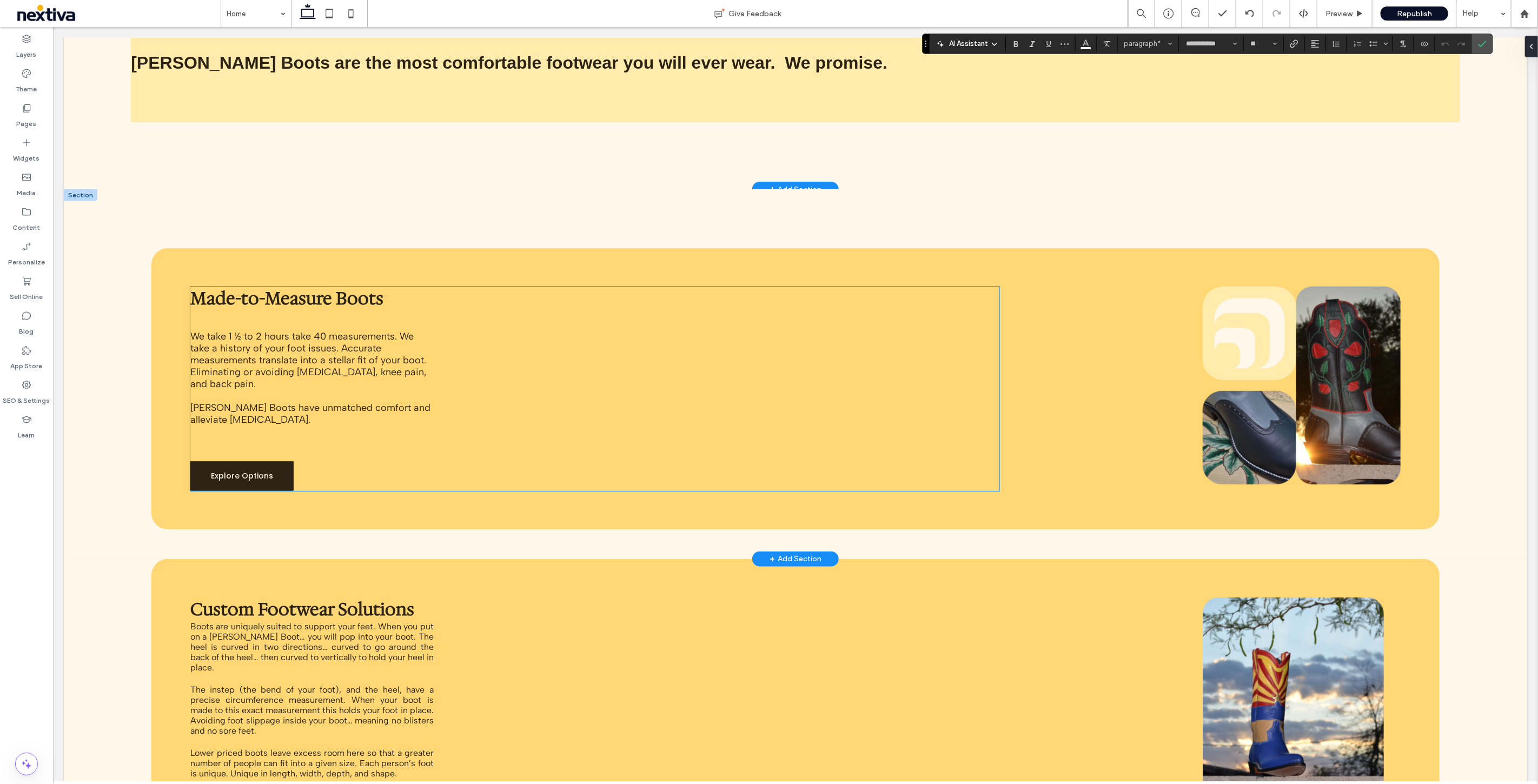 click on "Explore Options" at bounding box center (241, 476) 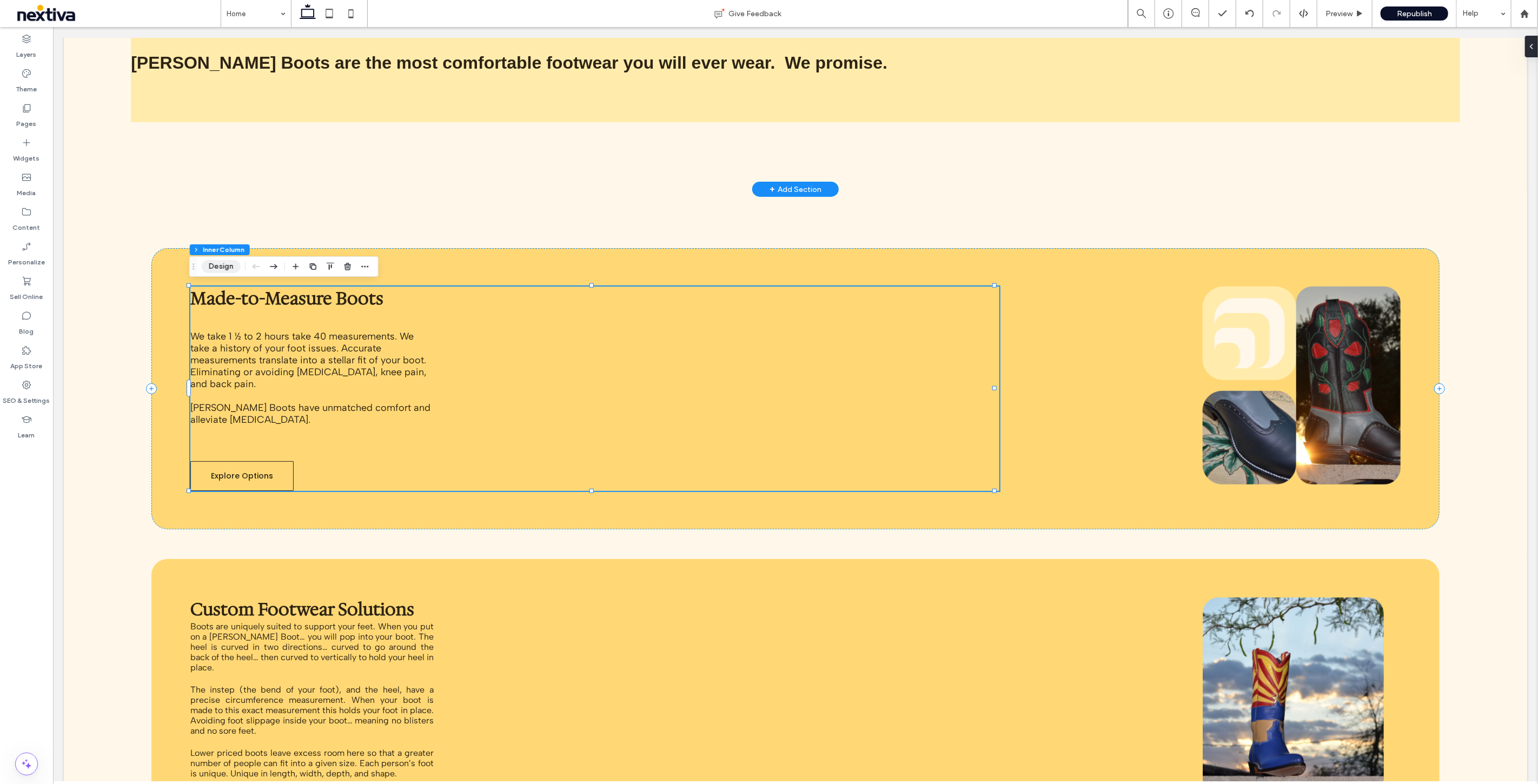 click on "Design" at bounding box center [221, 267] 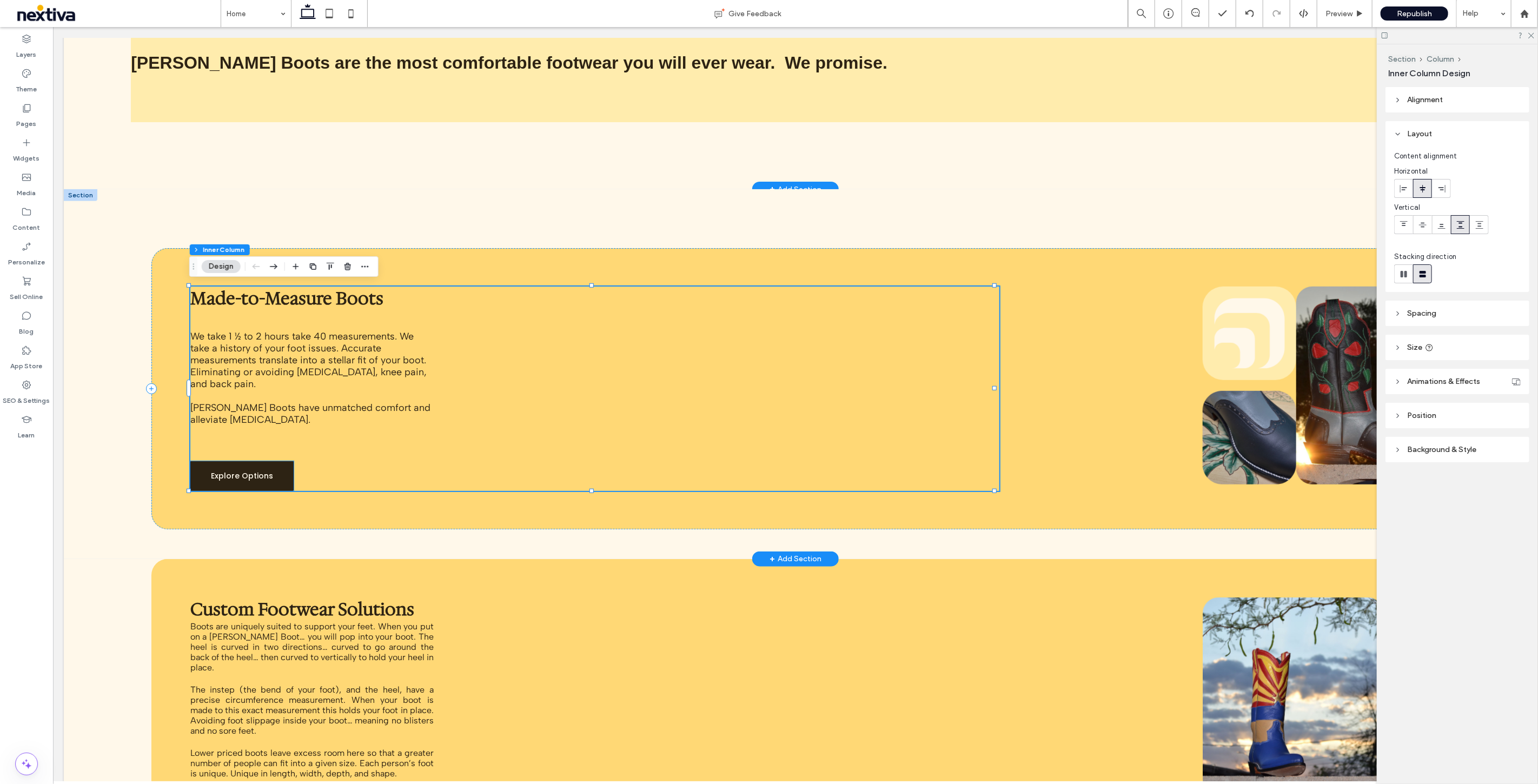 click on "Explore Options" at bounding box center [241, 476] 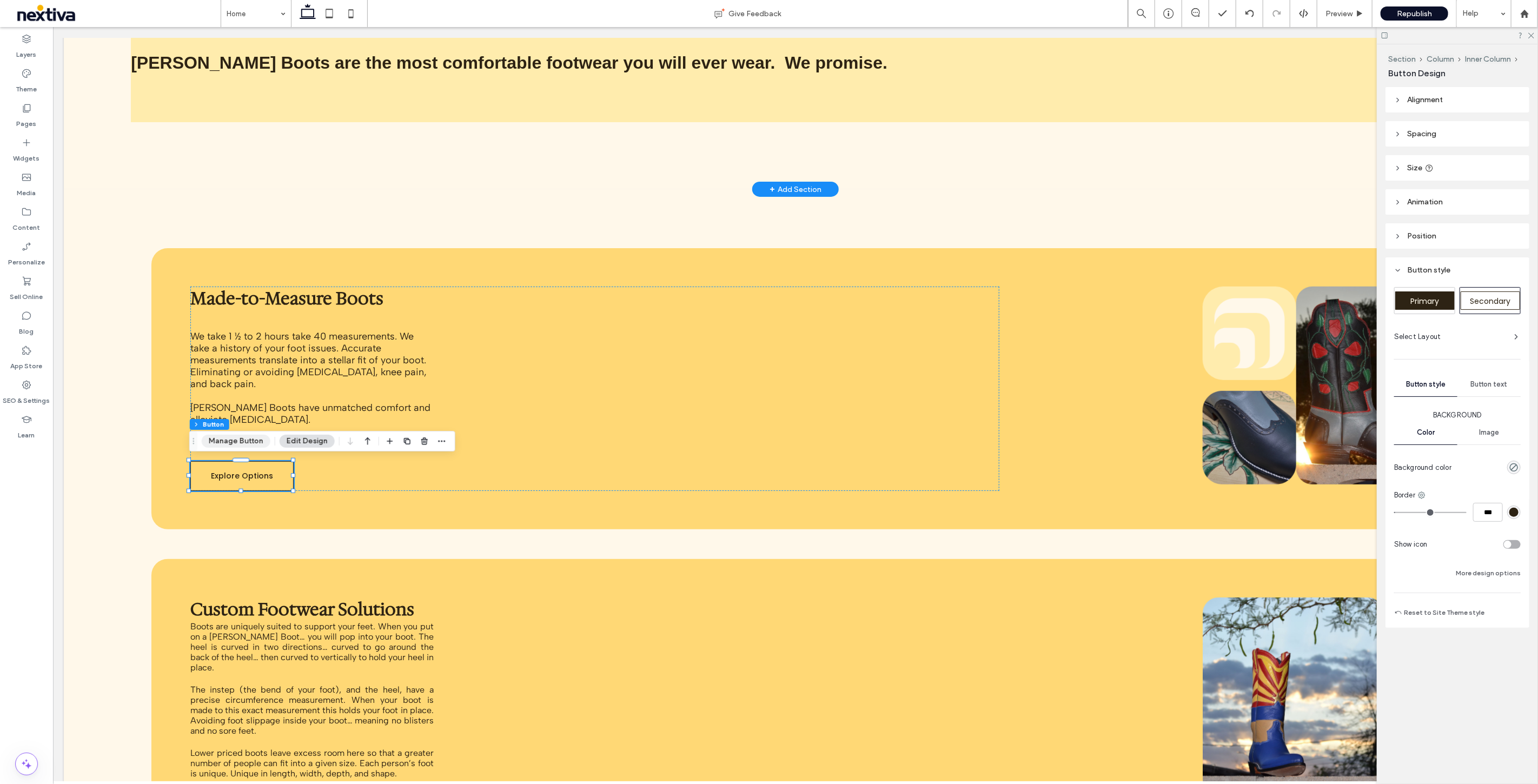click on "Manage Button" at bounding box center (236, 441) 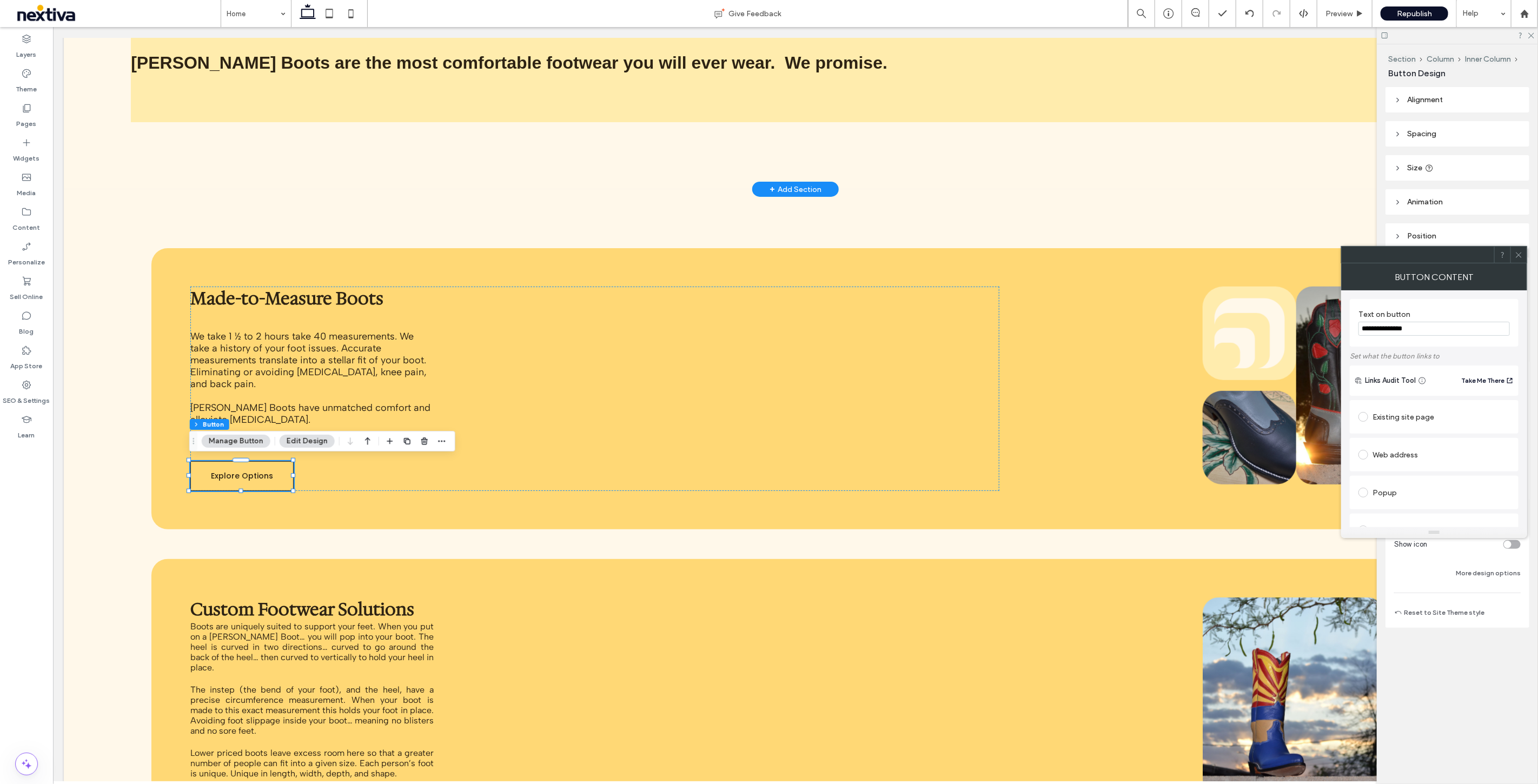 scroll, scrollTop: 209, scrollLeft: 0, axis: vertical 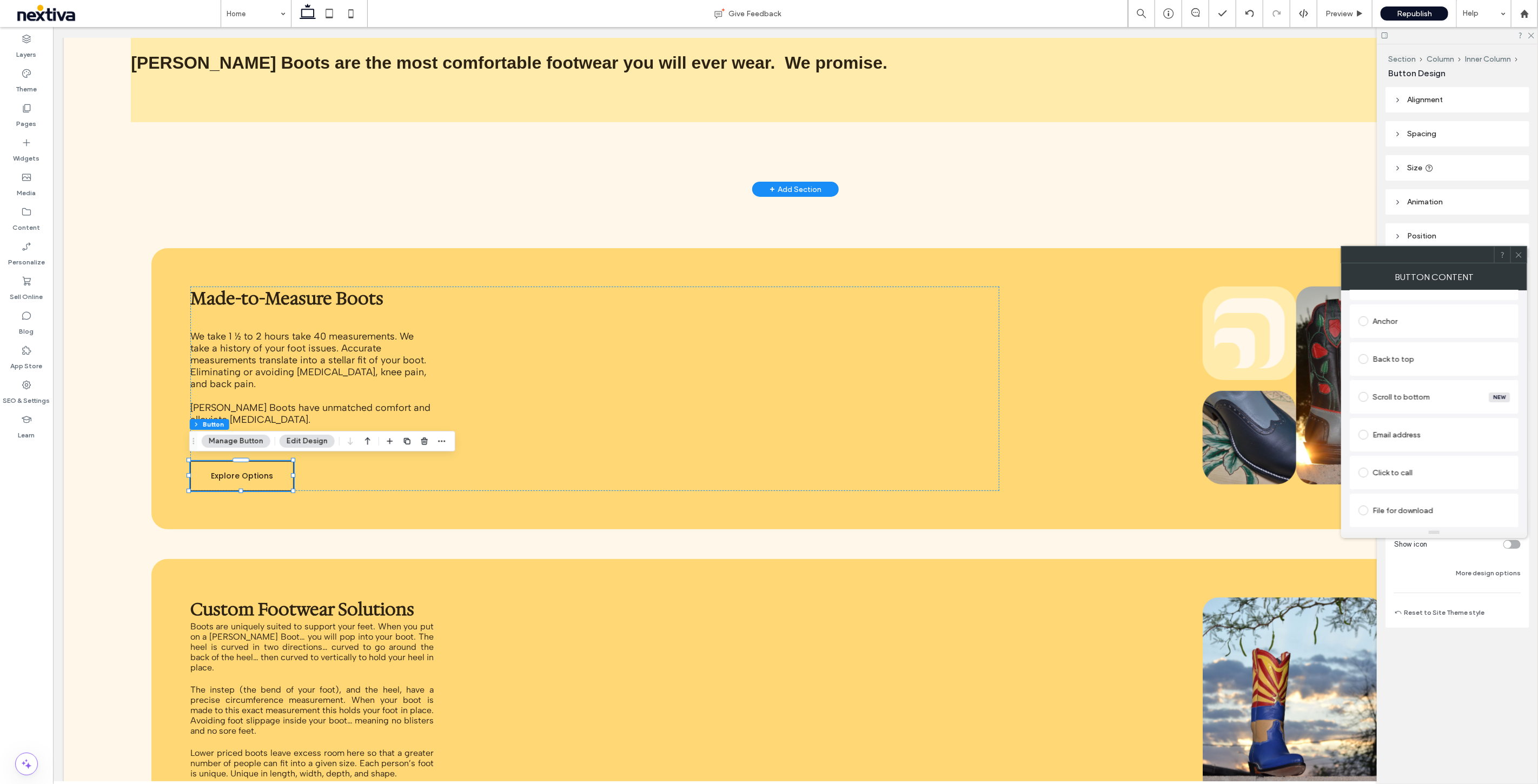 click on "Click to call" at bounding box center [1434, 473] 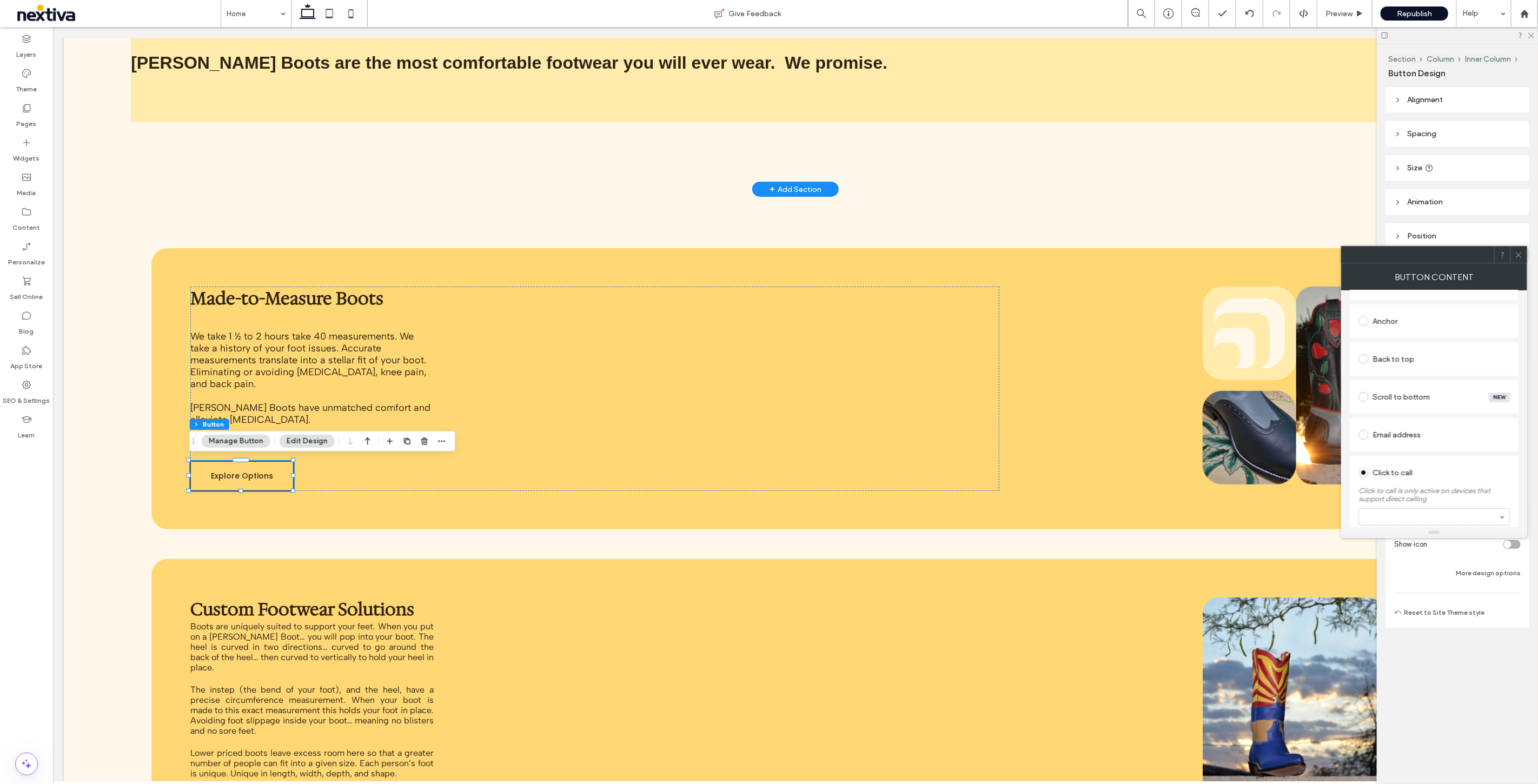 scroll, scrollTop: 256, scrollLeft: 0, axis: vertical 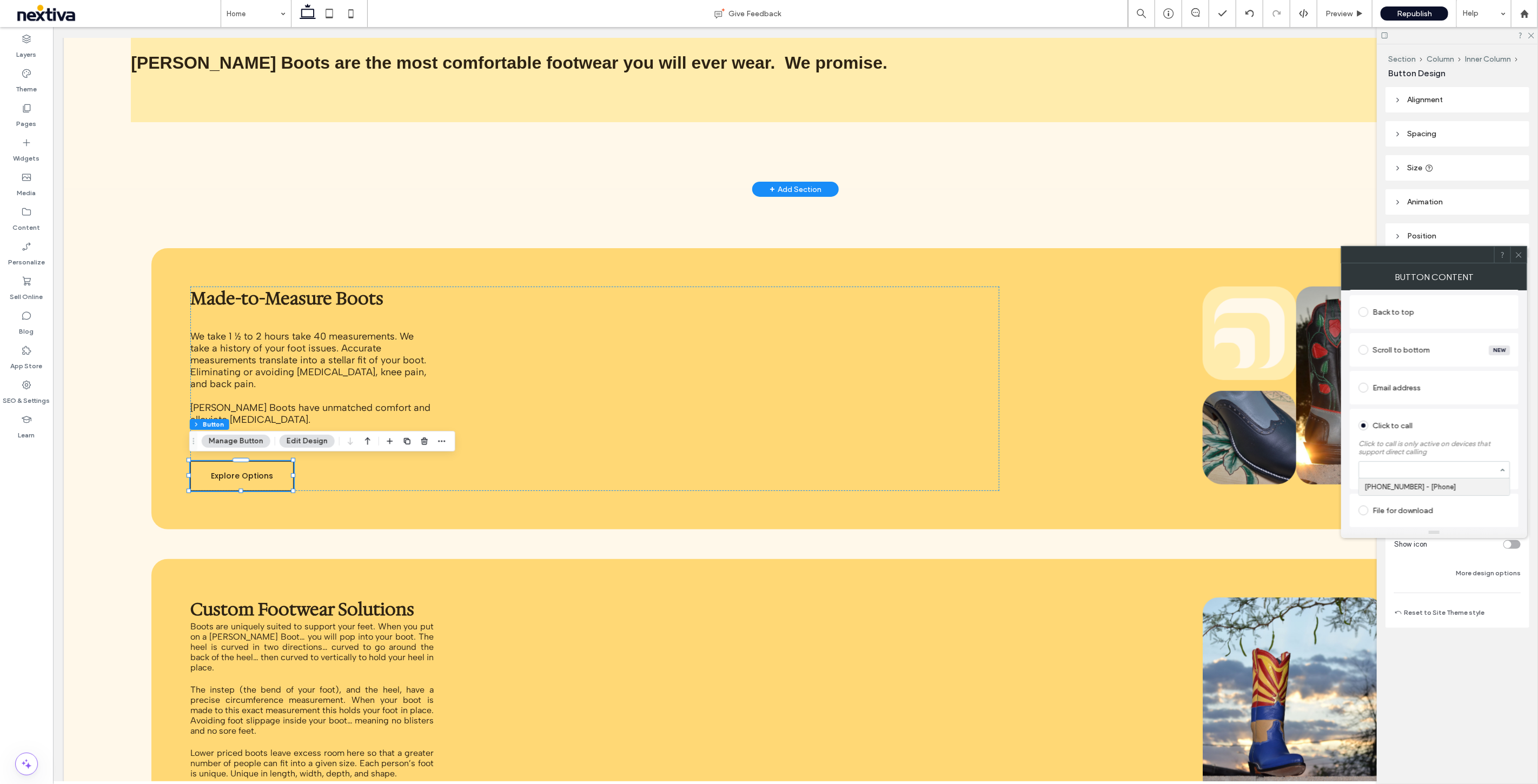 paste on "**********" 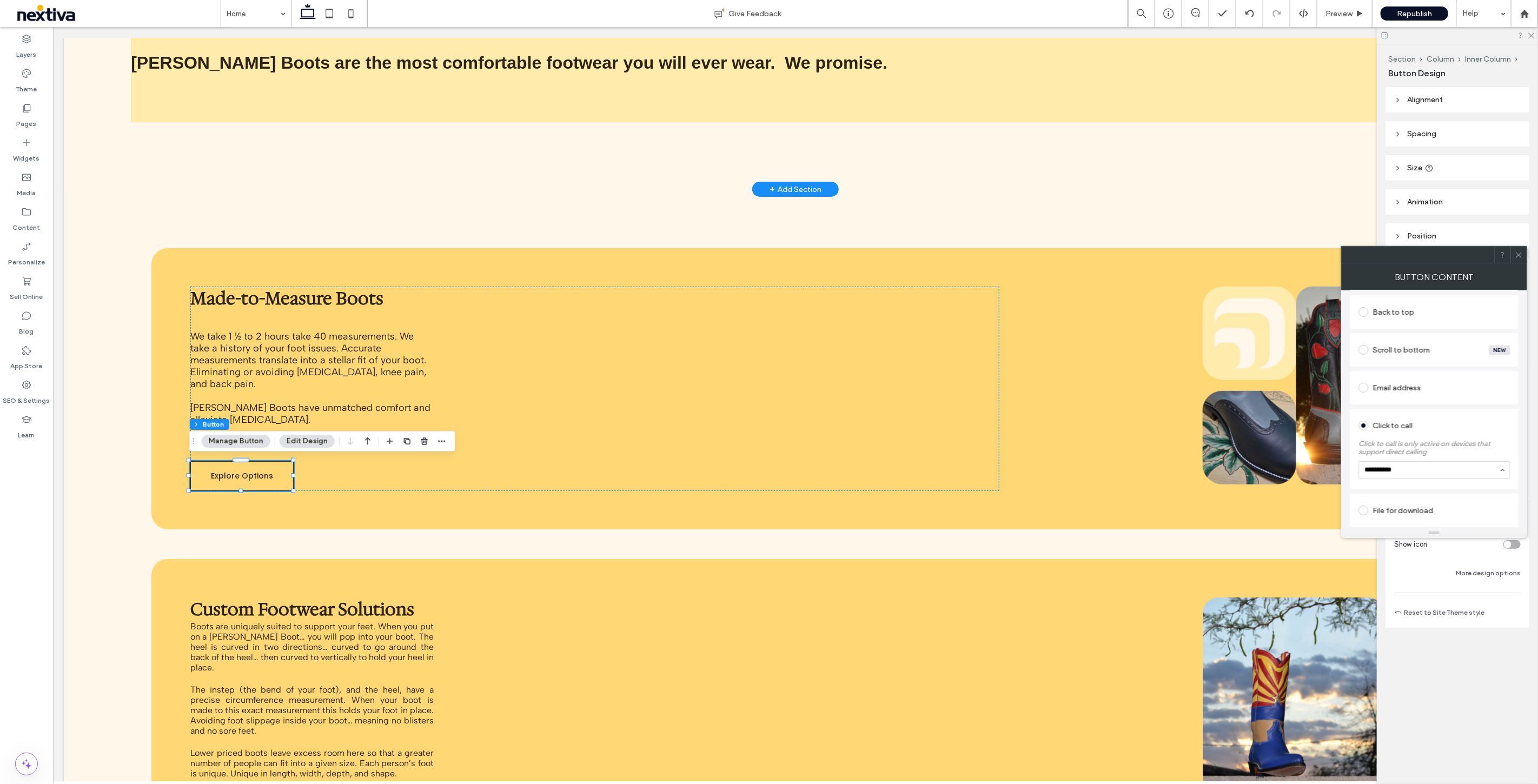 type on "**********" 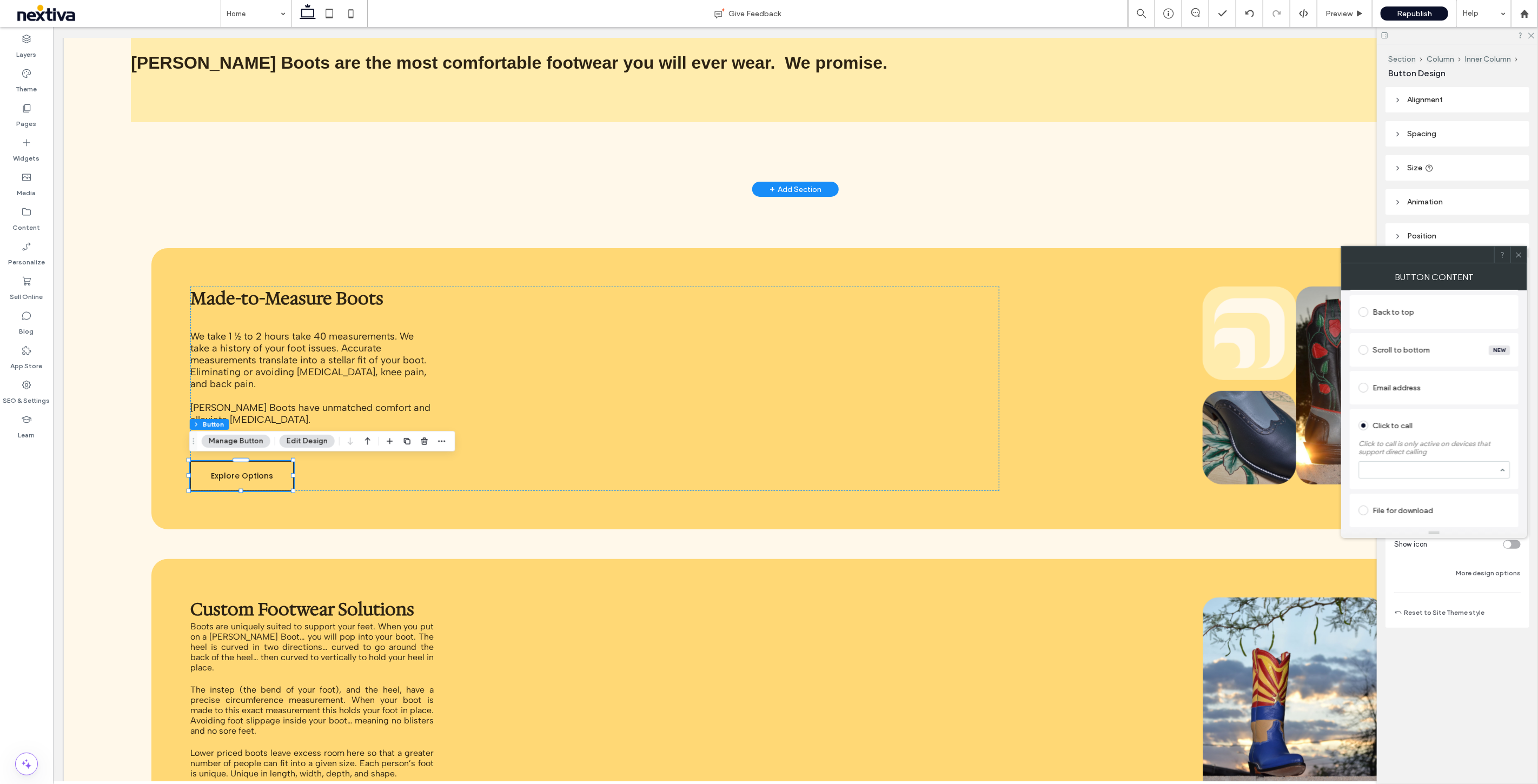 click on "Existing site page Web address Popup Anchor Back to top Scroll to bottom New Email address Click to call Click to call is only active on devices that support direct calling File for download" at bounding box center [1434, 334] 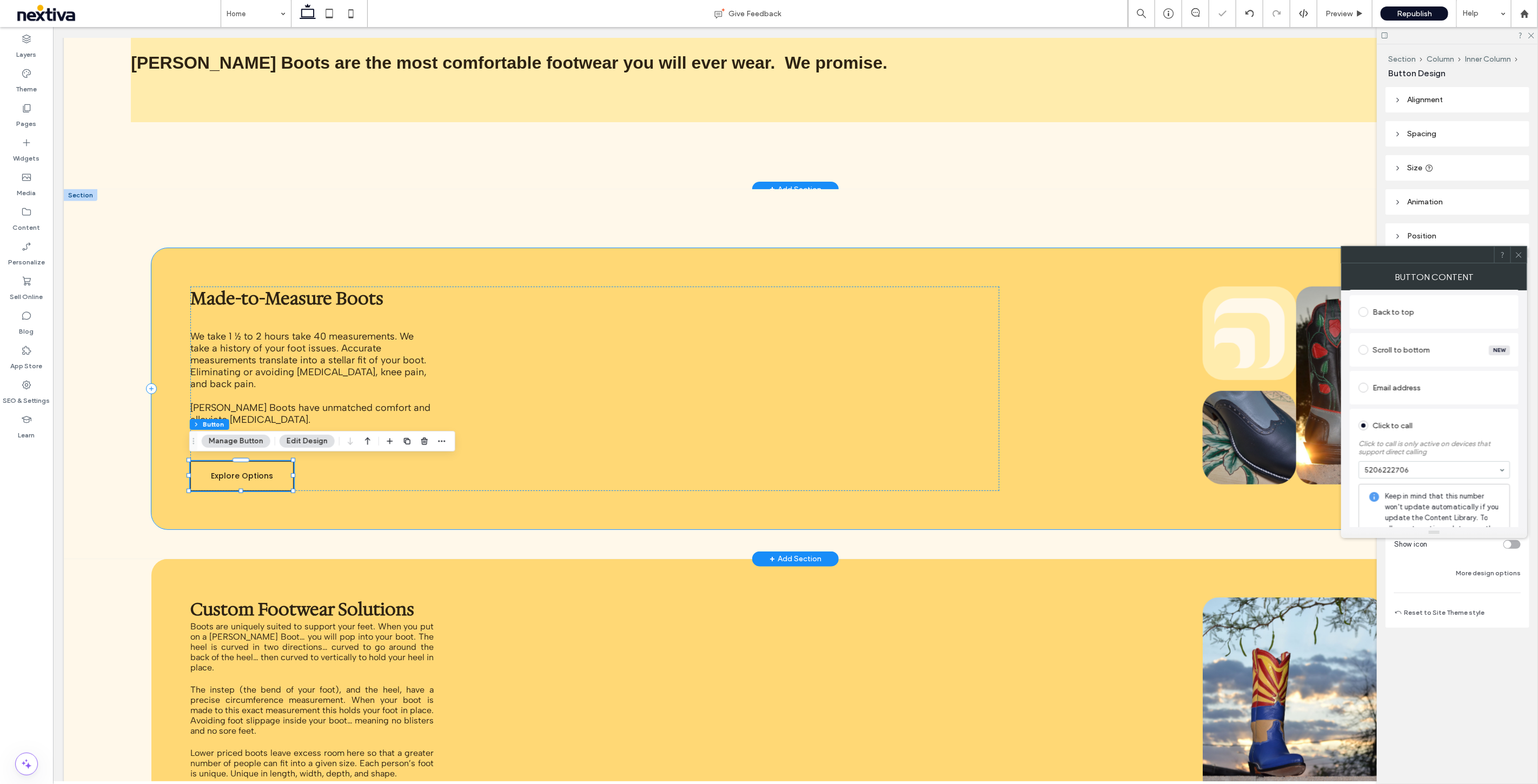 click on "Explore Options
Made-to-Measure Boots
﻿ We take 1 ½ to 2 hours take 40 measurements. We take a history of your foot issues. Accurate measurements translate into a stellar fit of your boot. Eliminating or avoiding foot pain, knee pain, and back pain. Stewart Boots have unmatched comfort and alleviate foot pain." at bounding box center [794, 389] 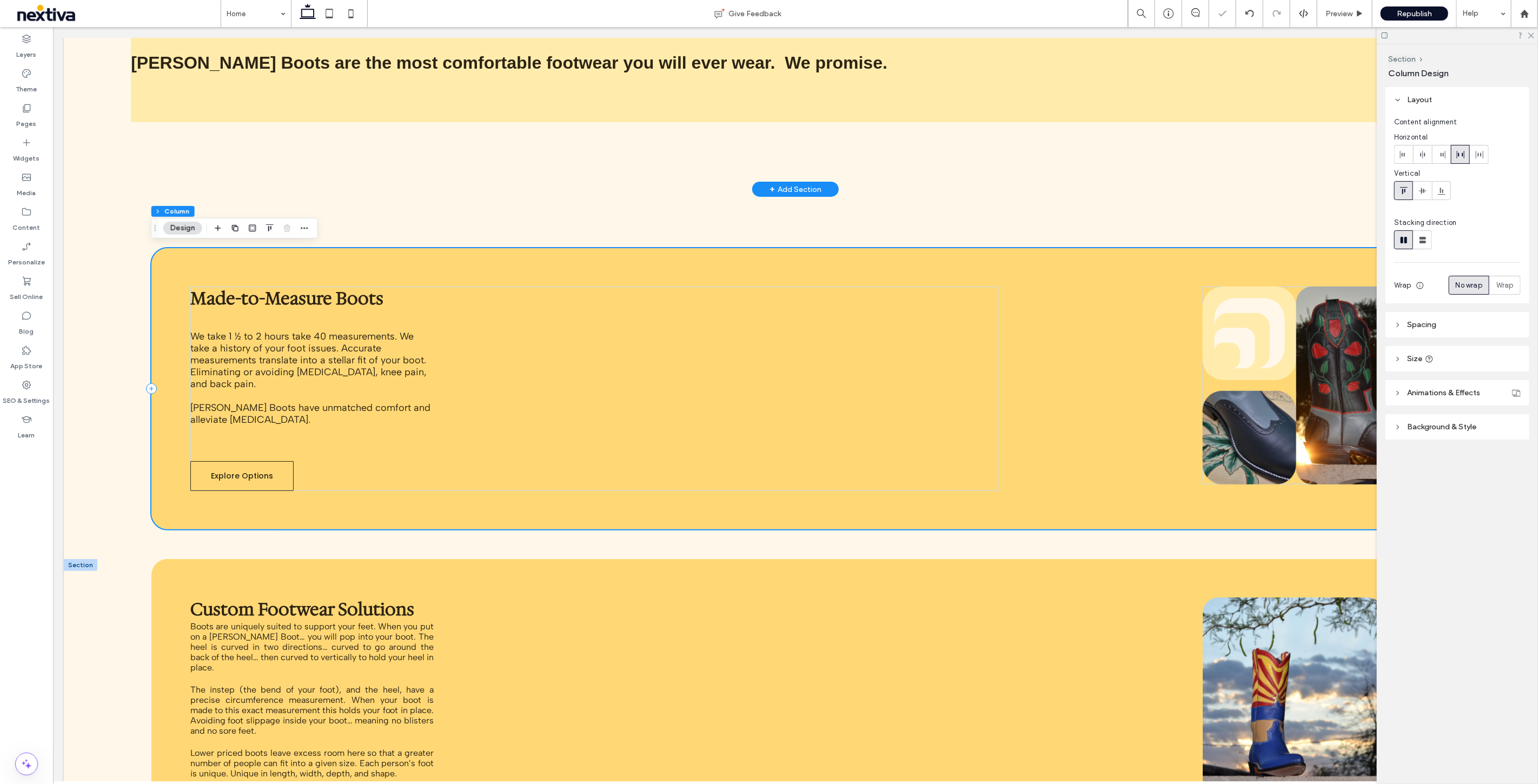 scroll, scrollTop: 721, scrollLeft: 0, axis: vertical 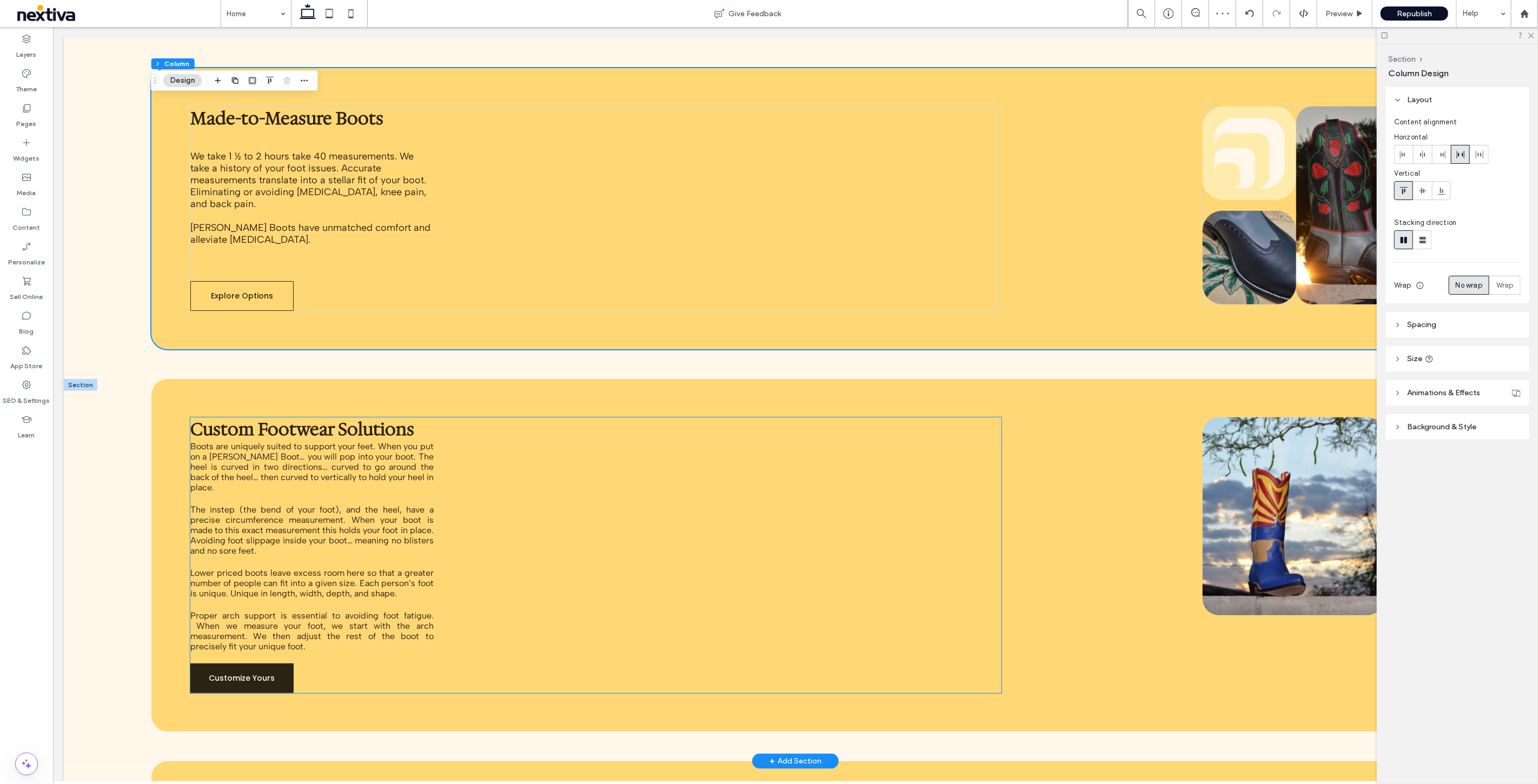 click on "Customize Yours" at bounding box center [241, 678] 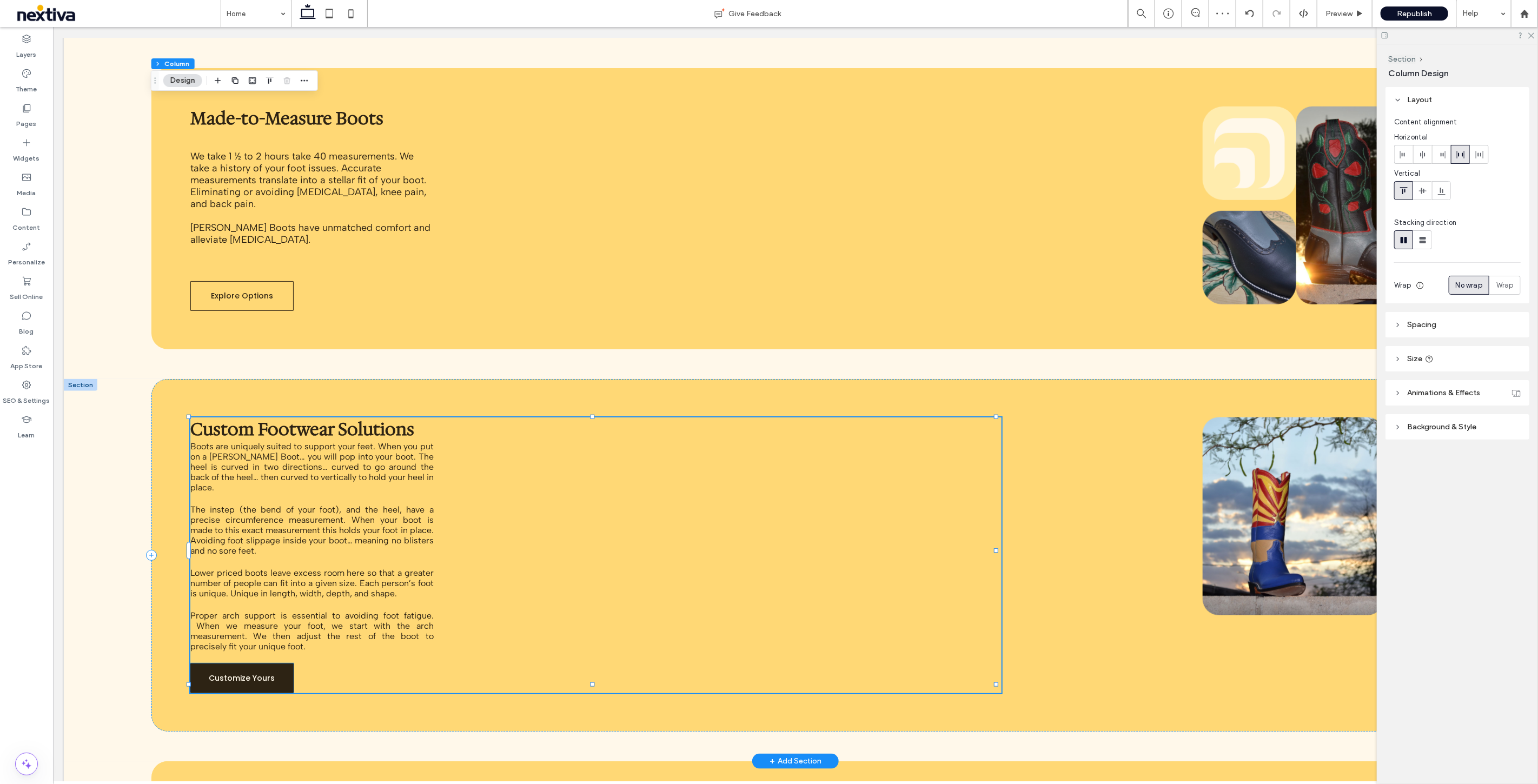 click on "Customize Yours" at bounding box center (241, 678) 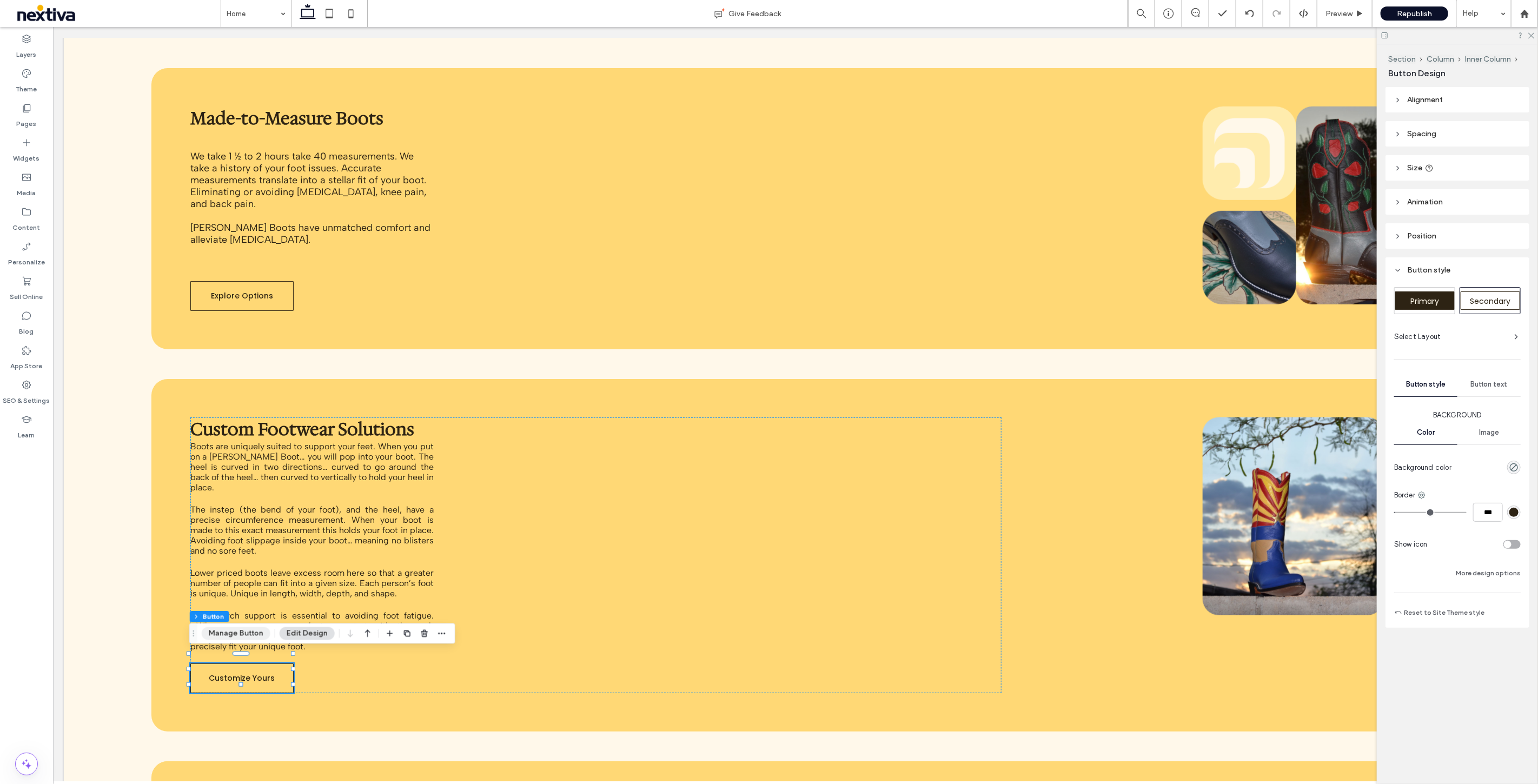 click on "Section Column Inner Column Button Manage Button Edit Design" at bounding box center (322, 634) 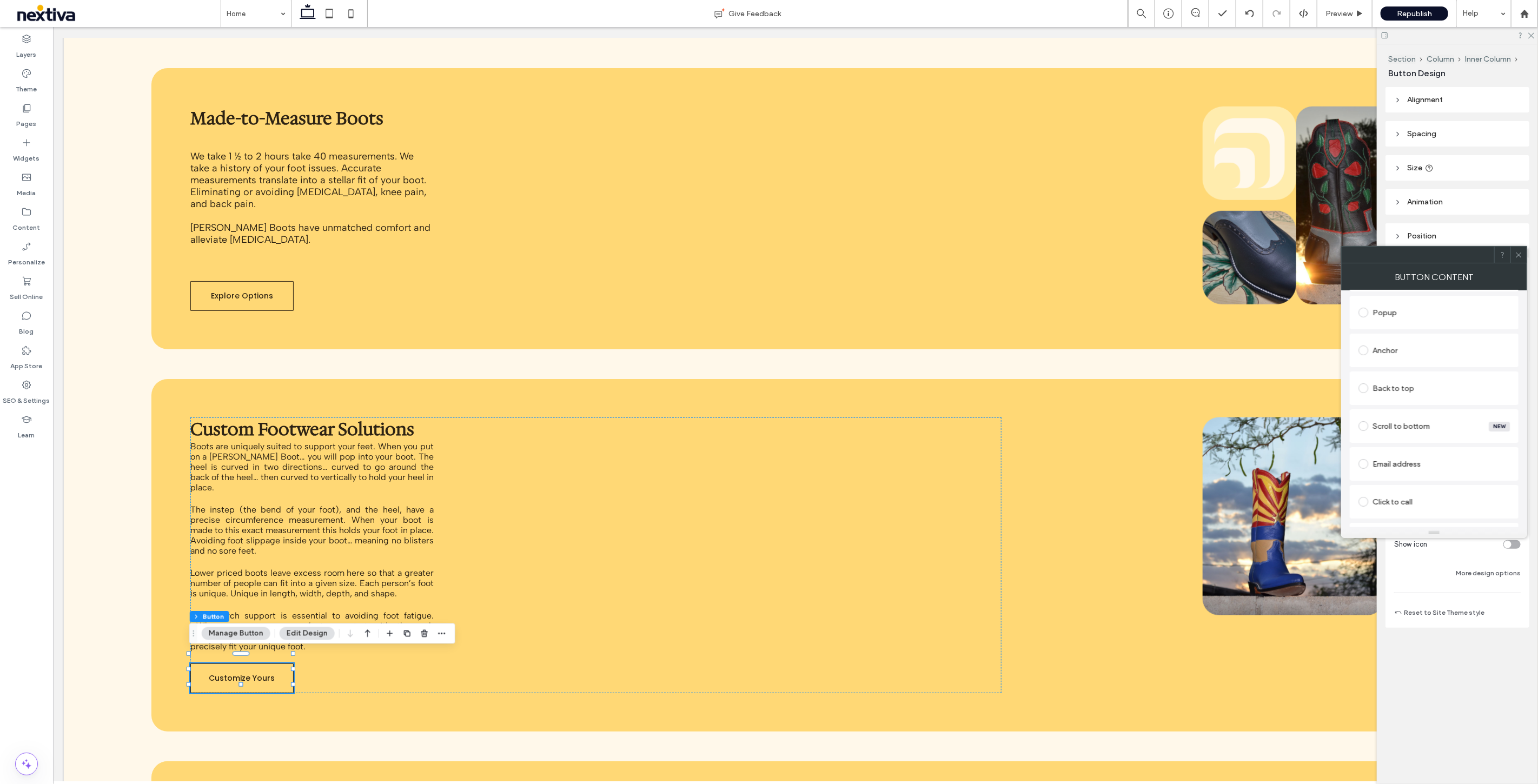 scroll, scrollTop: 209, scrollLeft: 0, axis: vertical 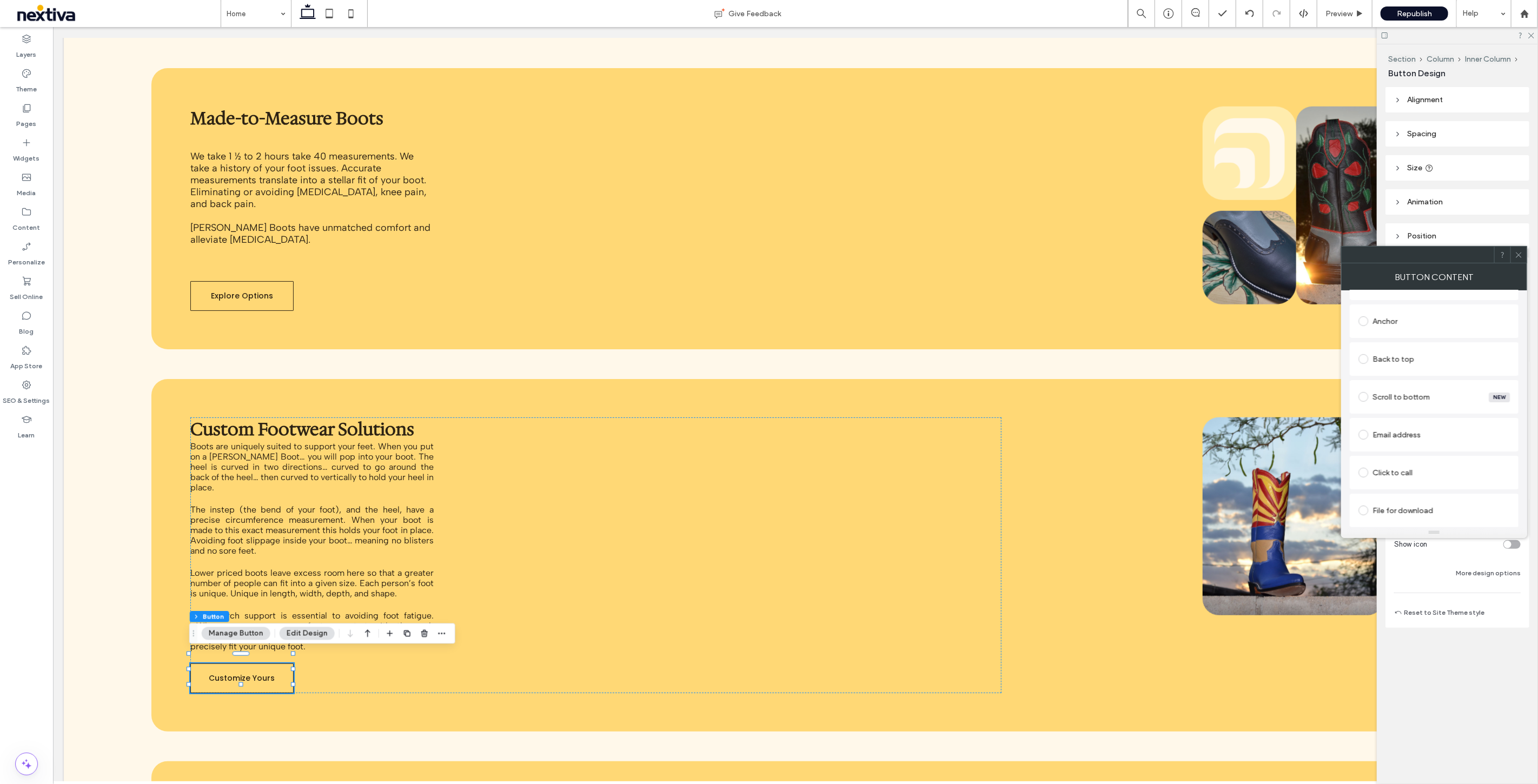 click on "Click to call" at bounding box center (1434, 473) 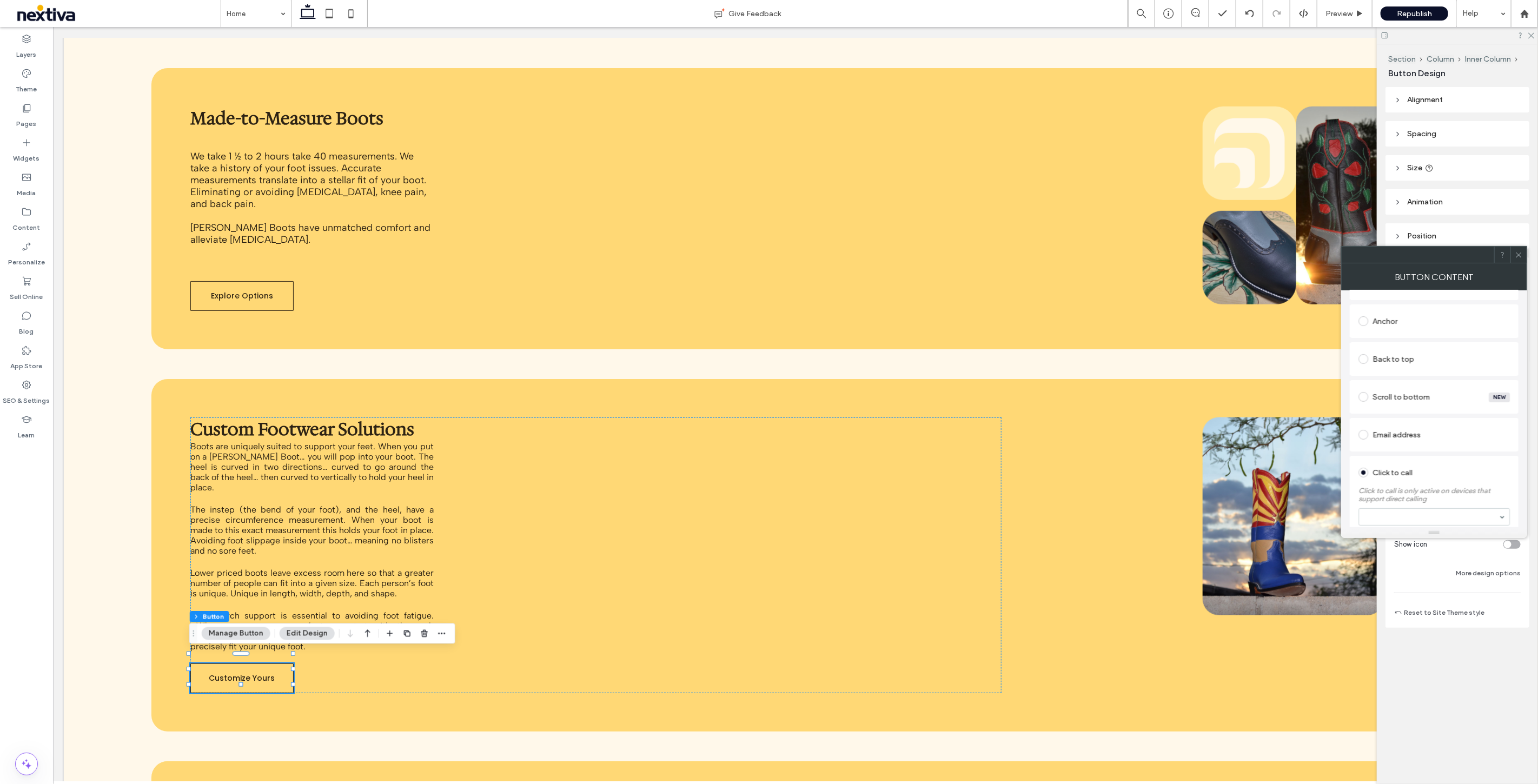 scroll, scrollTop: 256, scrollLeft: 0, axis: vertical 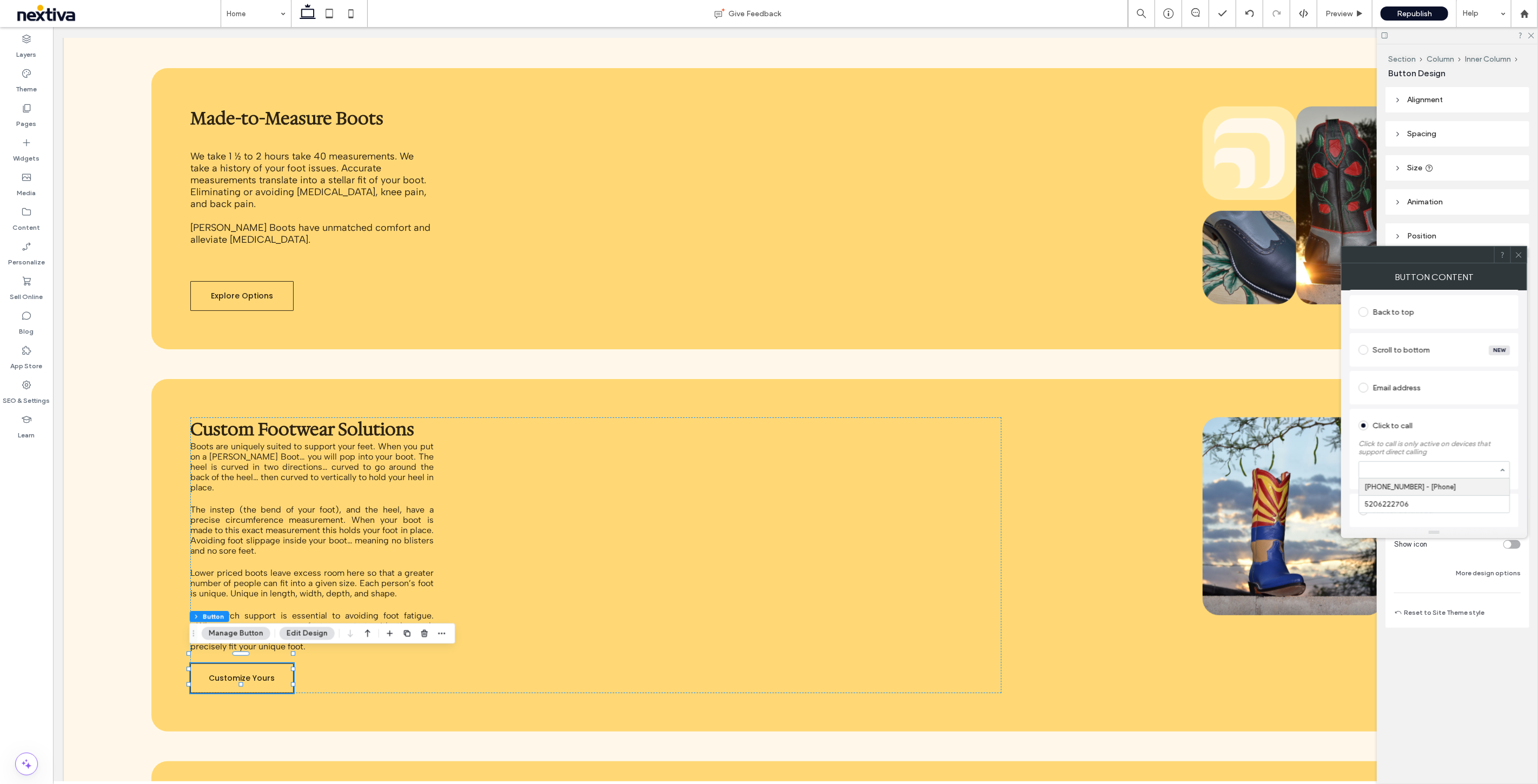 paste on "**********" 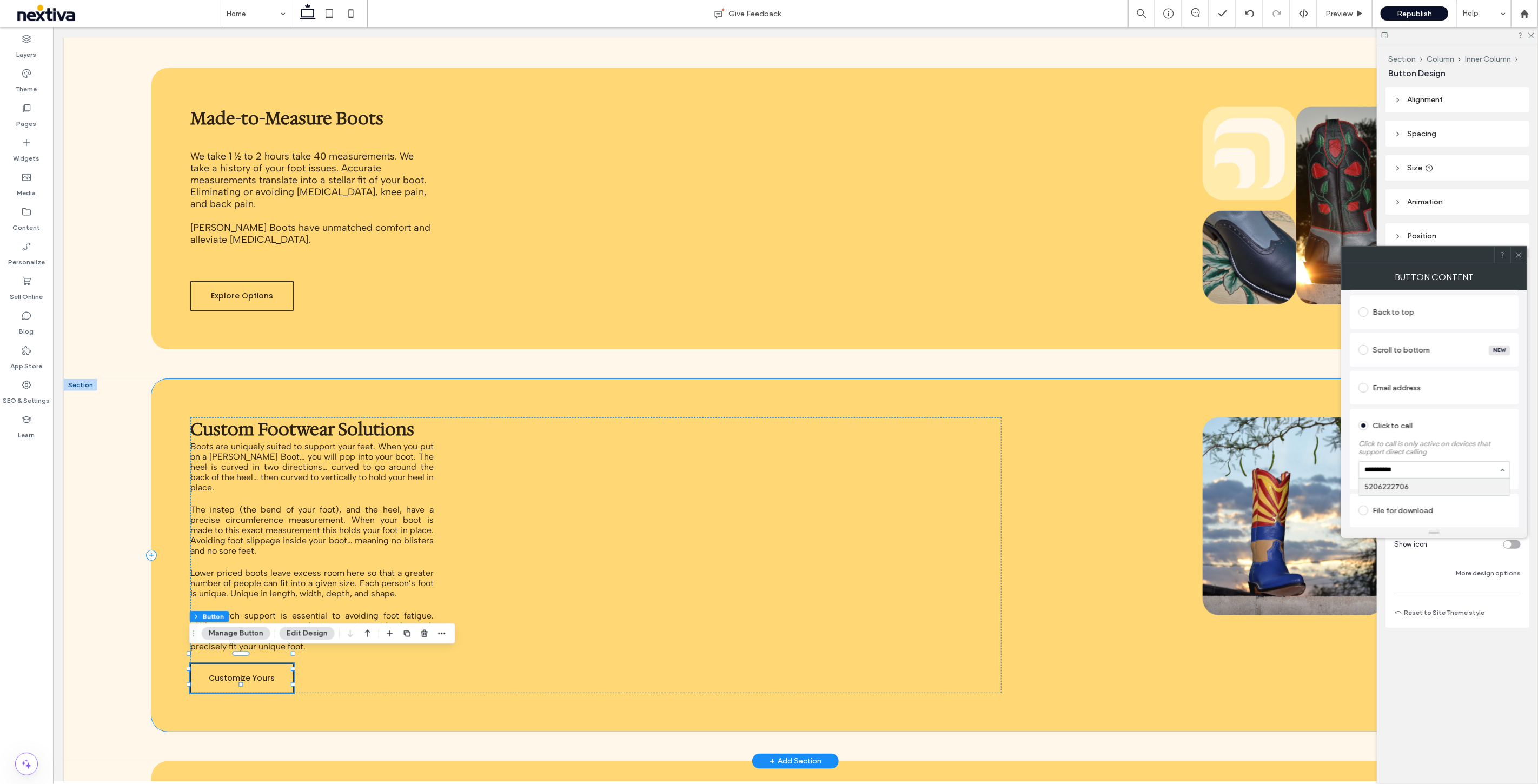 type on "**********" 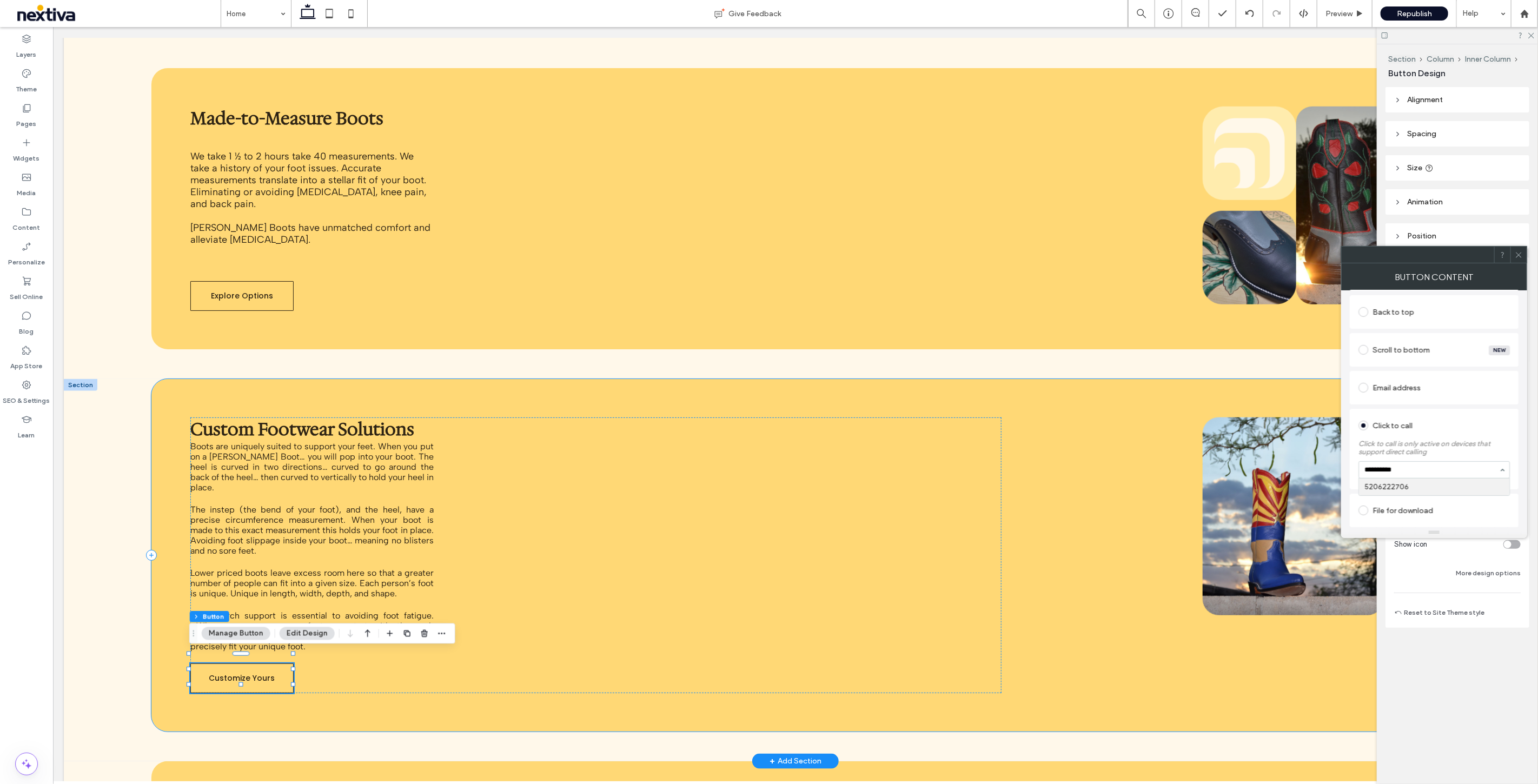 type 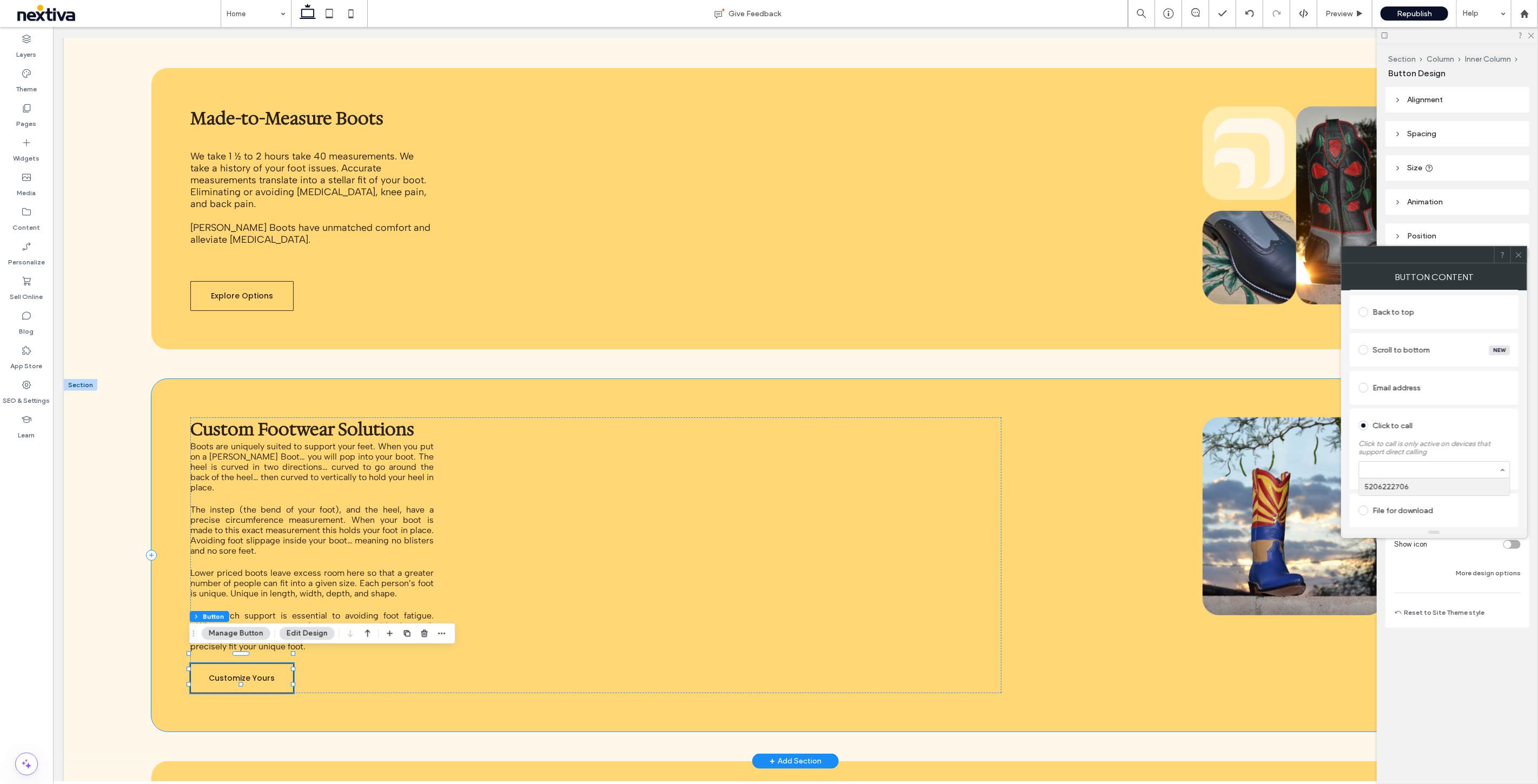 click on "Custom Footwear Solutions
Boots are uniquely suited to support your feet. When you put on a Stewart Boot… you will pop into your boot. The heel is curved in two directions… curved to go around the back of the heel… then curved to vertically to hold your heel in place. The instep (the bend of your foot), and the heel, have a precise circumference measurement. When your boot is made to this exact measurement this holds your foot in place. Avoiding foot slippage inside your boot… meaning no blisters and no sore feet.  Lower priced boots leave excess room here so that a greater number of people can fit into a given size. Each person’s foot is unique. Unique in length, width, depth, and shape.
Proper arch support is essential to avoiding foot fatigue.  When we measure your foot, we start with the arch measurement. We then adjust the rest of the boot to precisely fit your unique foot.
Customize Yours" at bounding box center (794, 555) 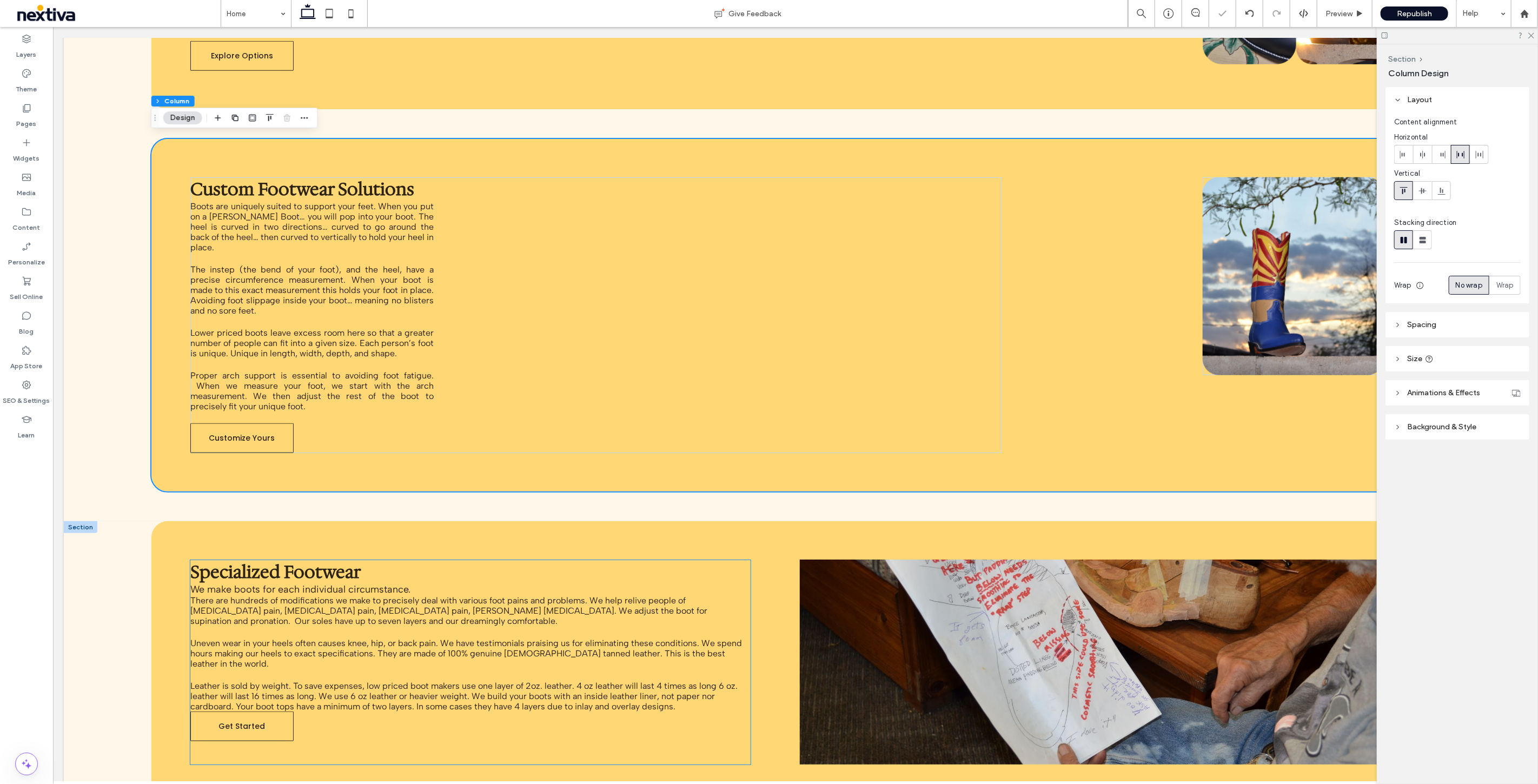 scroll, scrollTop: 1201, scrollLeft: 0, axis: vertical 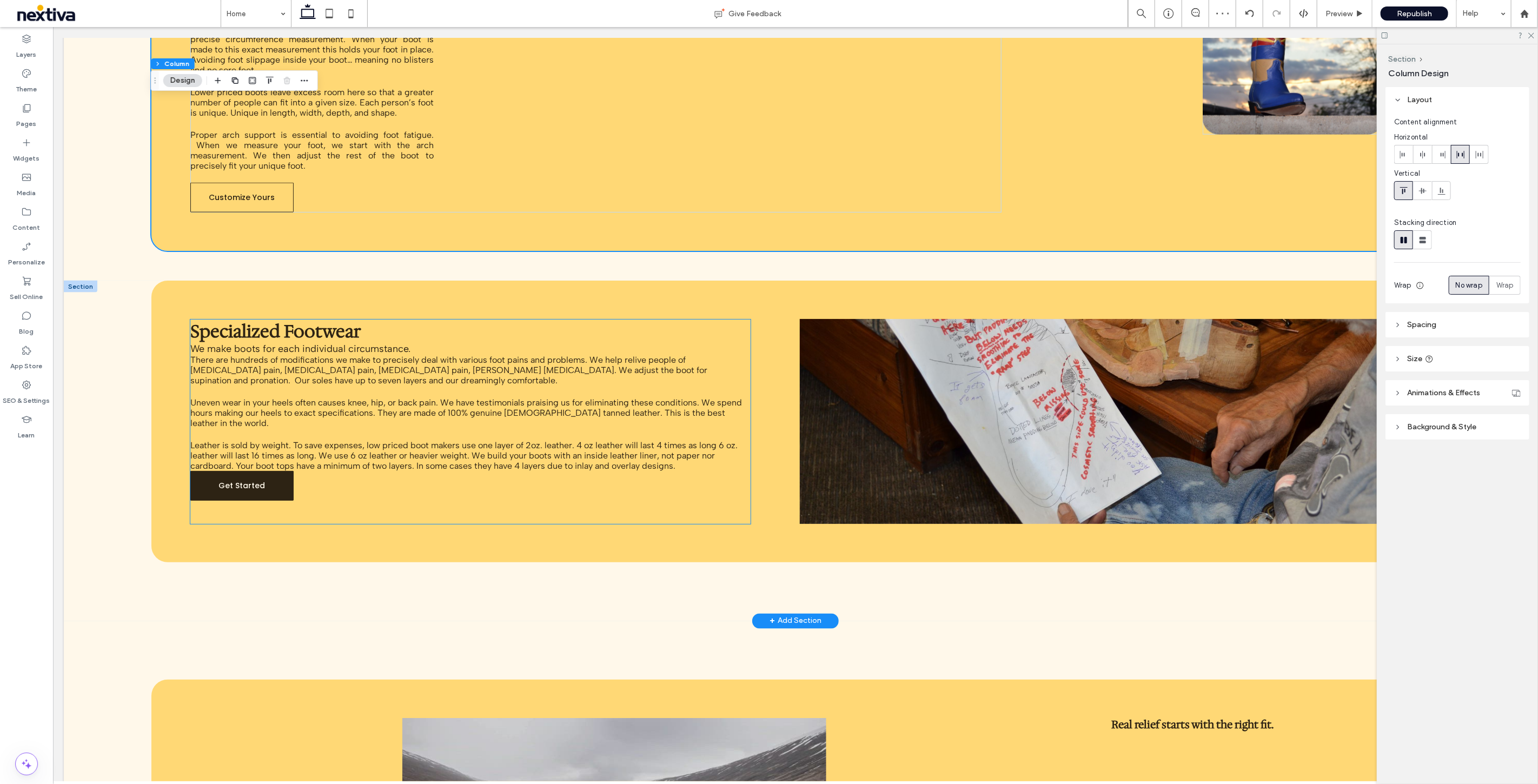 click on "Get Started" at bounding box center (241, 486) 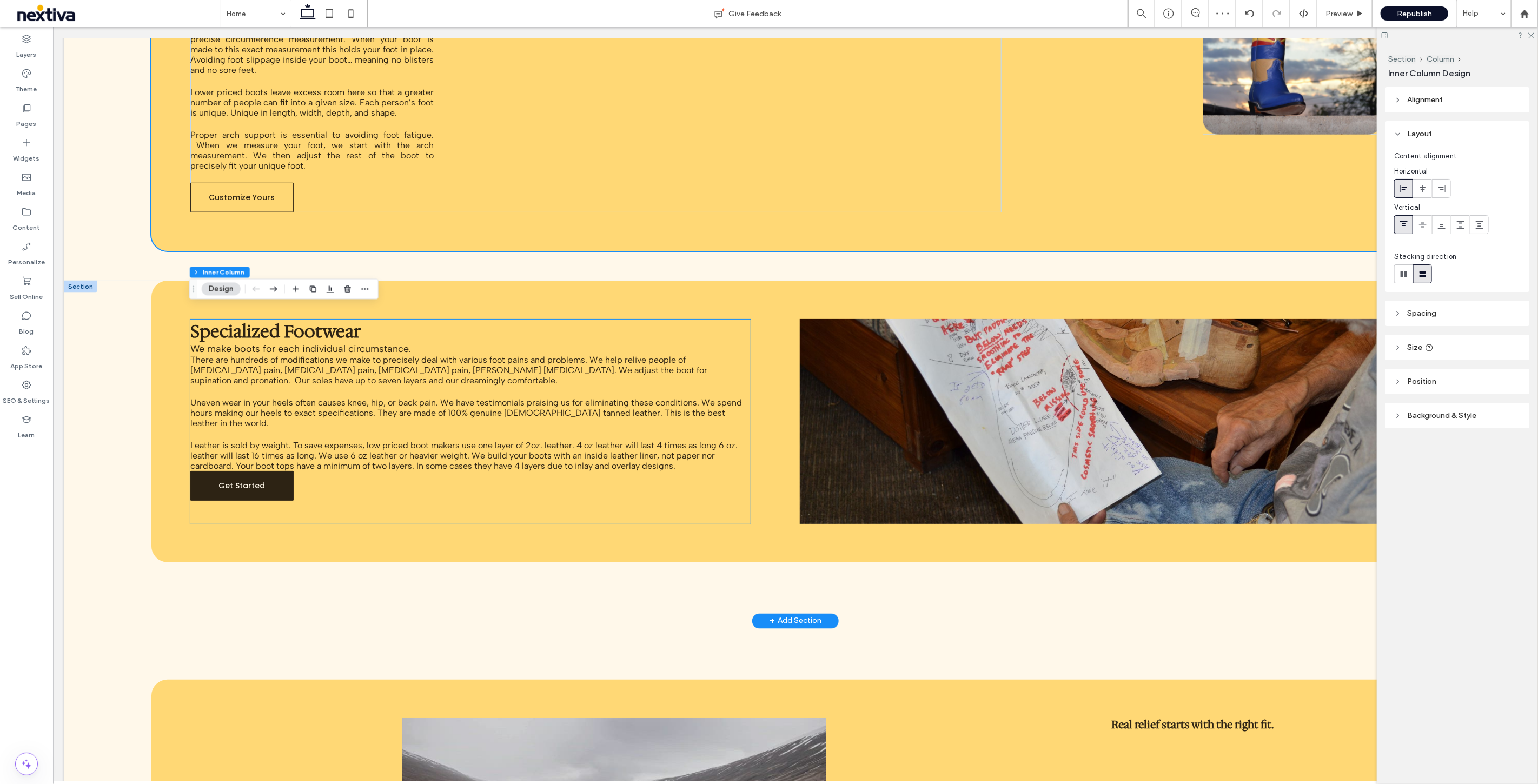 type on "**" 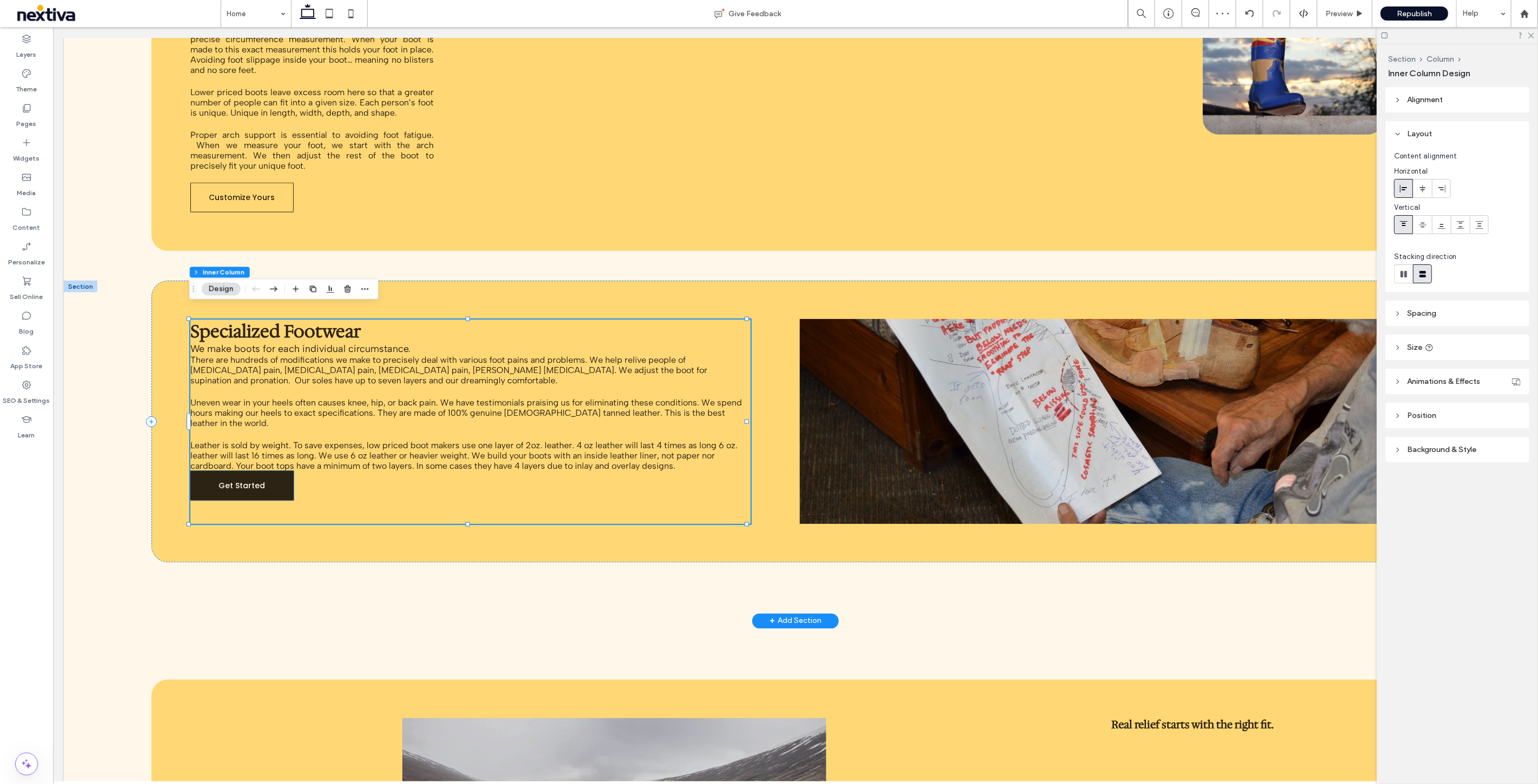click on "Get Started" at bounding box center [241, 486] 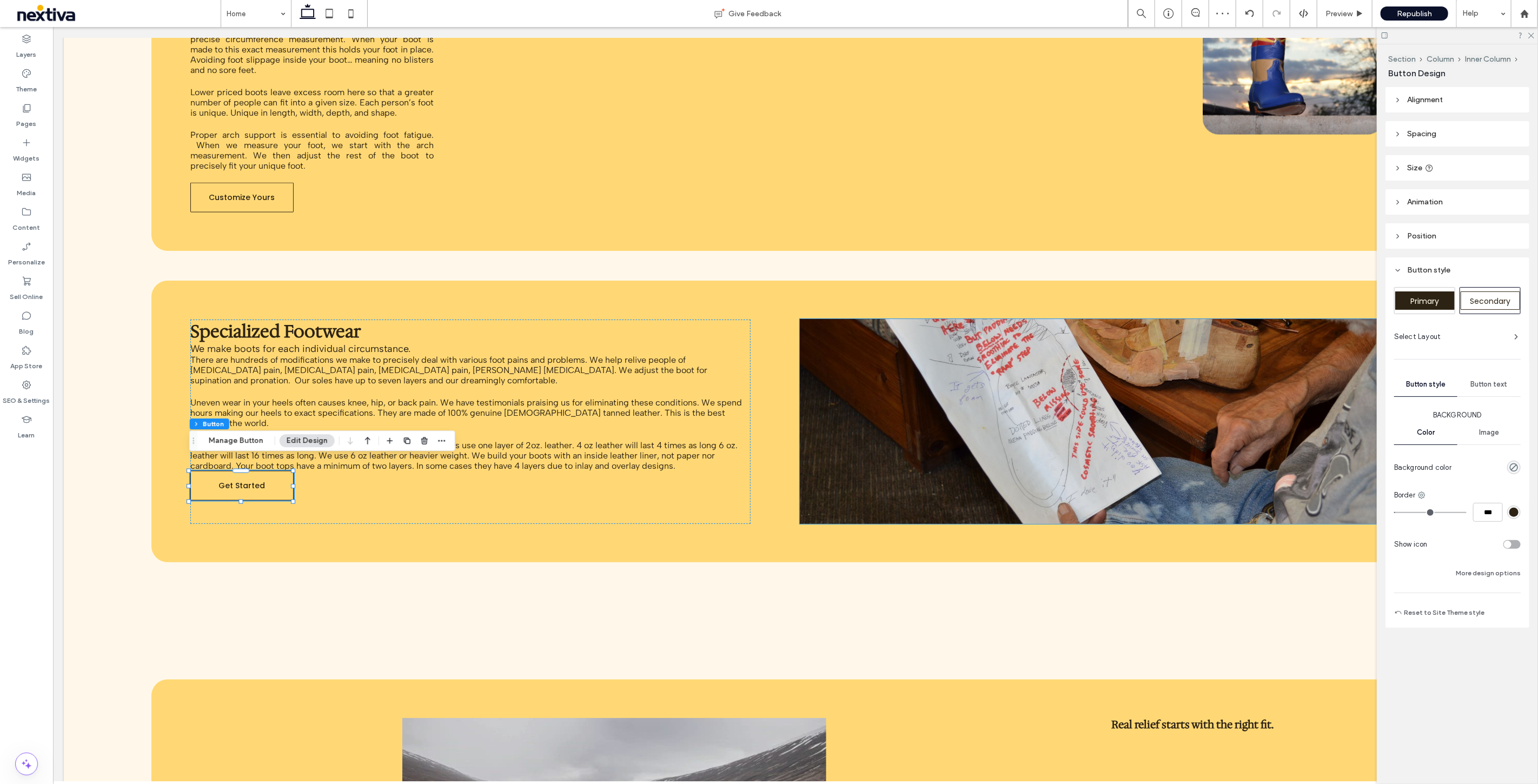 type on "*" 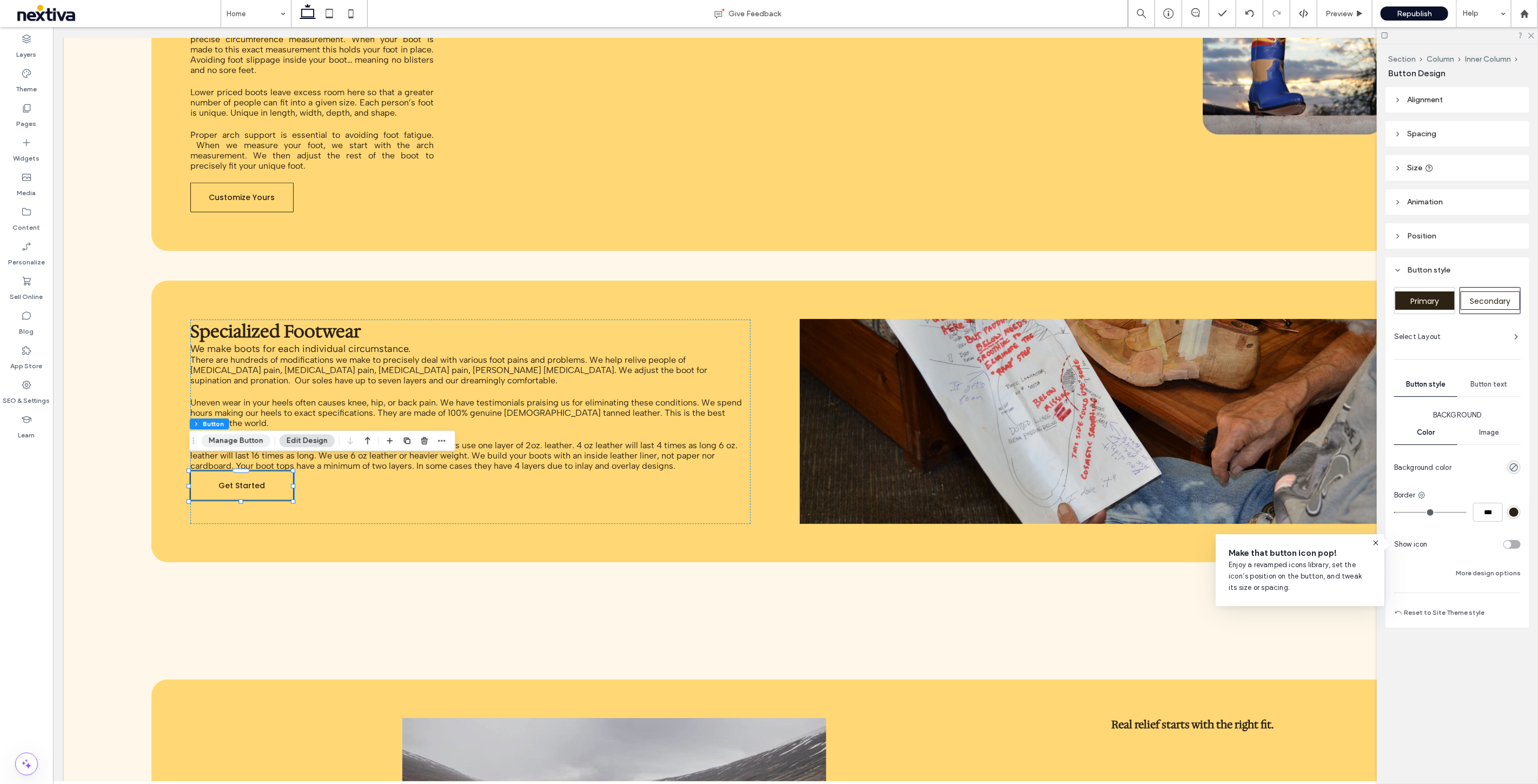 click on "Manage Button" at bounding box center (236, 441) 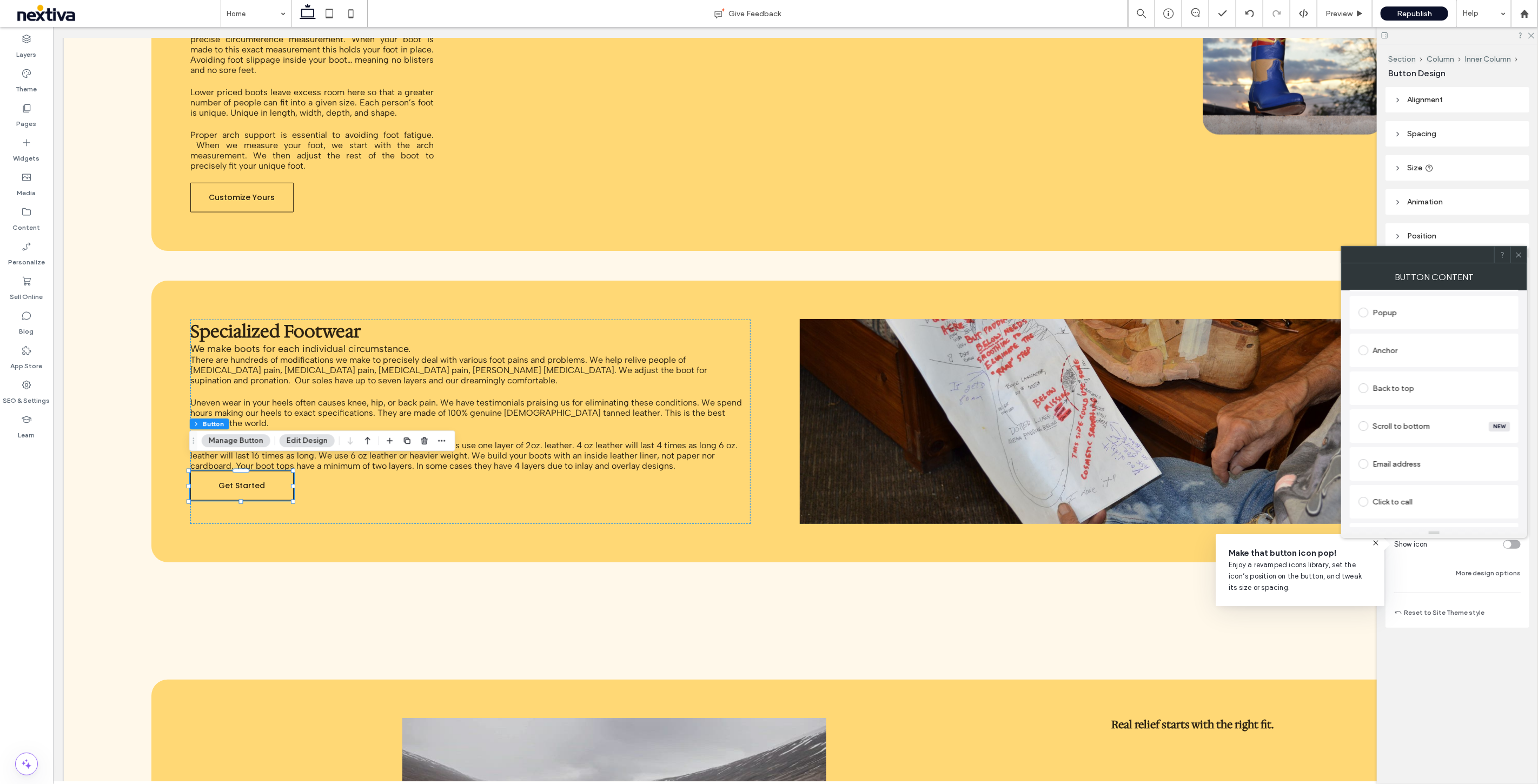 scroll, scrollTop: 209, scrollLeft: 0, axis: vertical 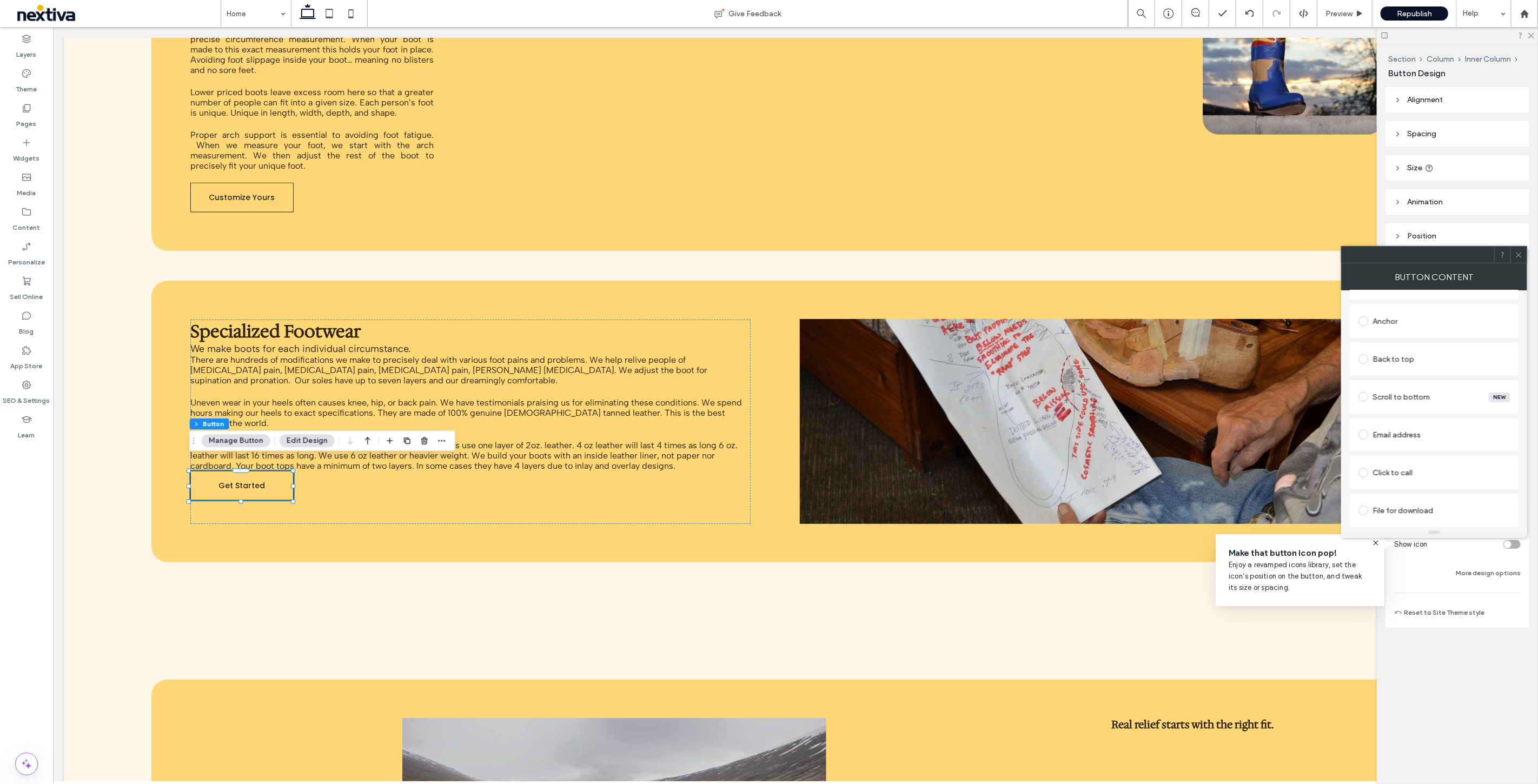 click on "Click to call" at bounding box center (1434, 473) 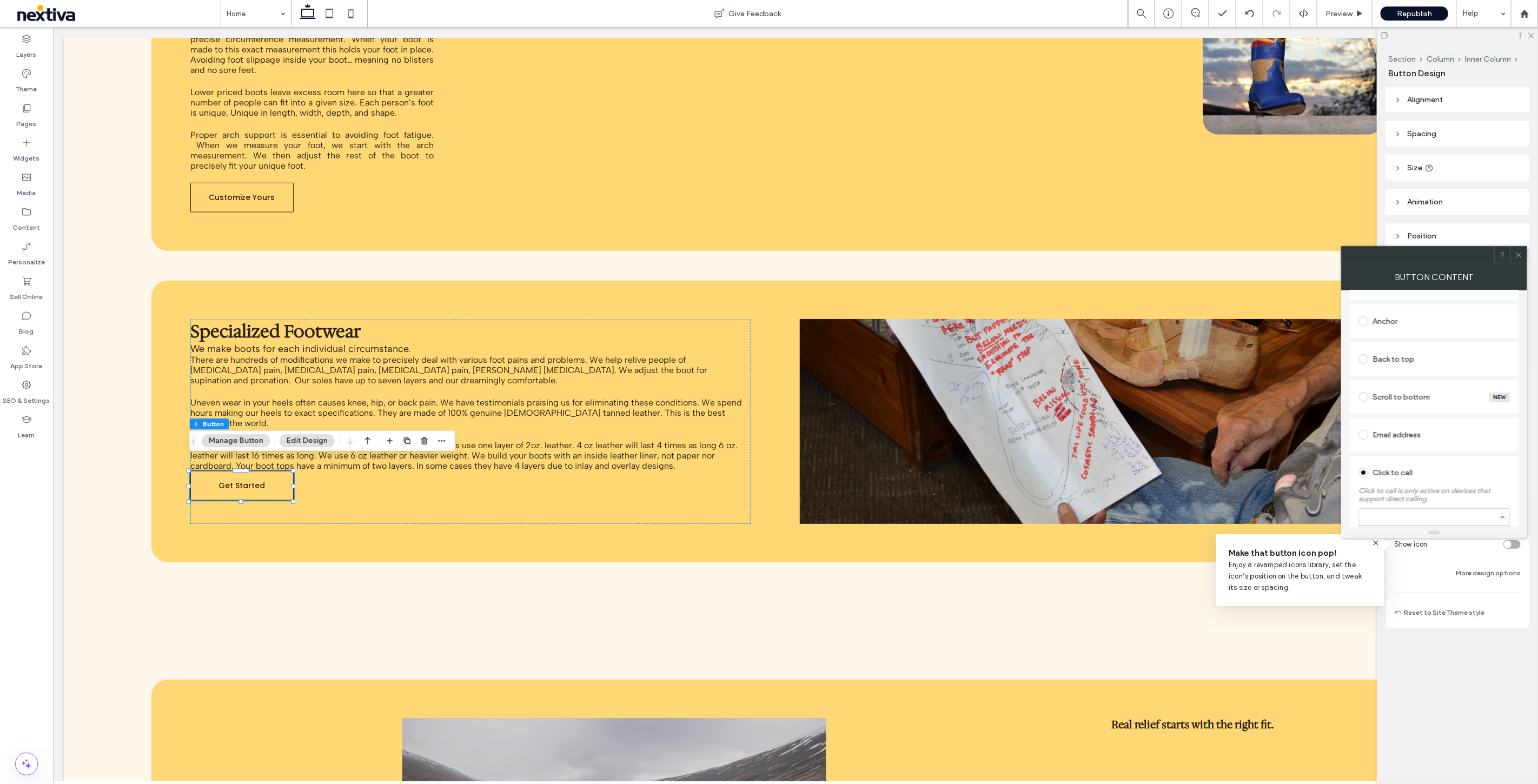 paste on "**********" 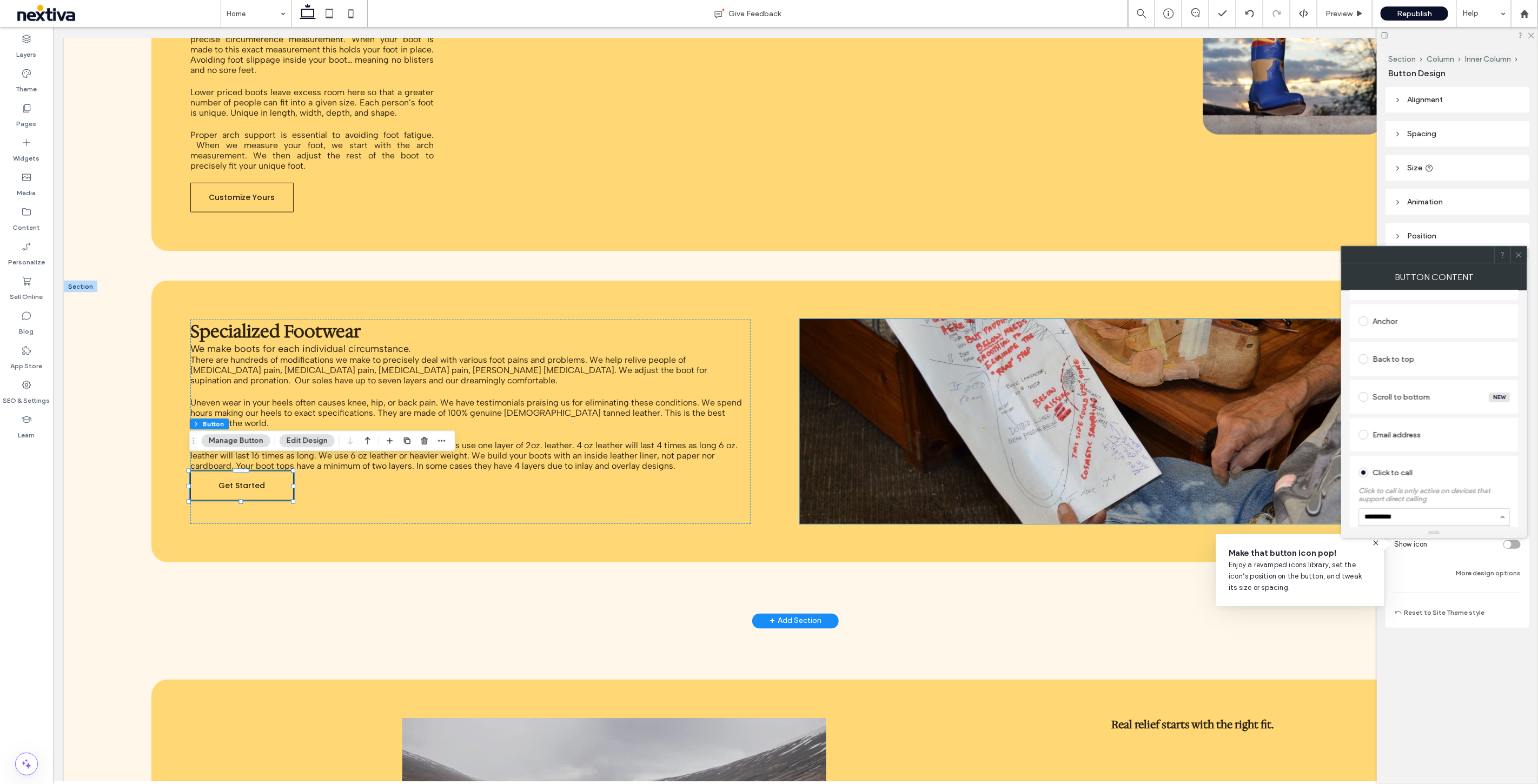 click at bounding box center (1099, 421) 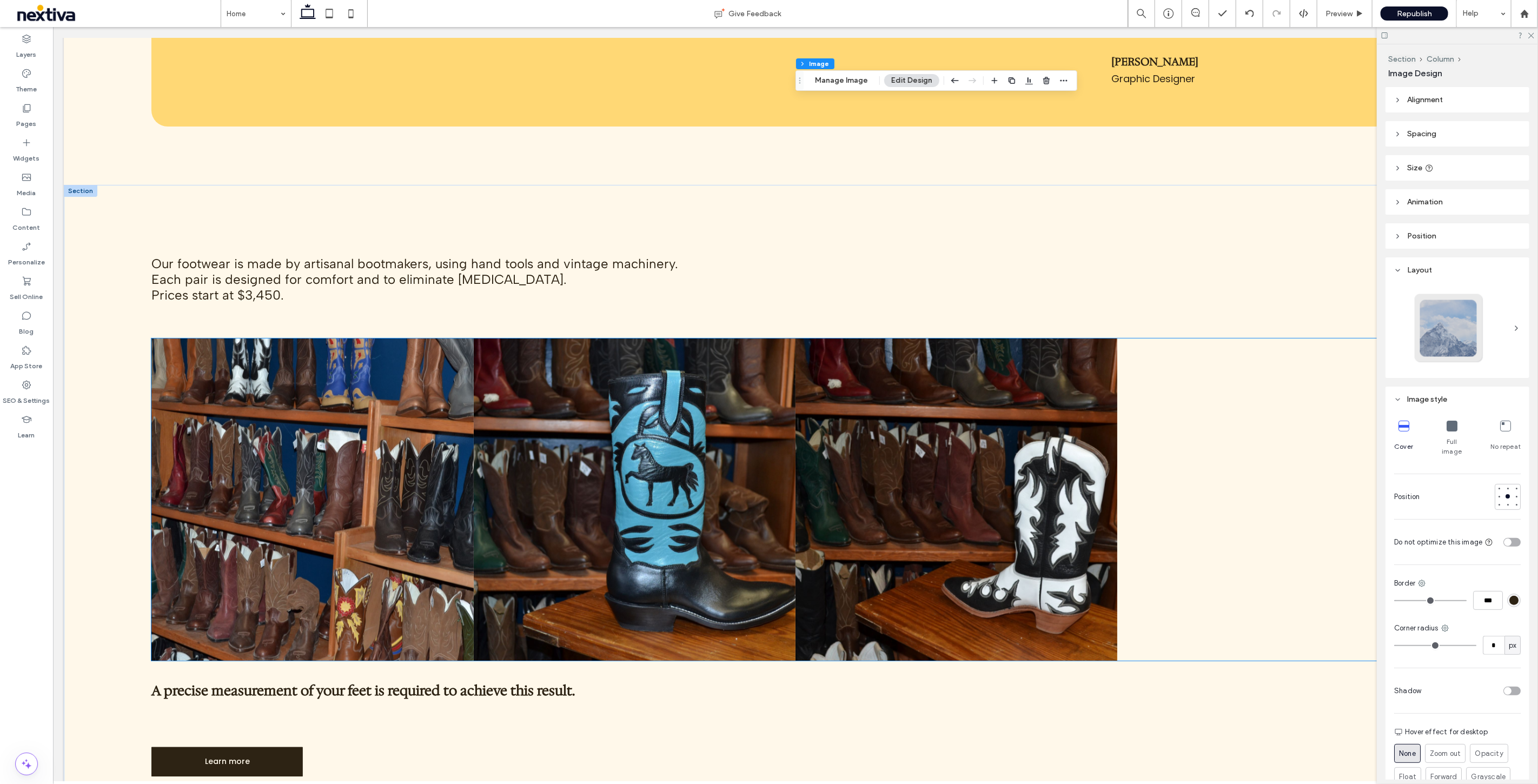 scroll, scrollTop: 2283, scrollLeft: 0, axis: vertical 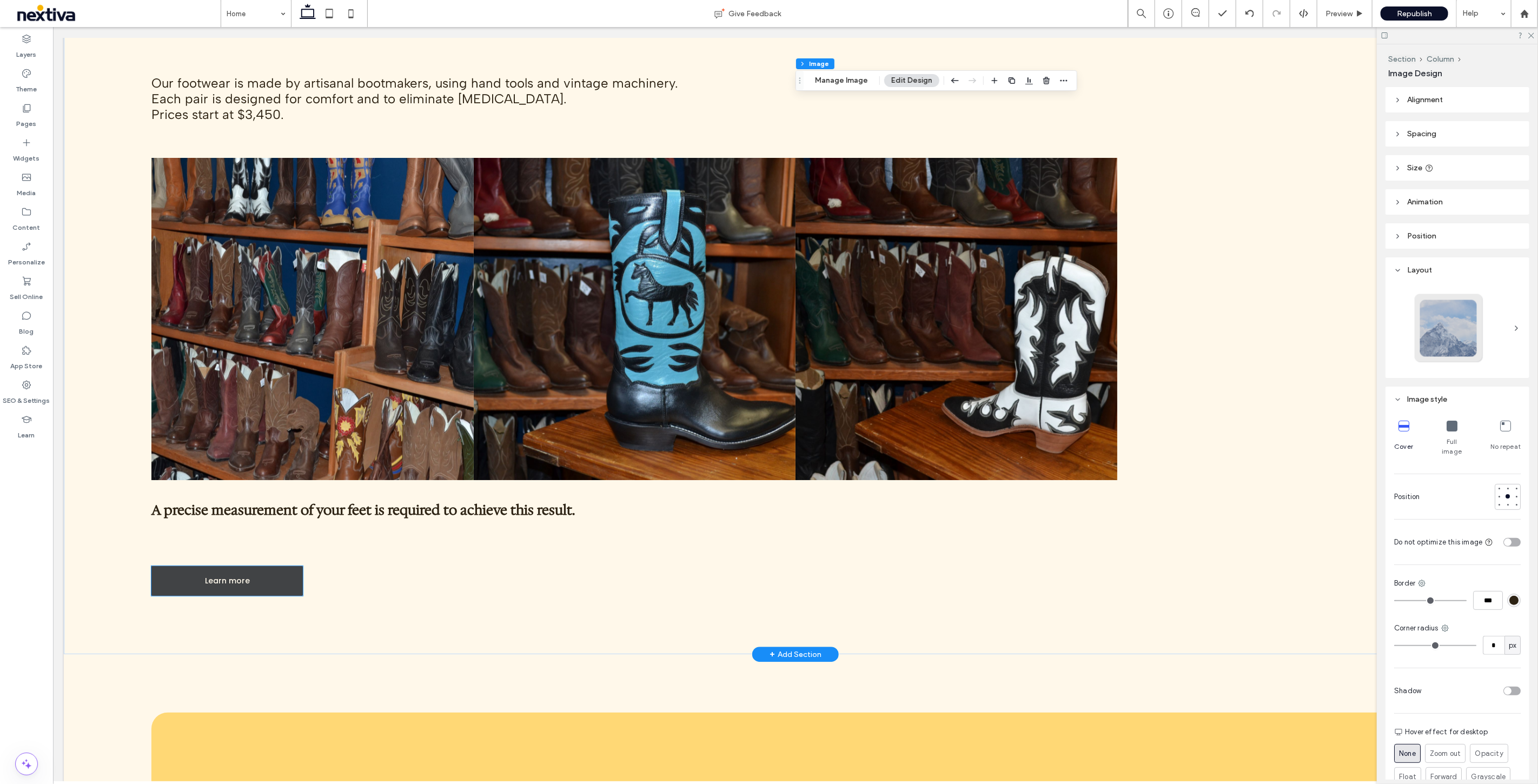 click on "Learn more" at bounding box center (227, 581) 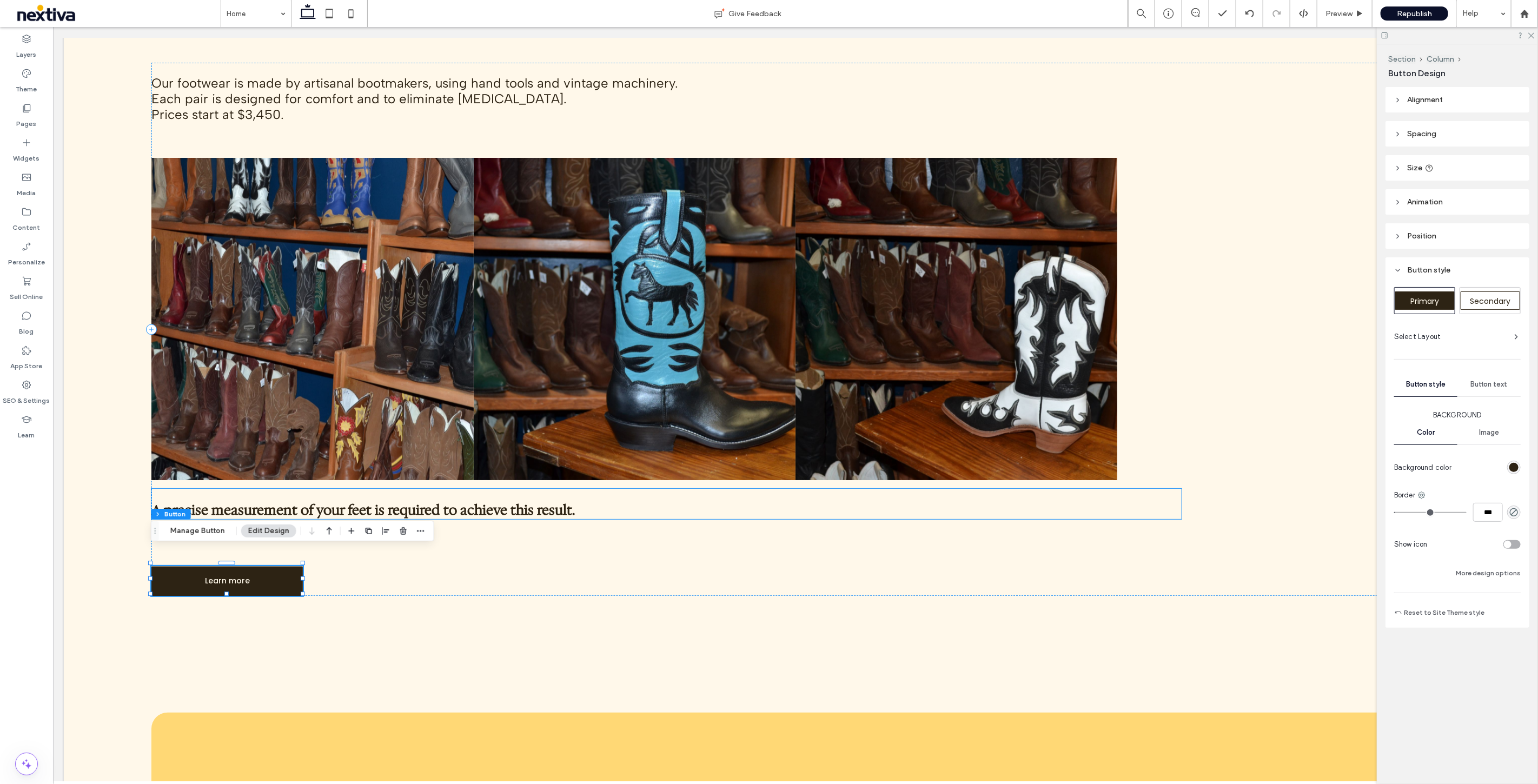type on "*" 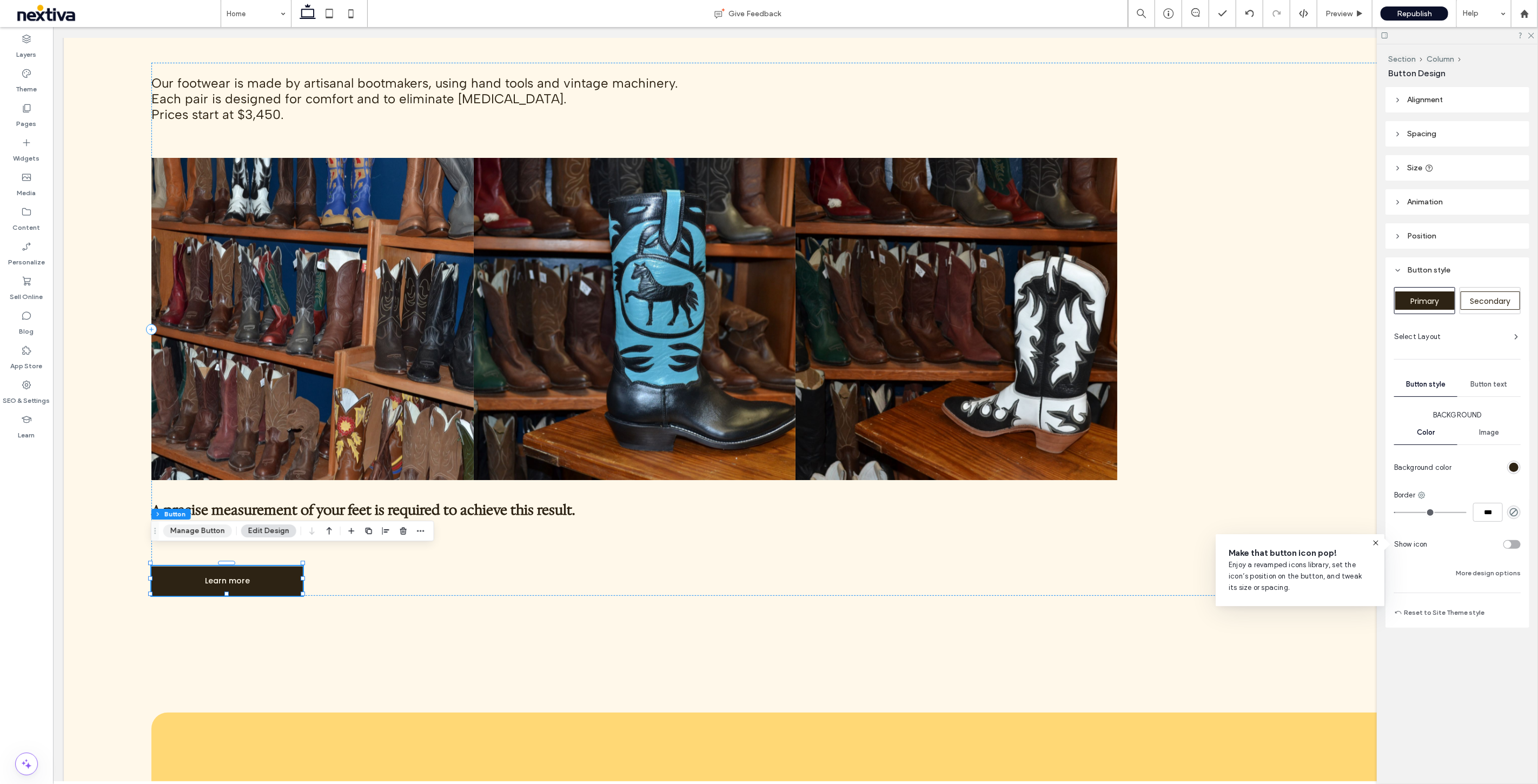click on "Manage Button" at bounding box center (197, 531) 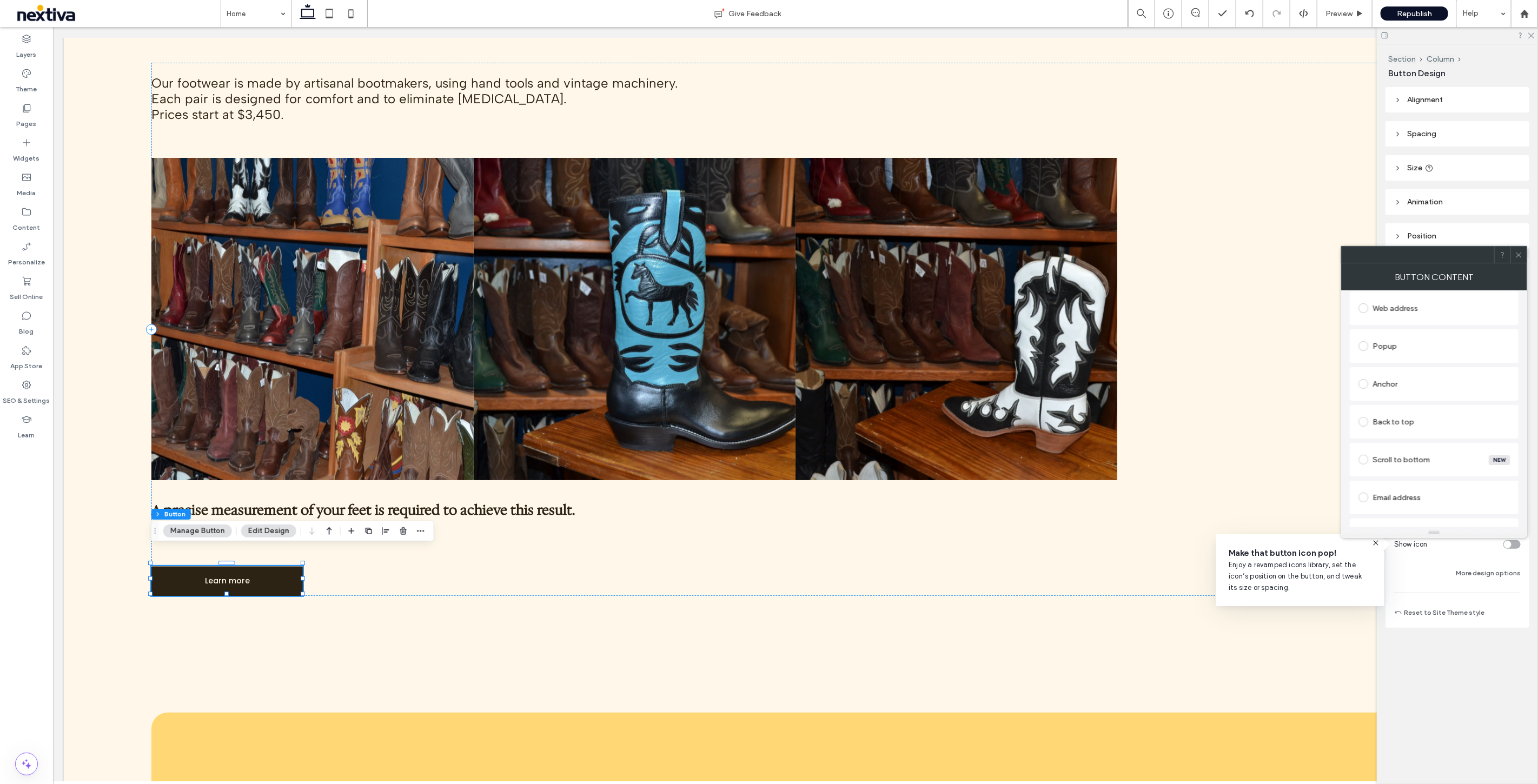 scroll, scrollTop: 242, scrollLeft: 0, axis: vertical 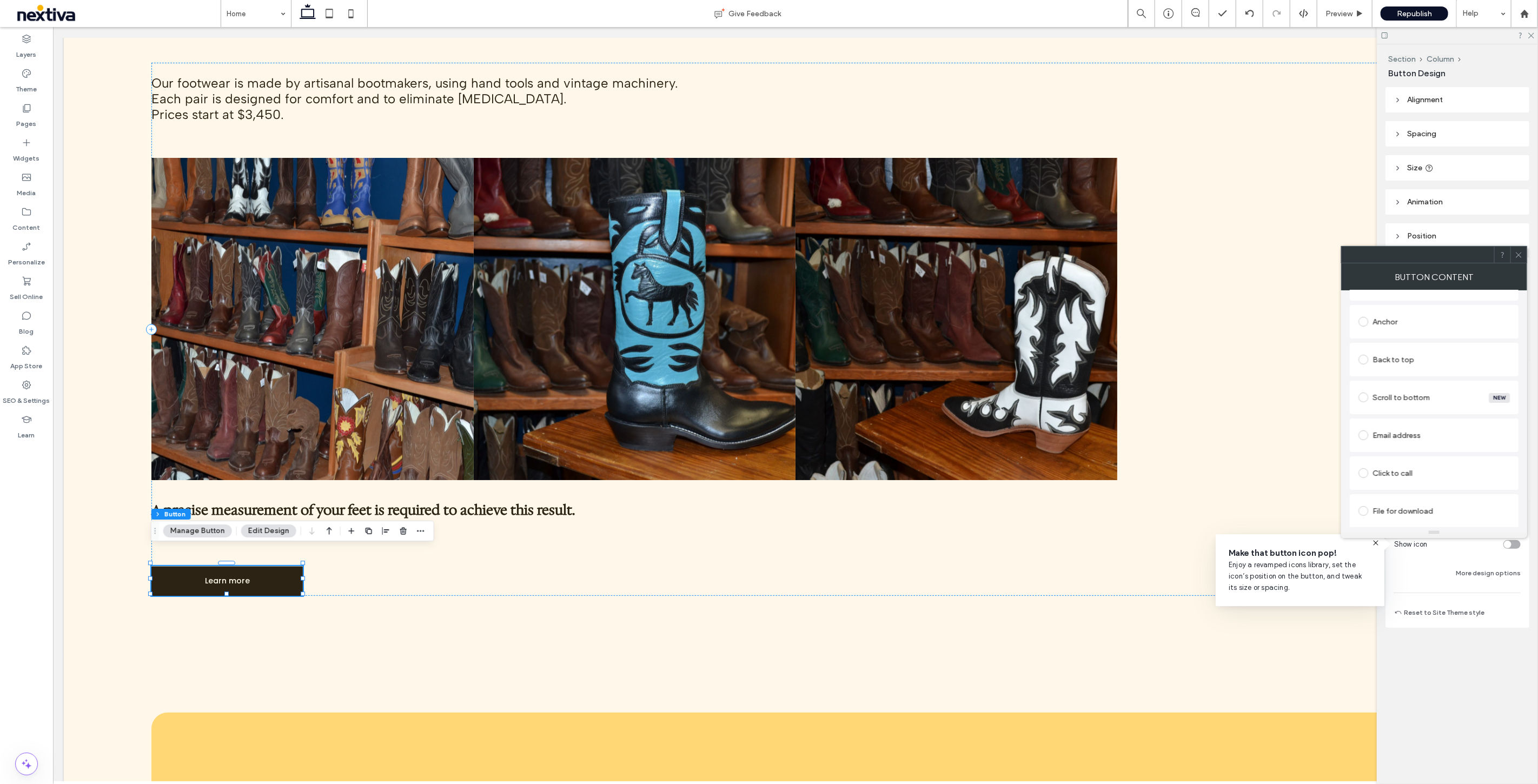 click on "Click to call" at bounding box center [1434, 473] 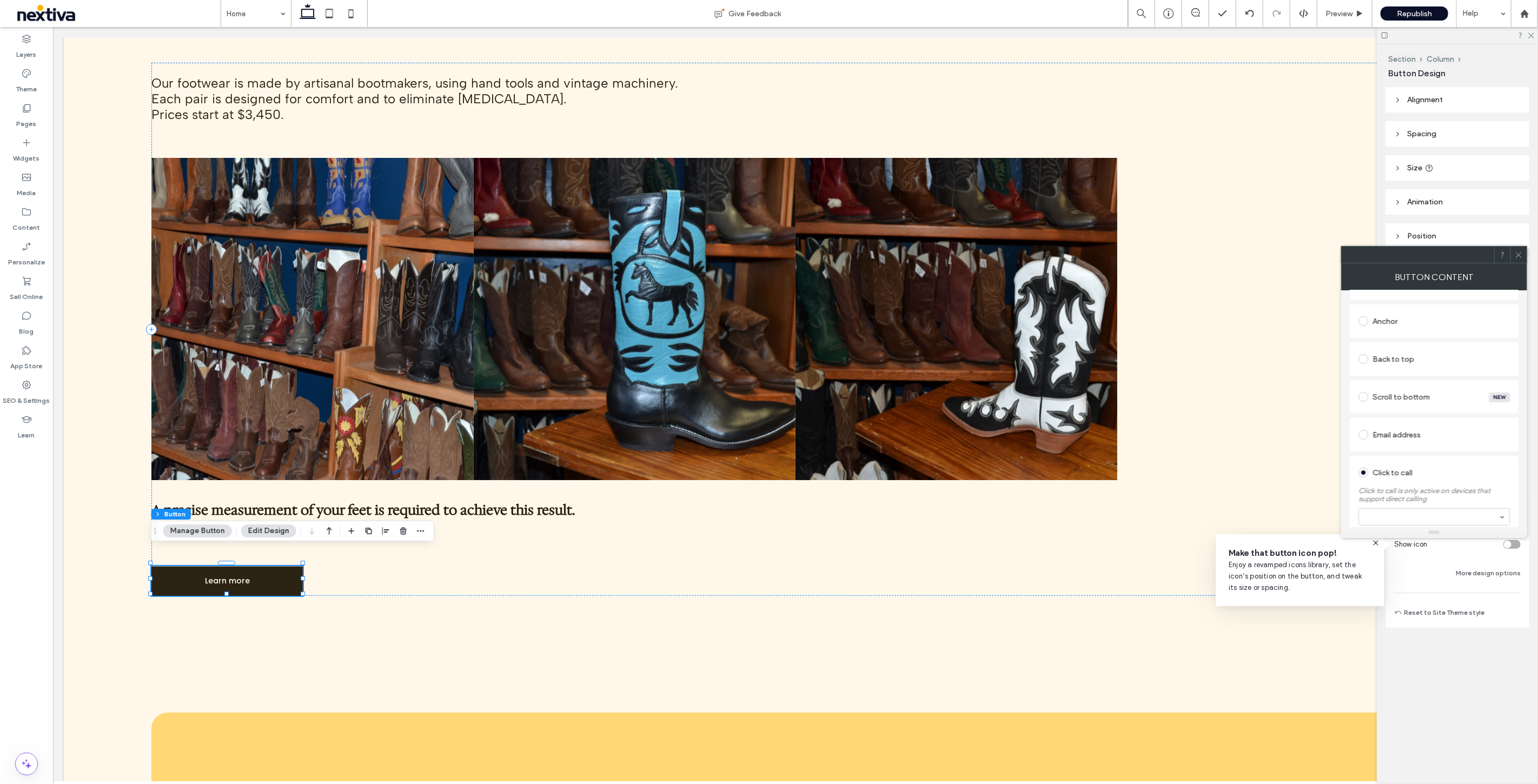 scroll, scrollTop: 256, scrollLeft: 0, axis: vertical 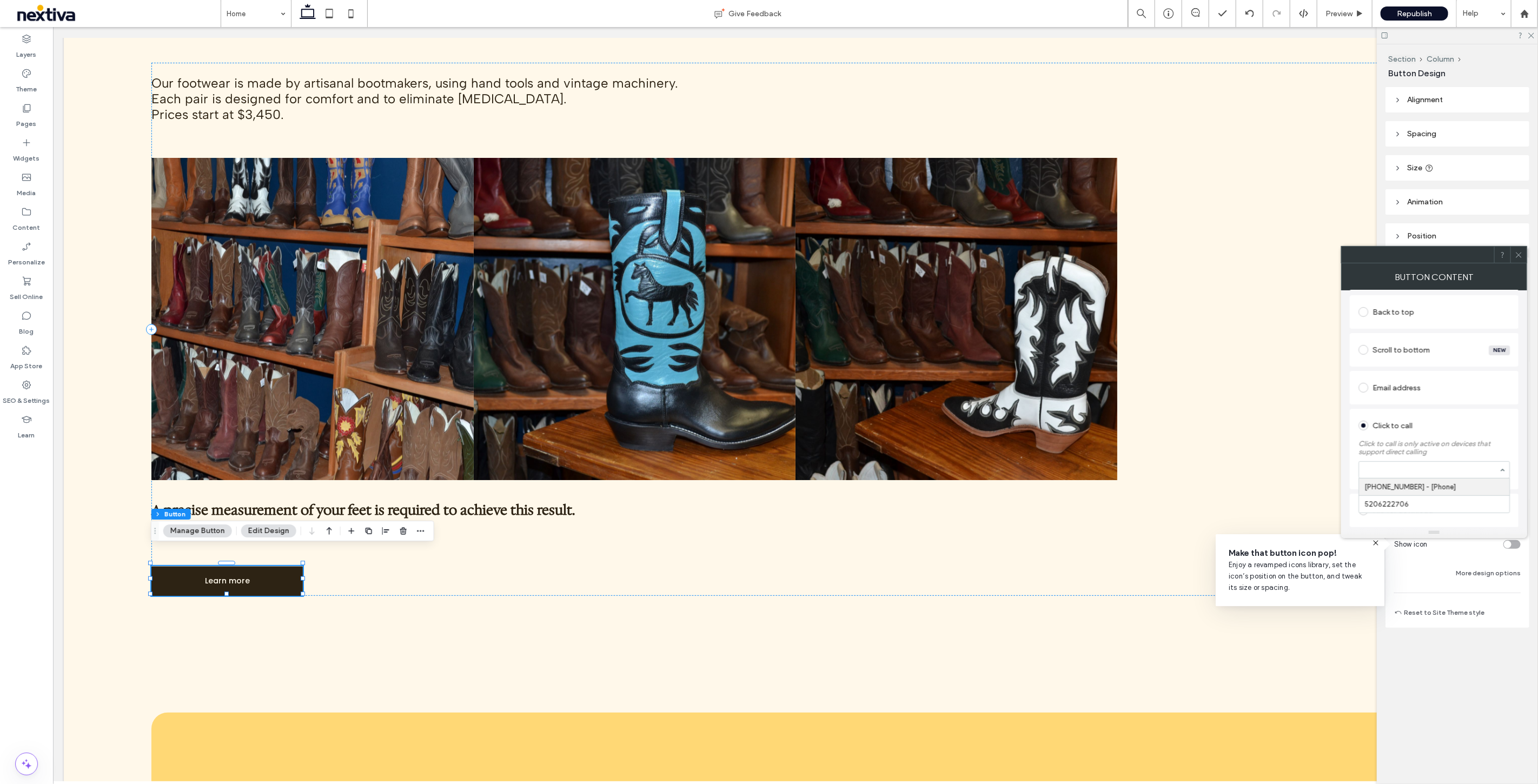 paste on "**********" 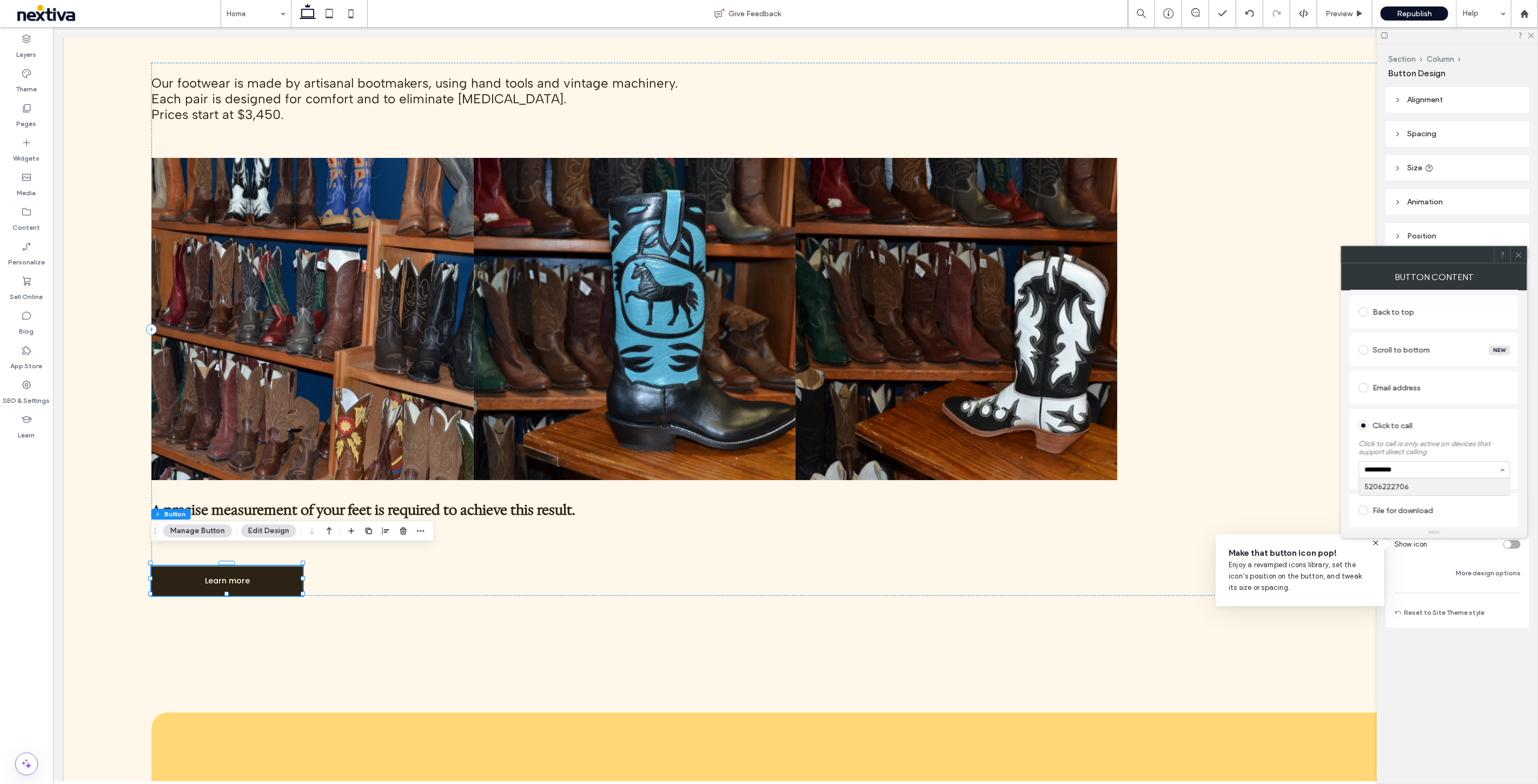 type 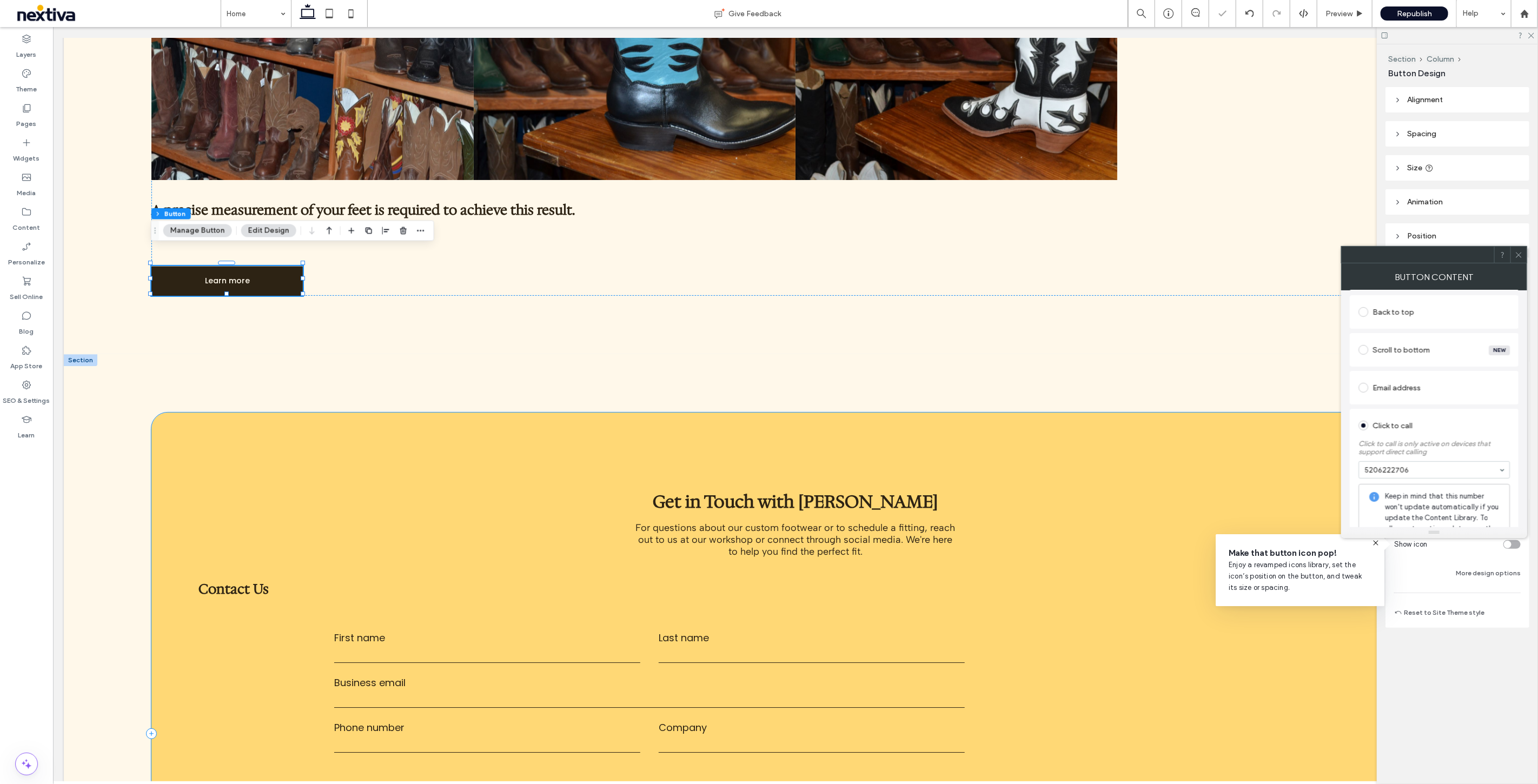 click on "**********" at bounding box center [794, 733] 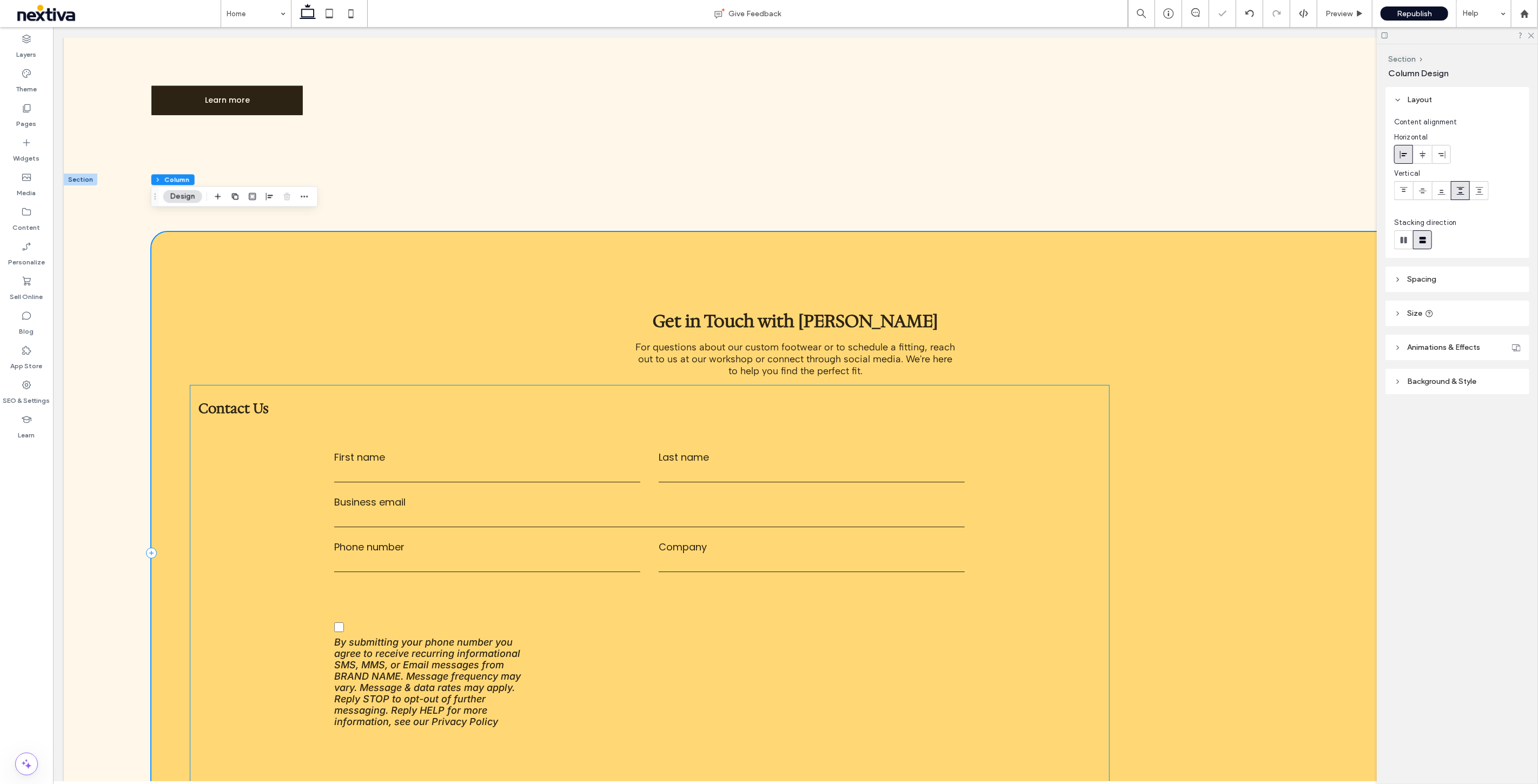 scroll, scrollTop: 3124, scrollLeft: 0, axis: vertical 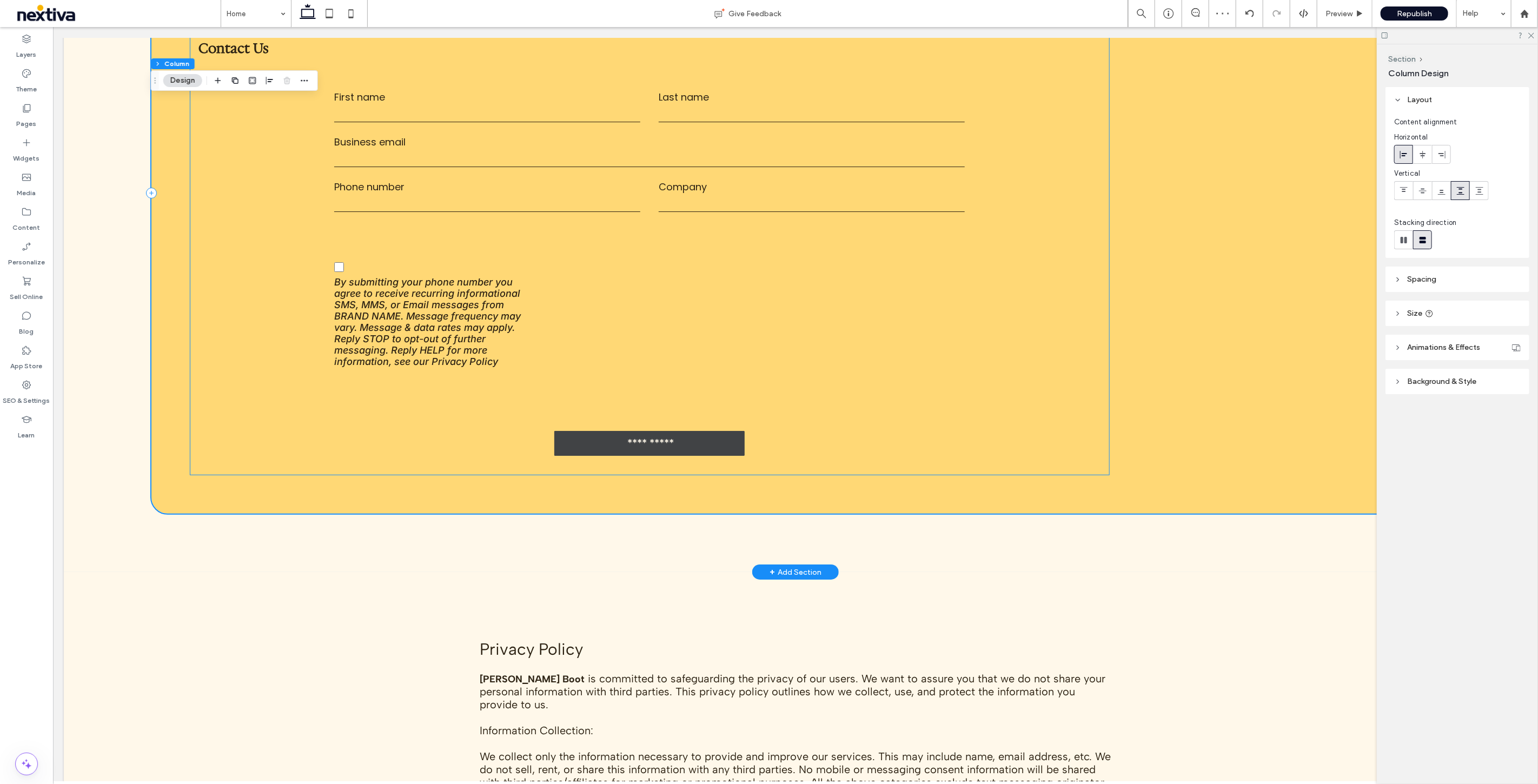 click on "**********" at bounding box center [650, 442] 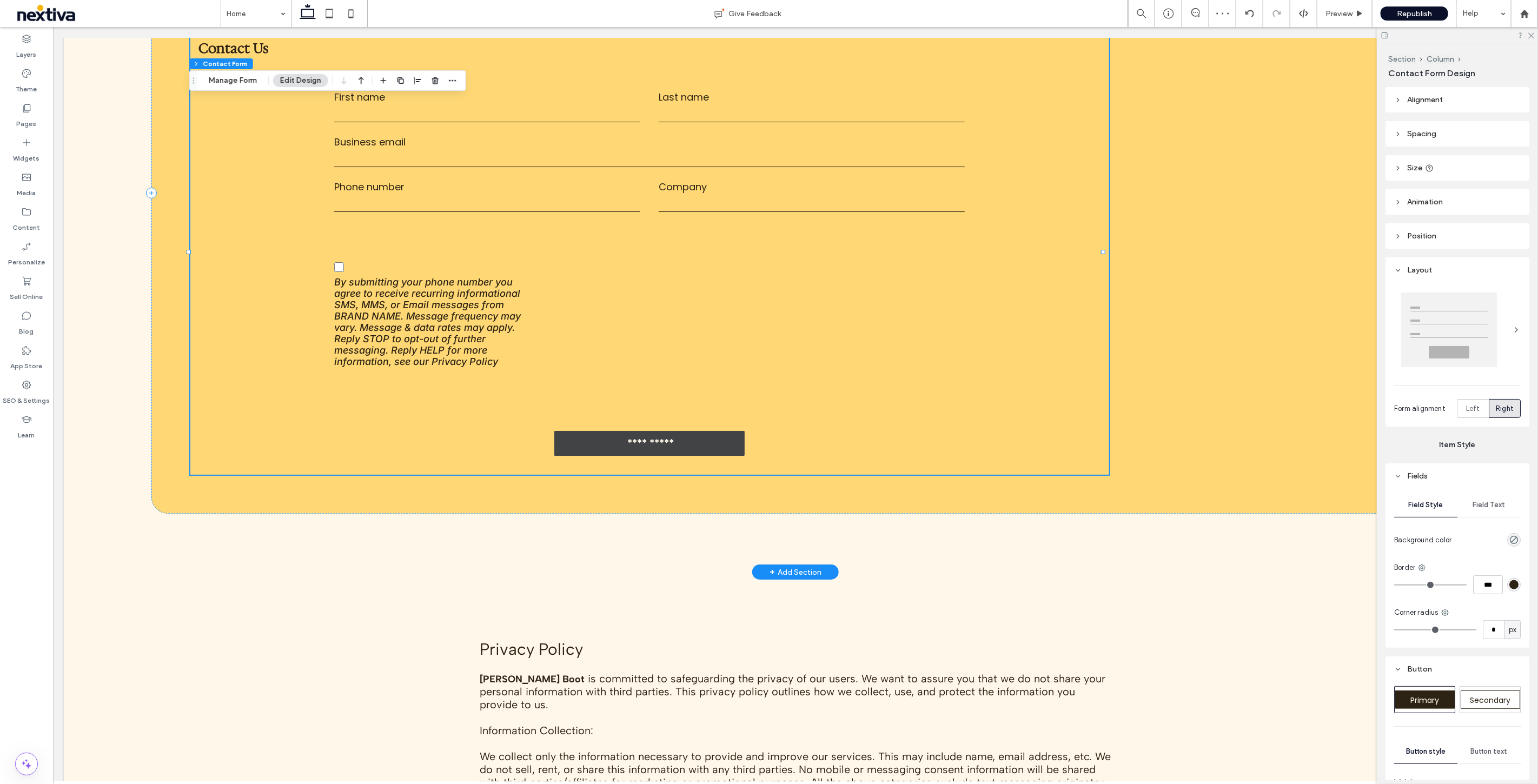 type on "***" 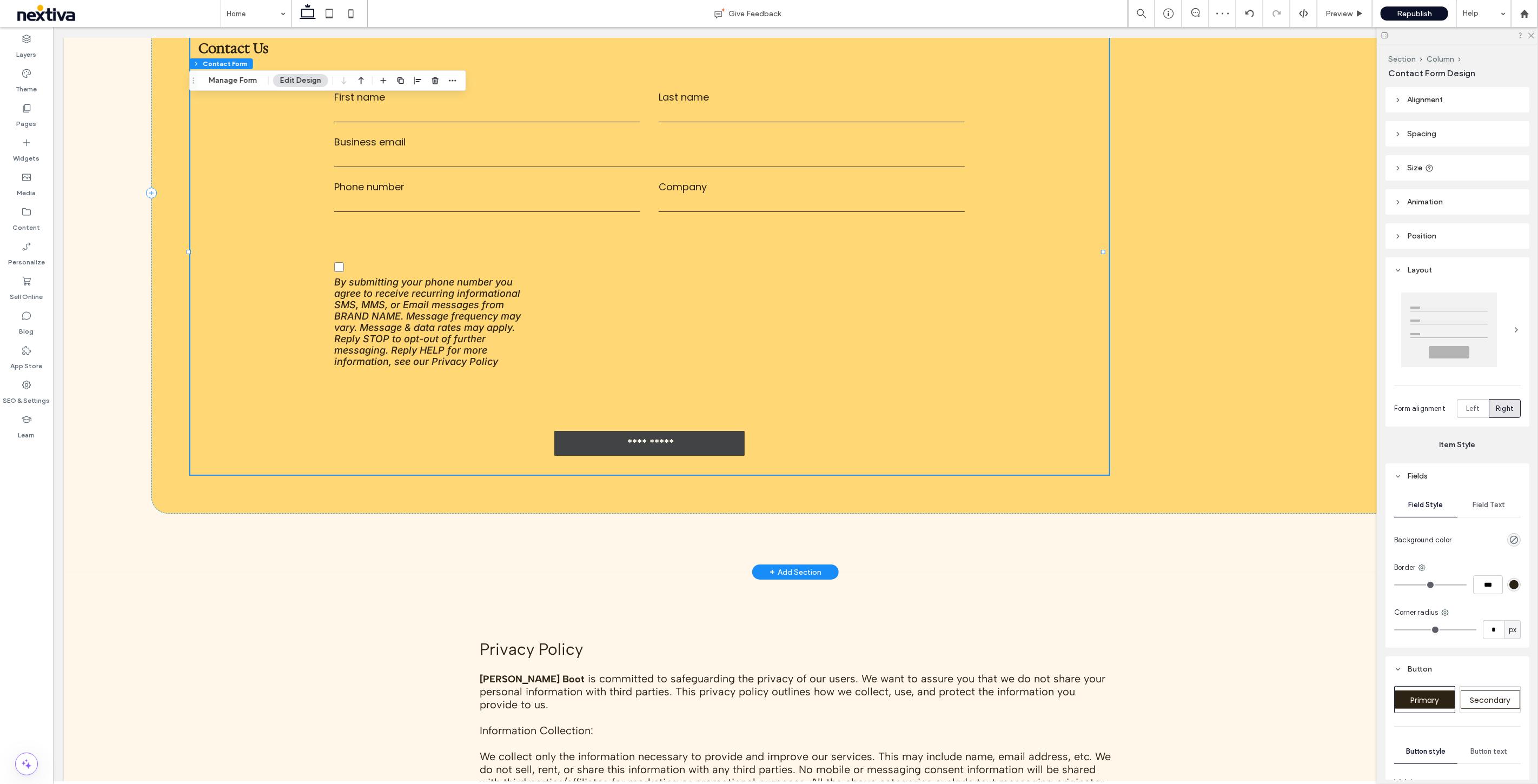 type on "**" 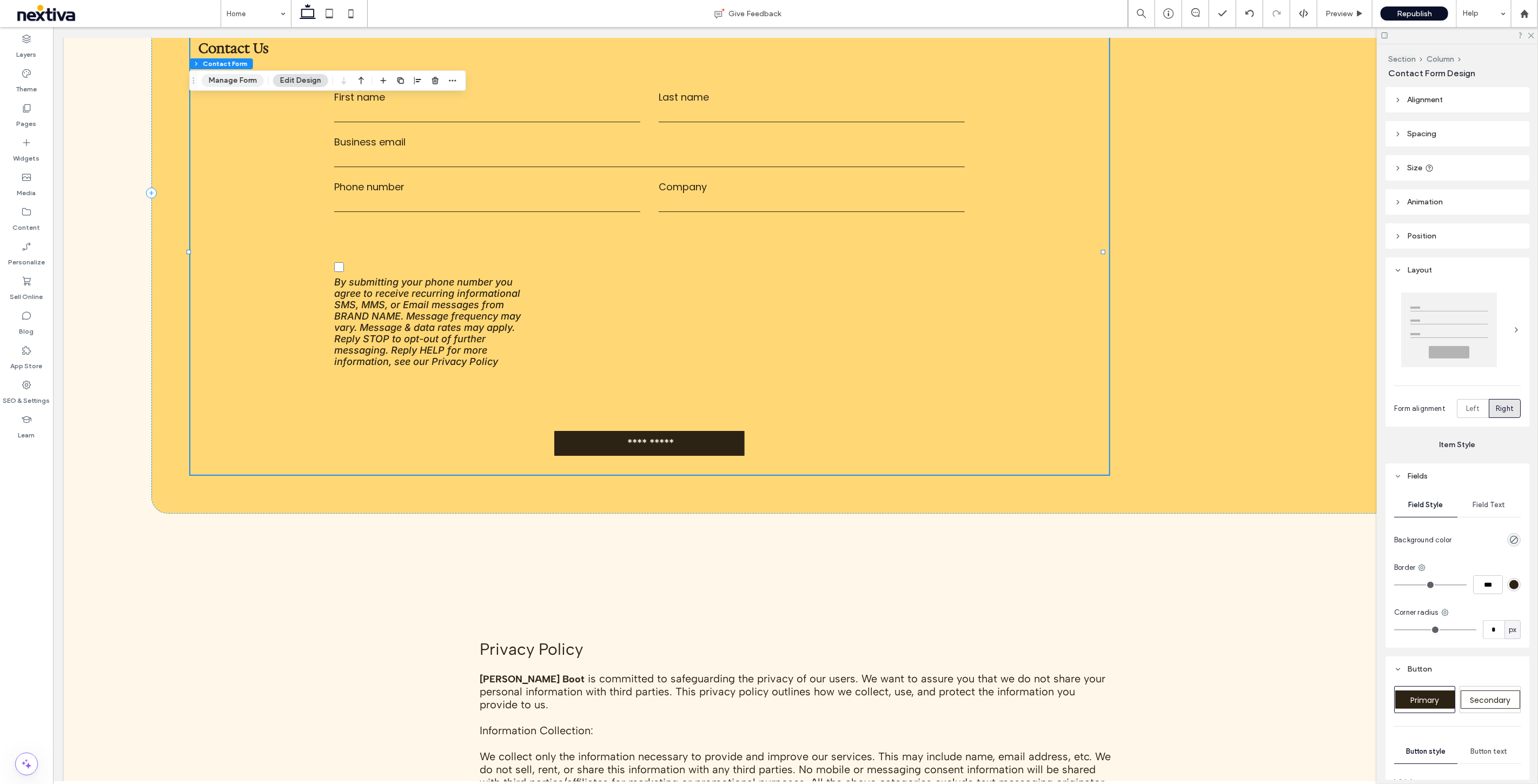 click on "Manage Form" at bounding box center (233, 81) 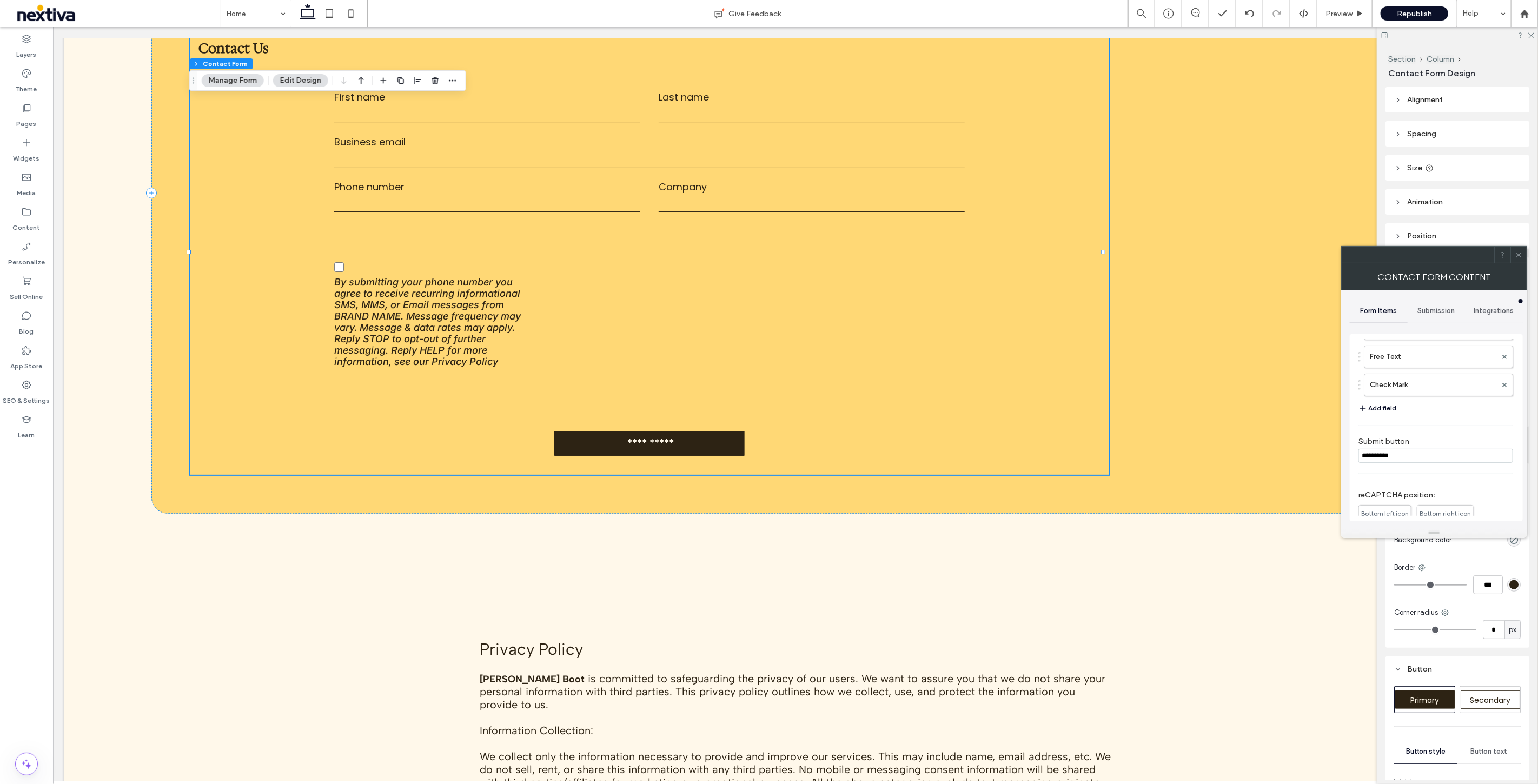 scroll, scrollTop: 261, scrollLeft: 0, axis: vertical 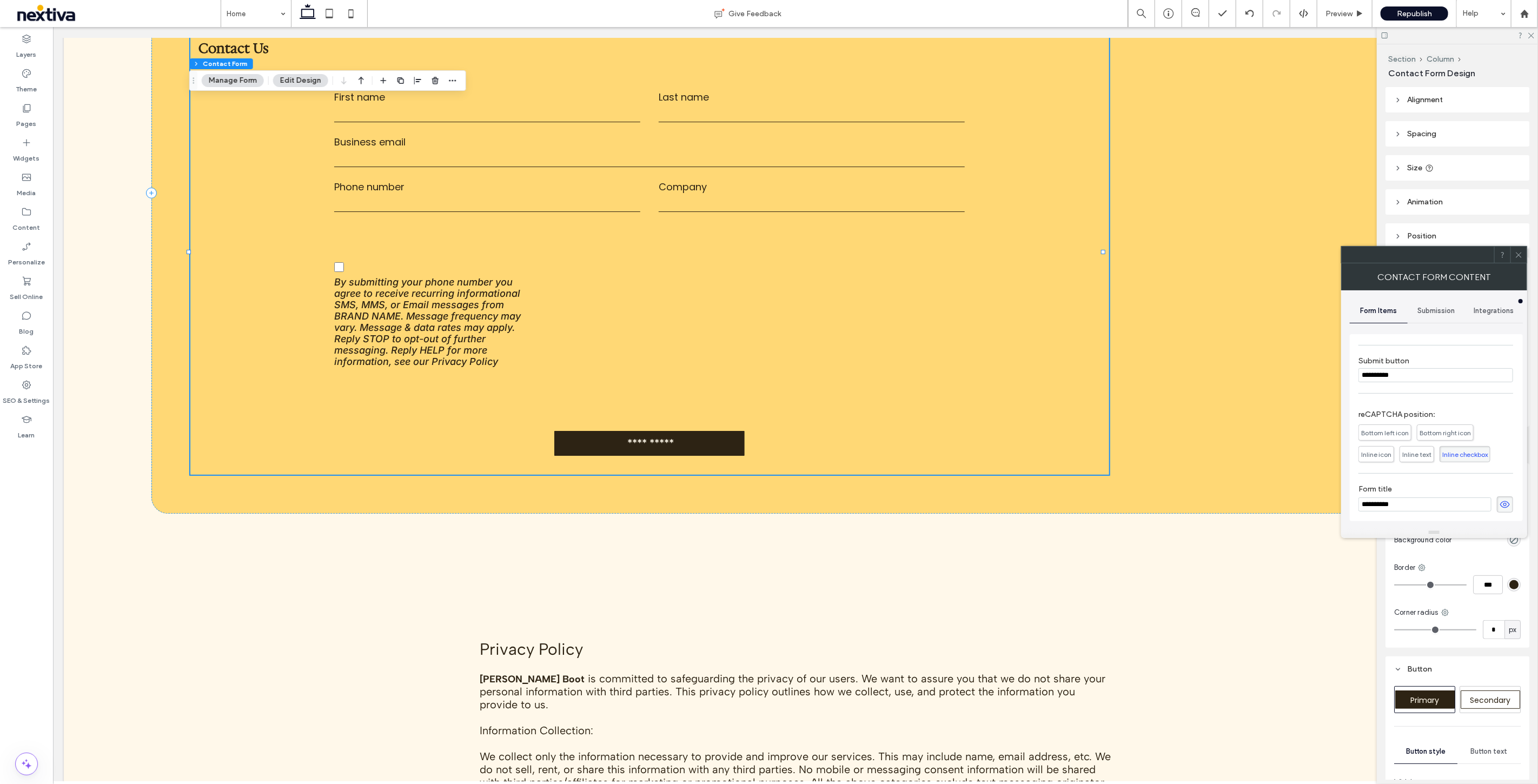 click on "Submission" at bounding box center (1436, 311) 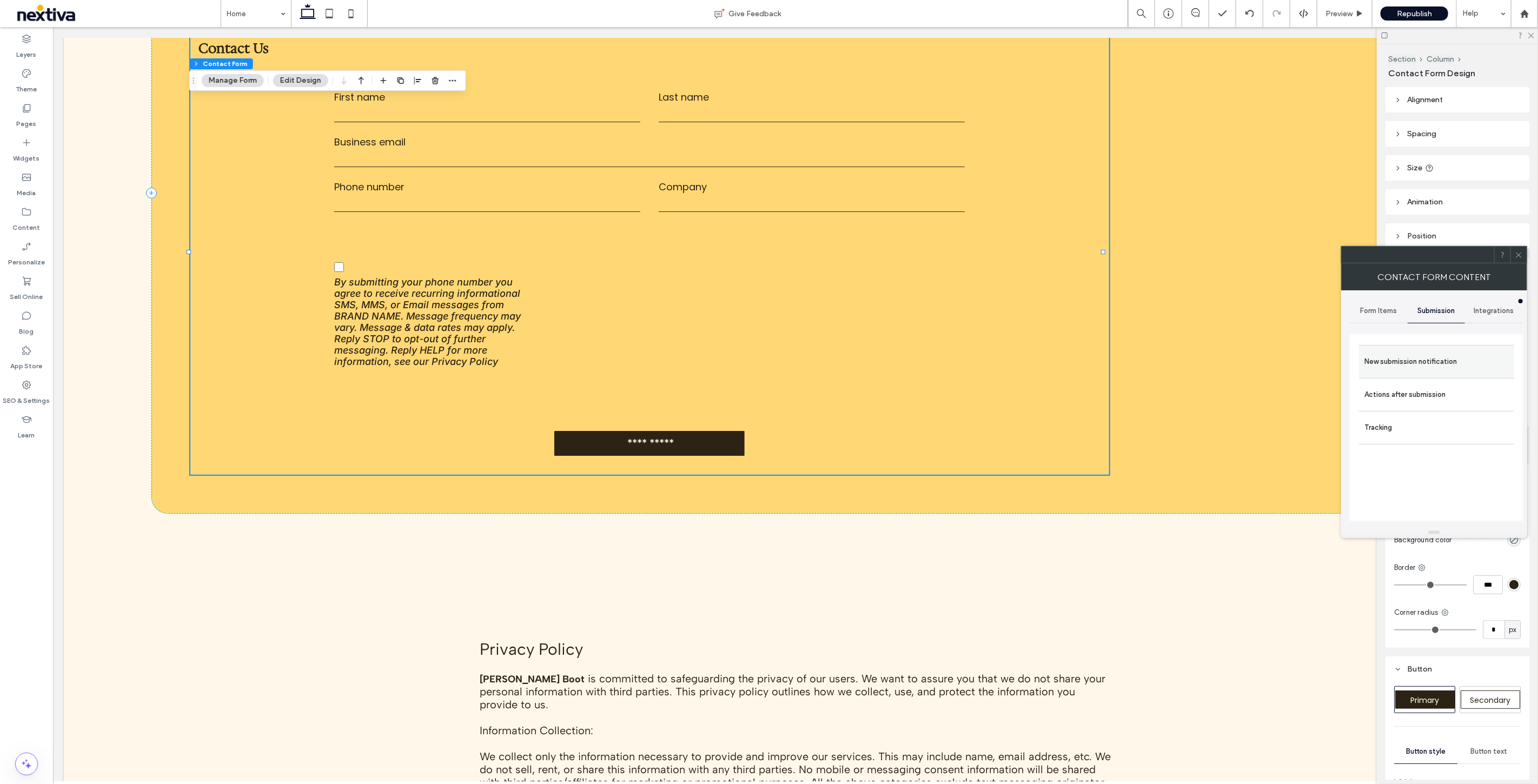 click on "New submission notification" at bounding box center (1436, 362) 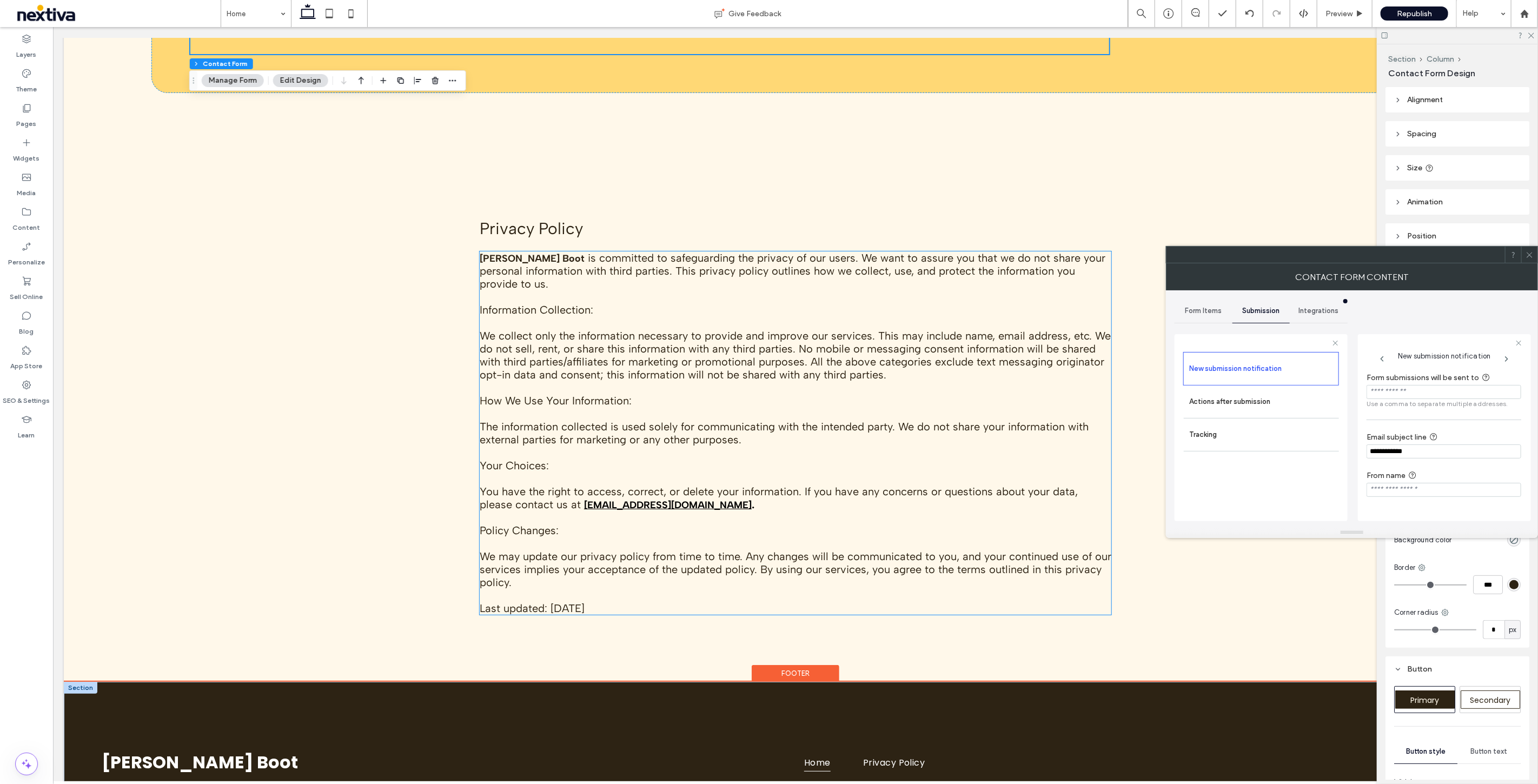 scroll, scrollTop: 3833, scrollLeft: 0, axis: vertical 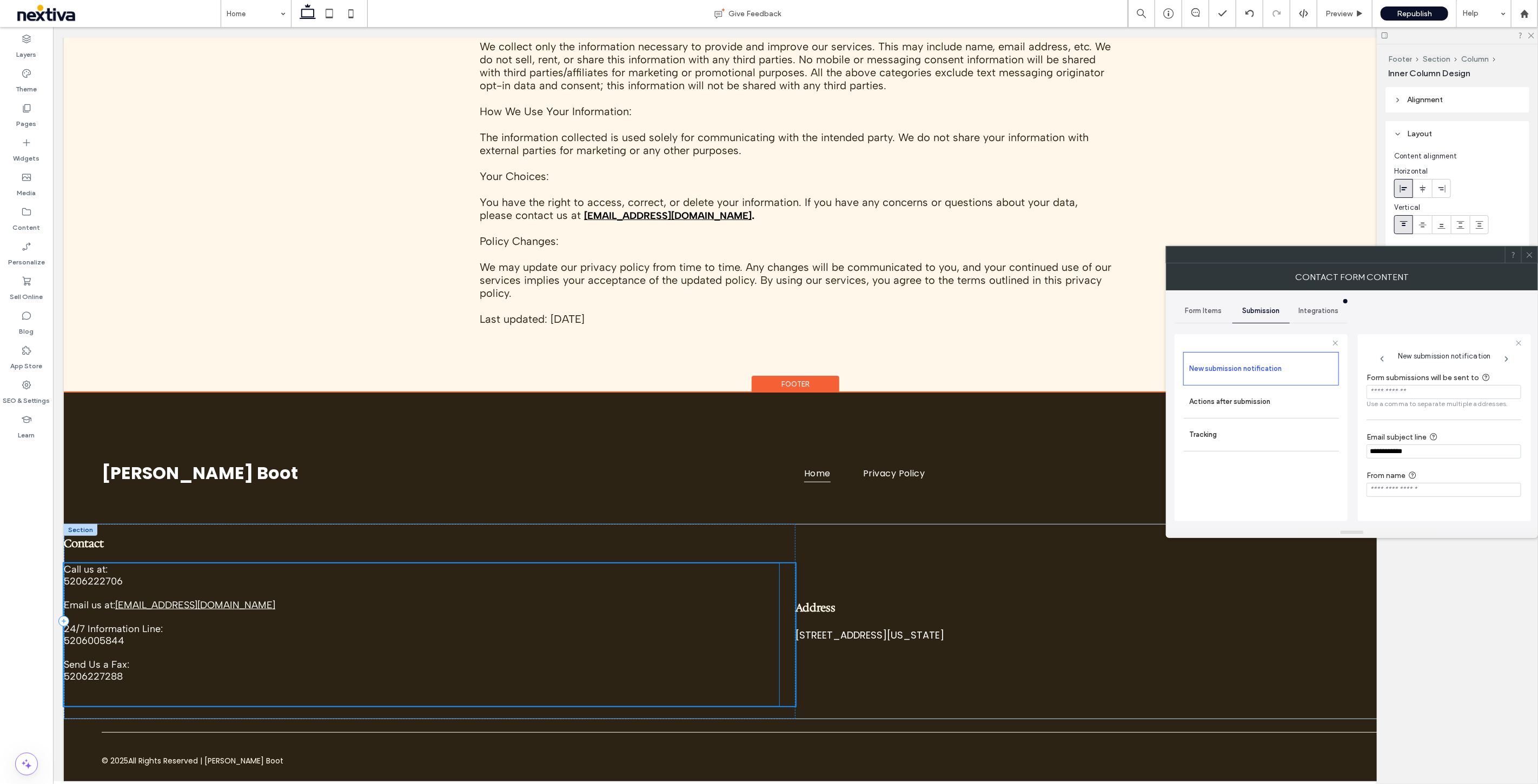 type on "**" 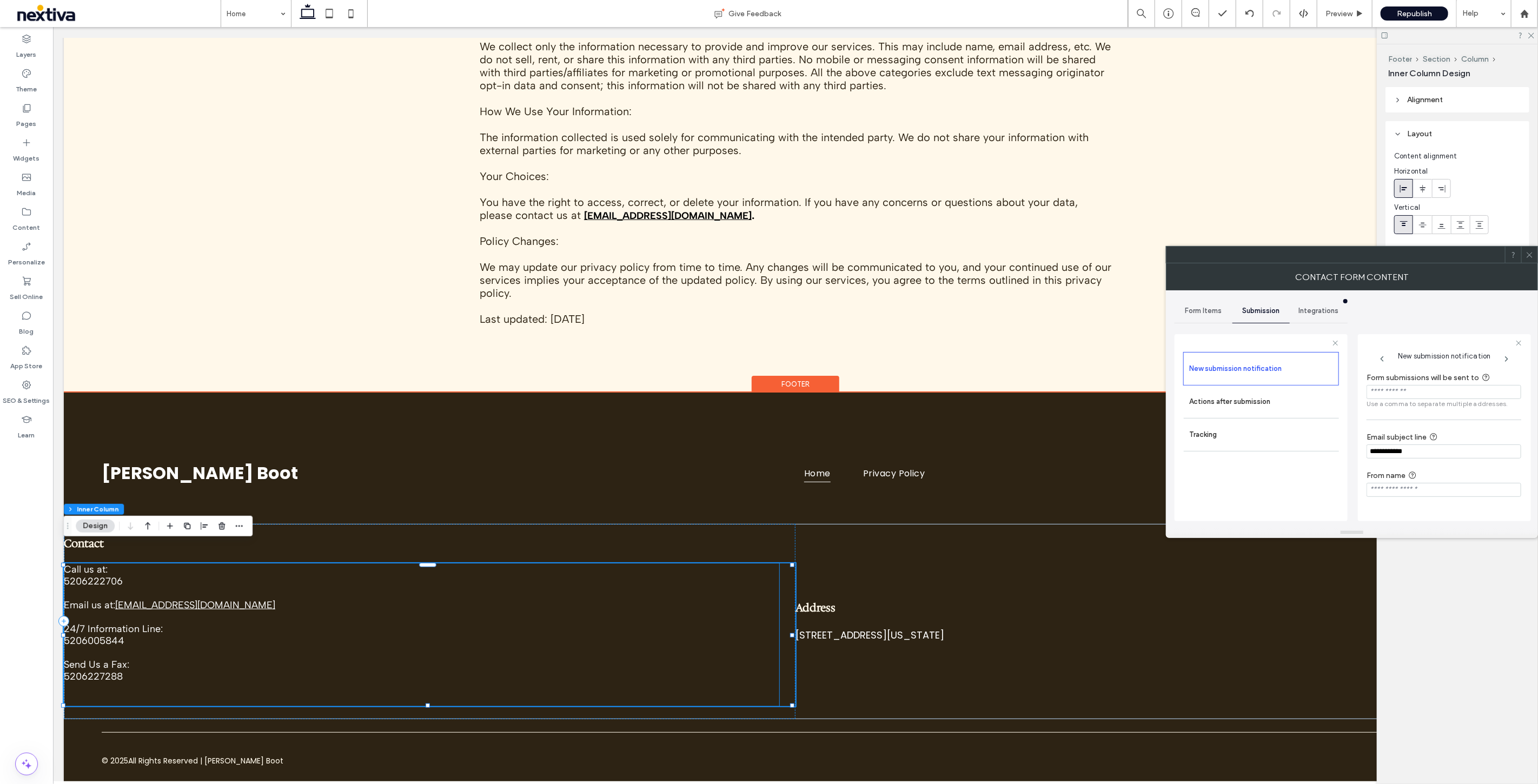 click on "[EMAIL_ADDRESS][DOMAIN_NAME]" at bounding box center [195, 605] 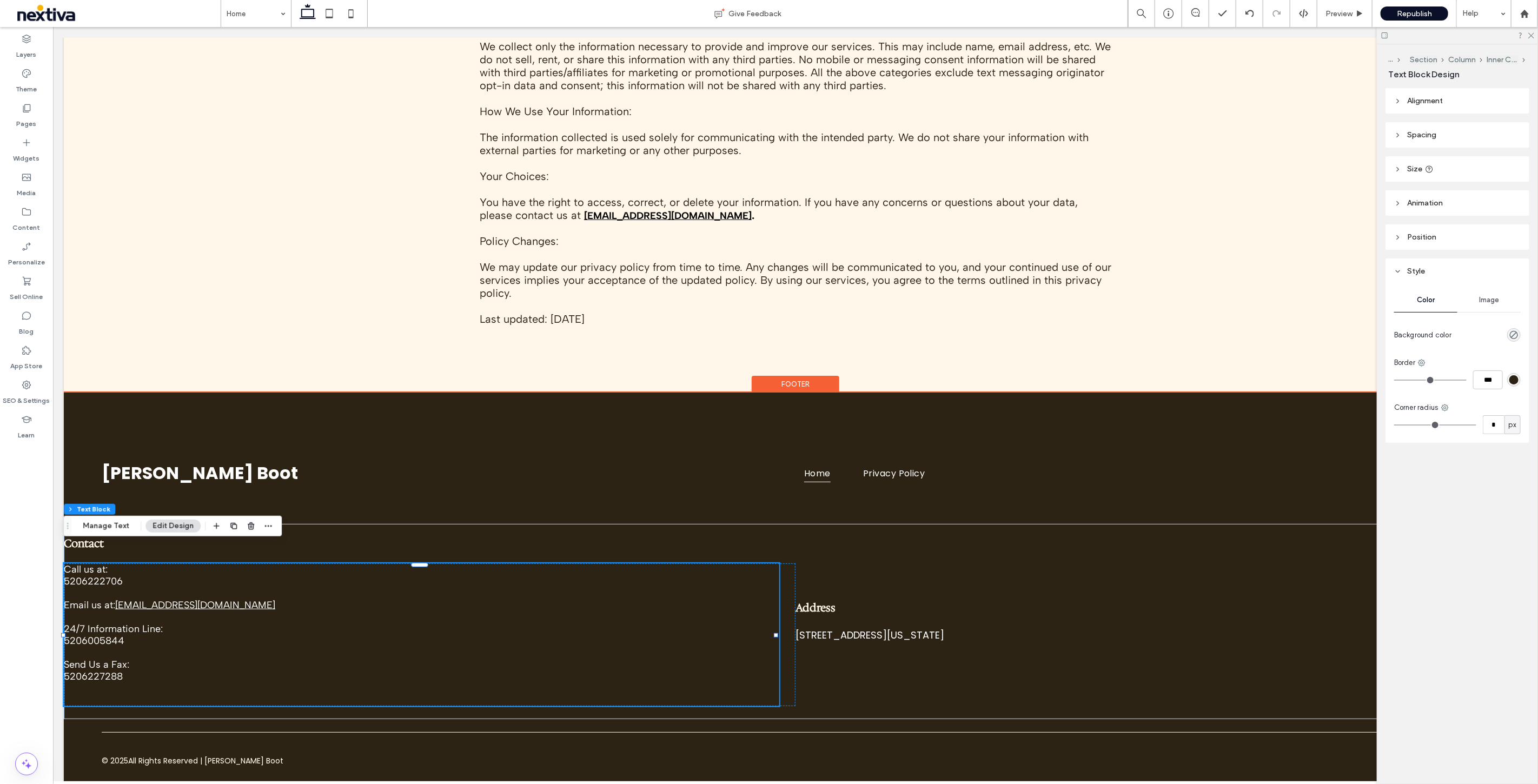 click on "[EMAIL_ADDRESS][DOMAIN_NAME]" at bounding box center (195, 605) 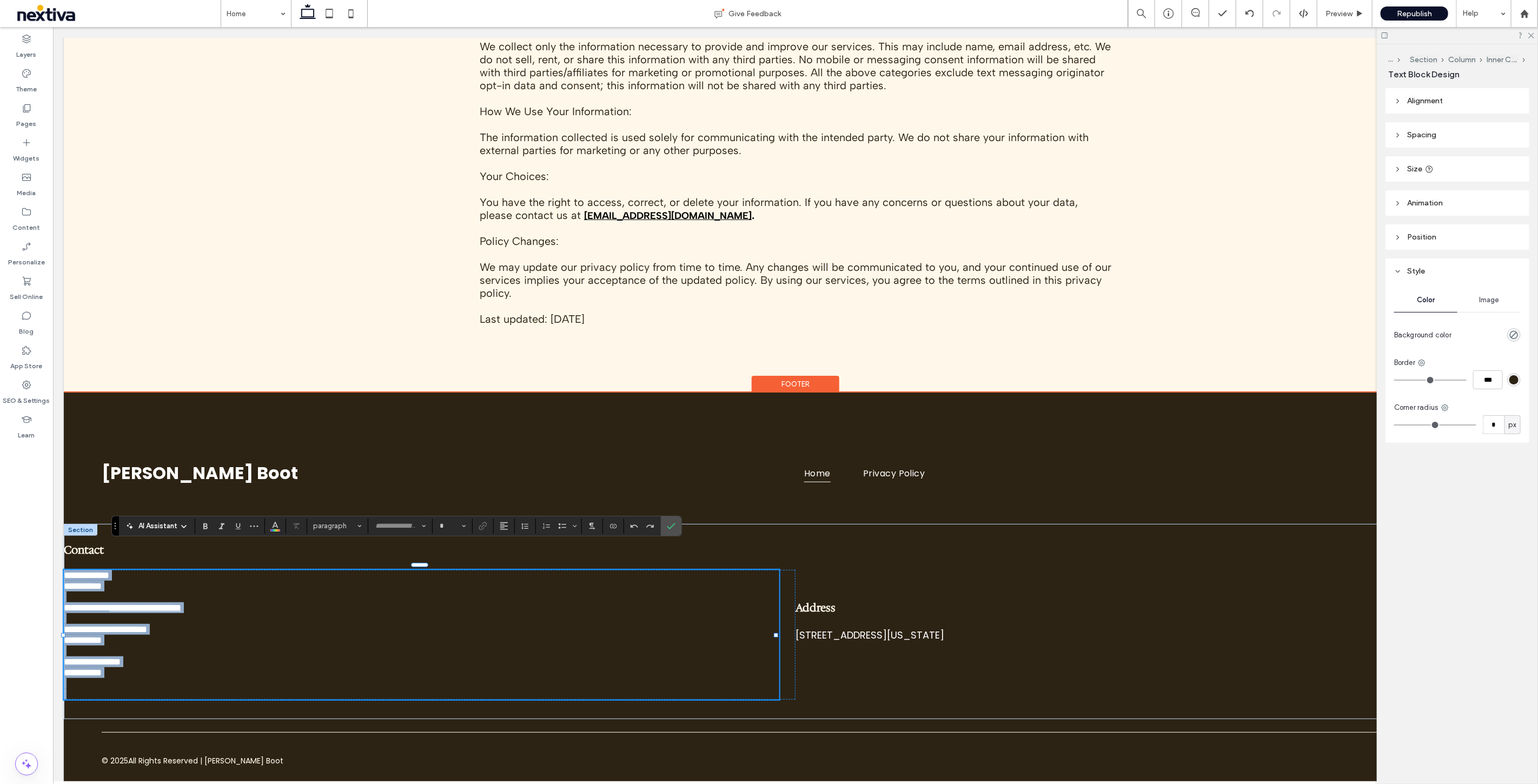 type on "**********" 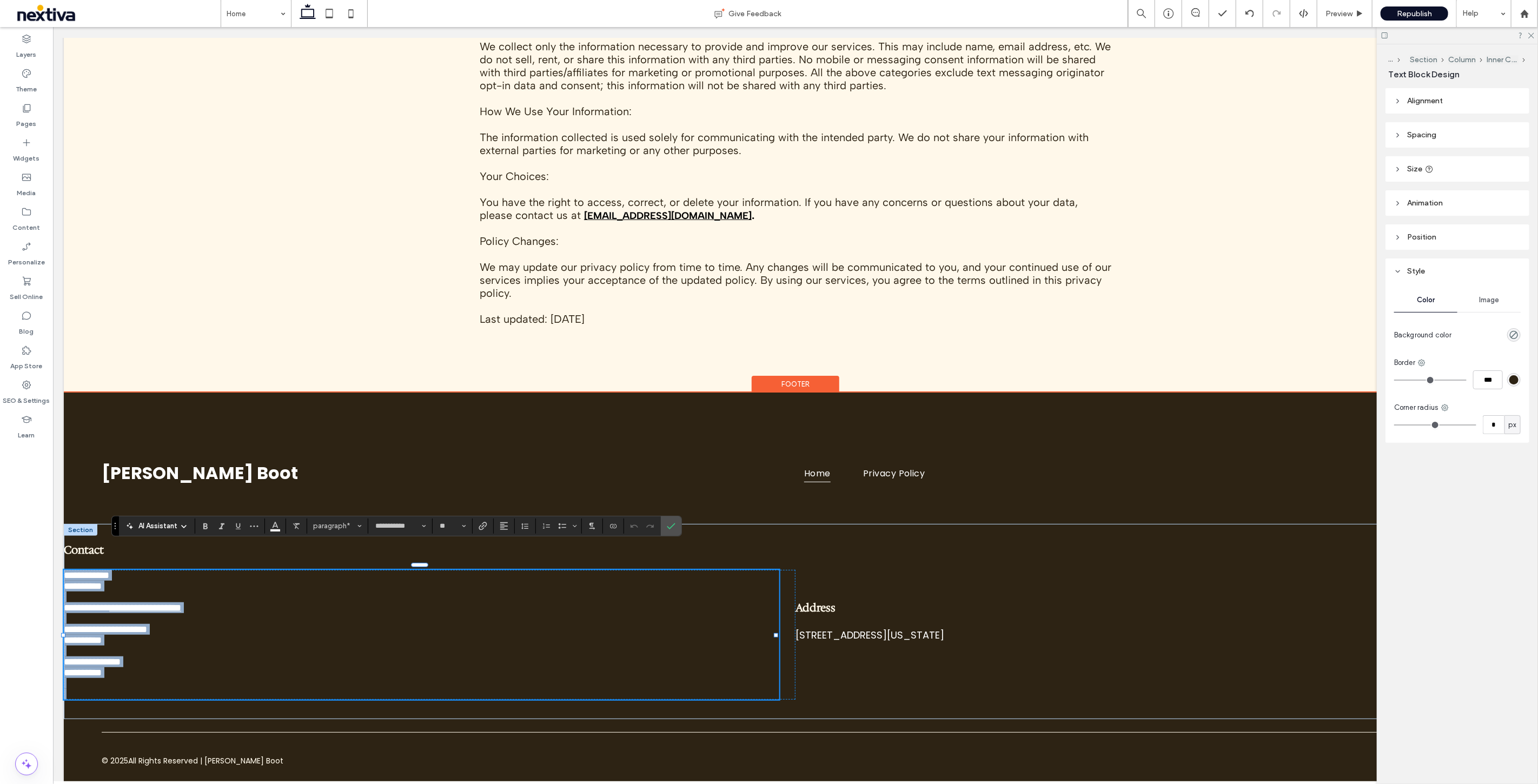 click on "**********" at bounding box center [421, 608] 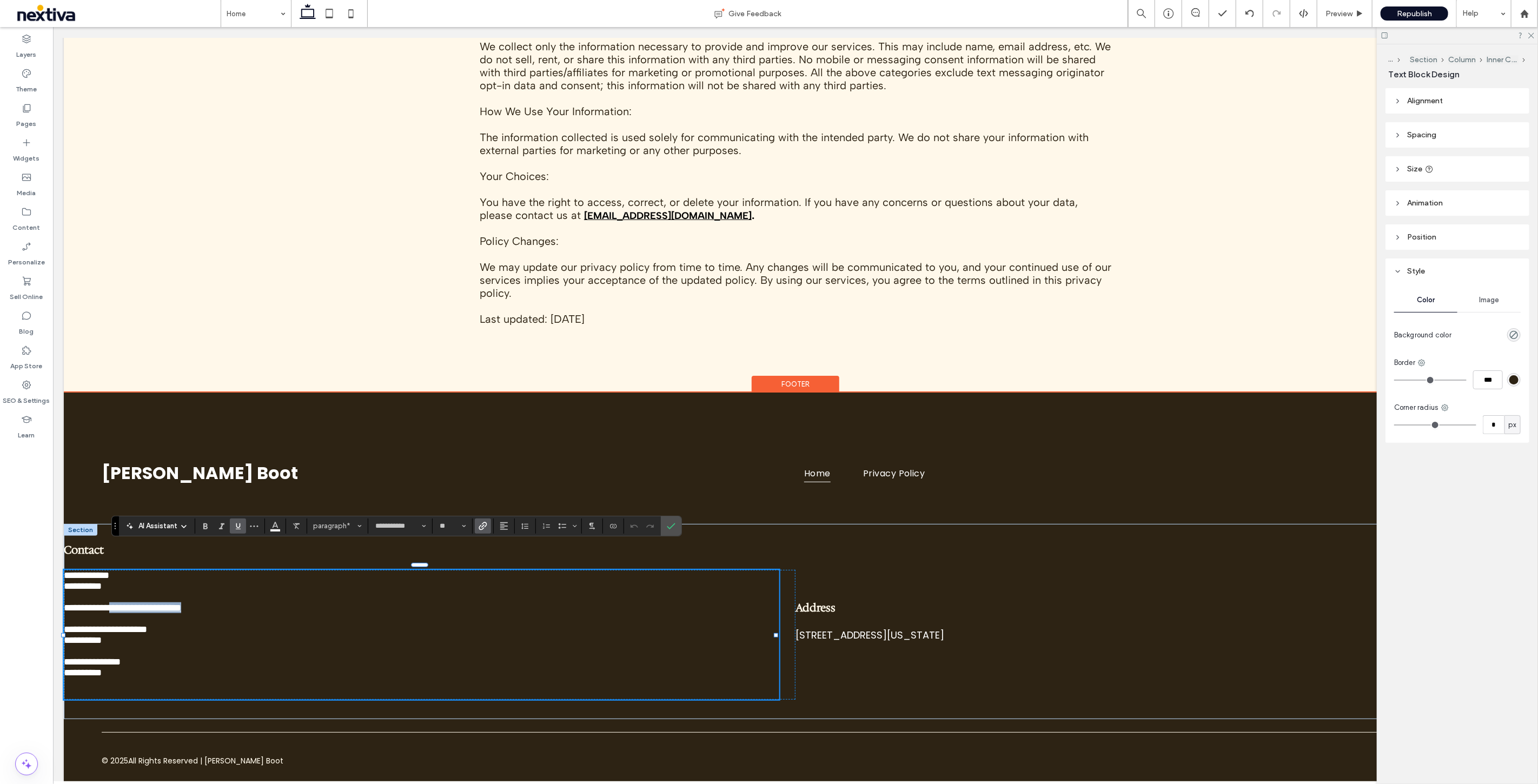 drag, startPoint x: 222, startPoint y: 582, endPoint x: 114, endPoint y: 585, distance: 108.04166 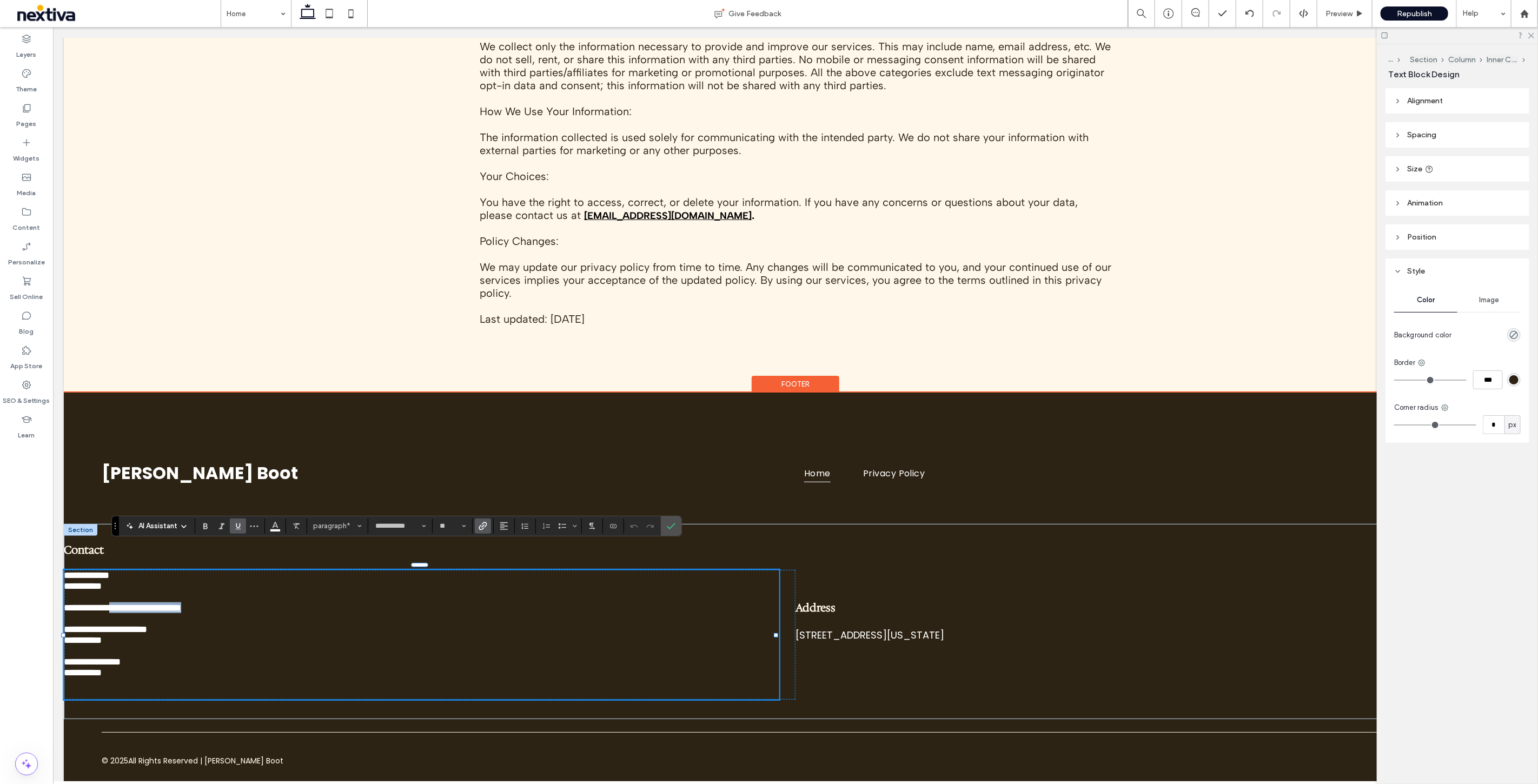click on "**********" at bounding box center [421, 608] 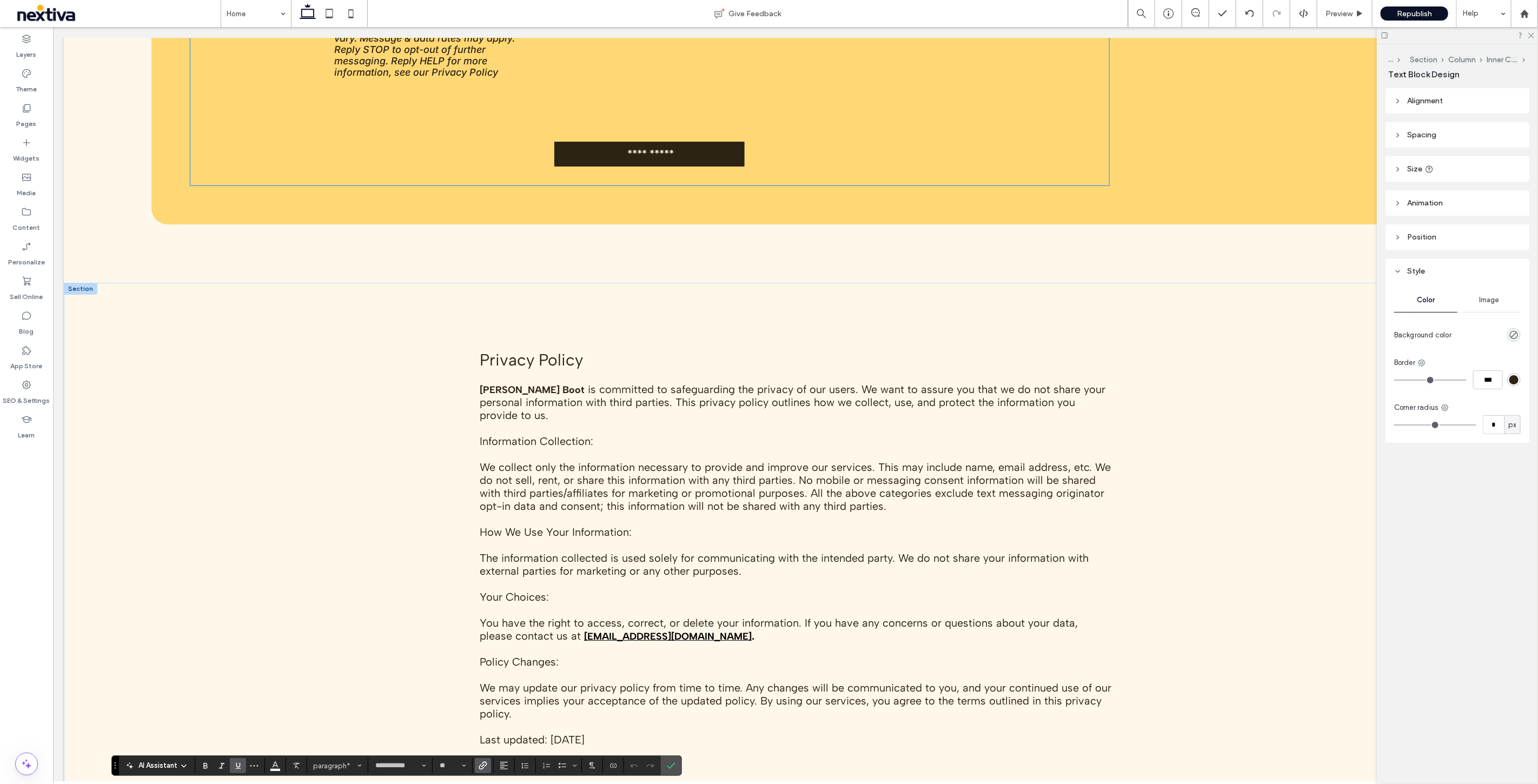 scroll, scrollTop: 3113, scrollLeft: 0, axis: vertical 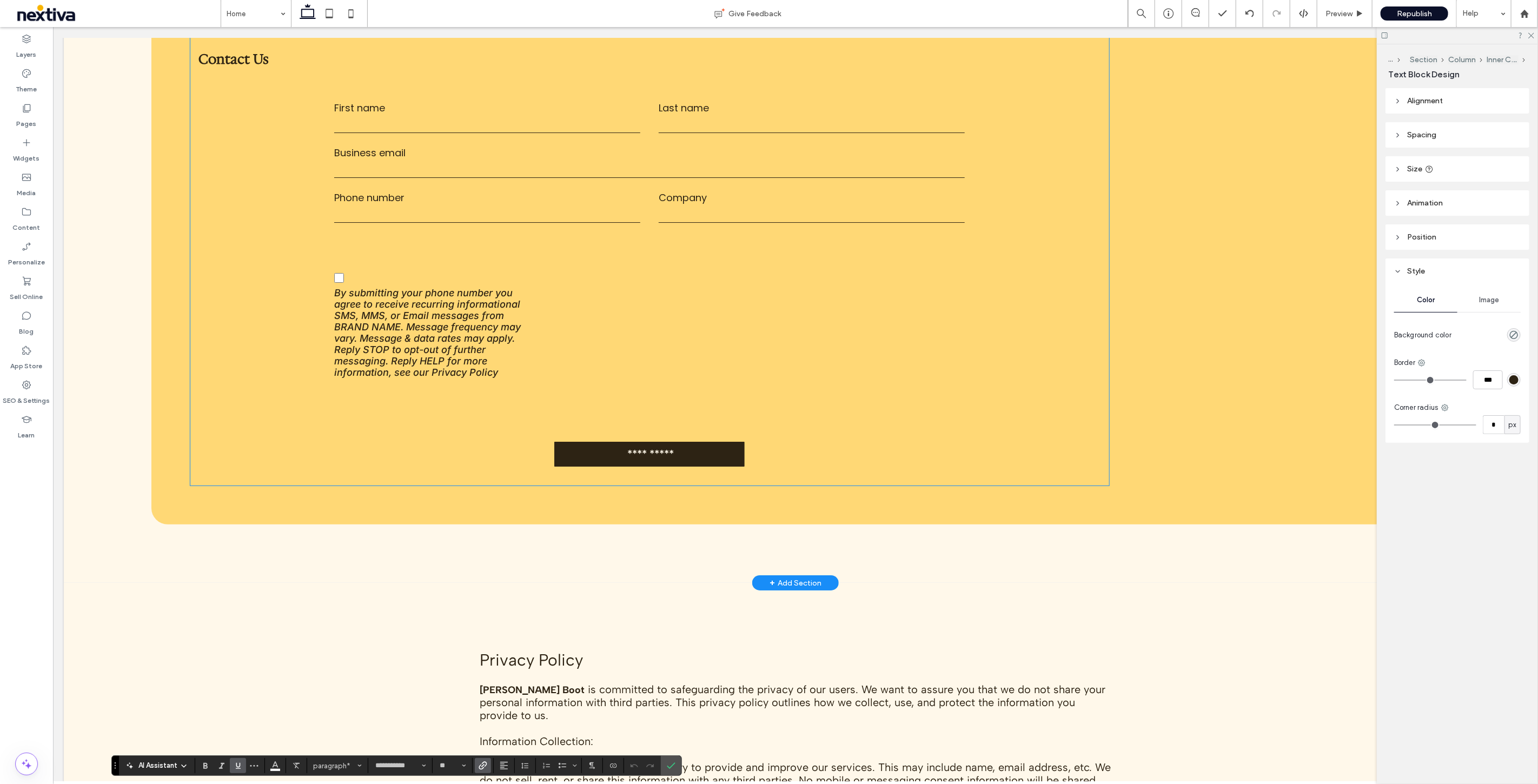 click on "**********" at bounding box center (649, 283) 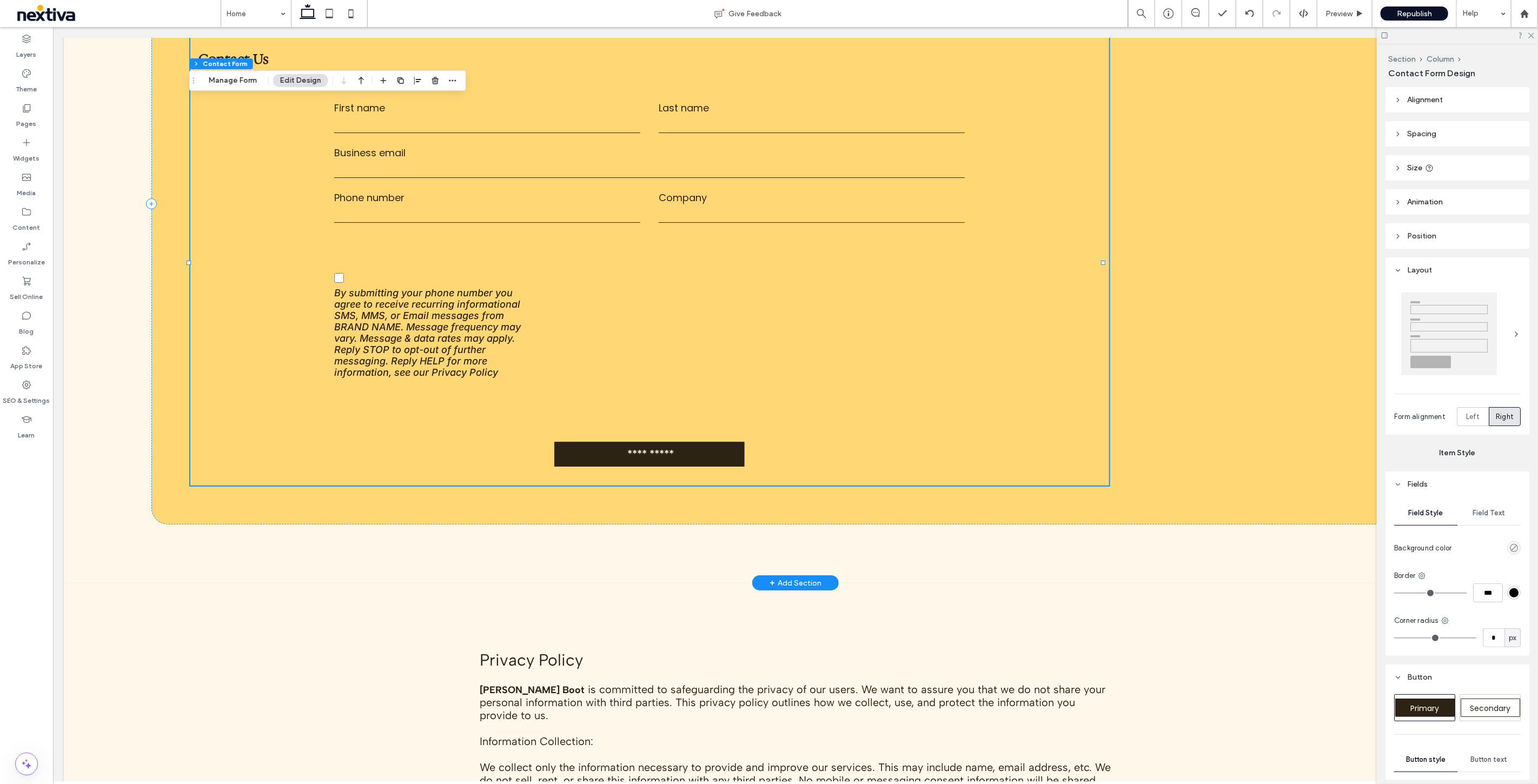type on "***" 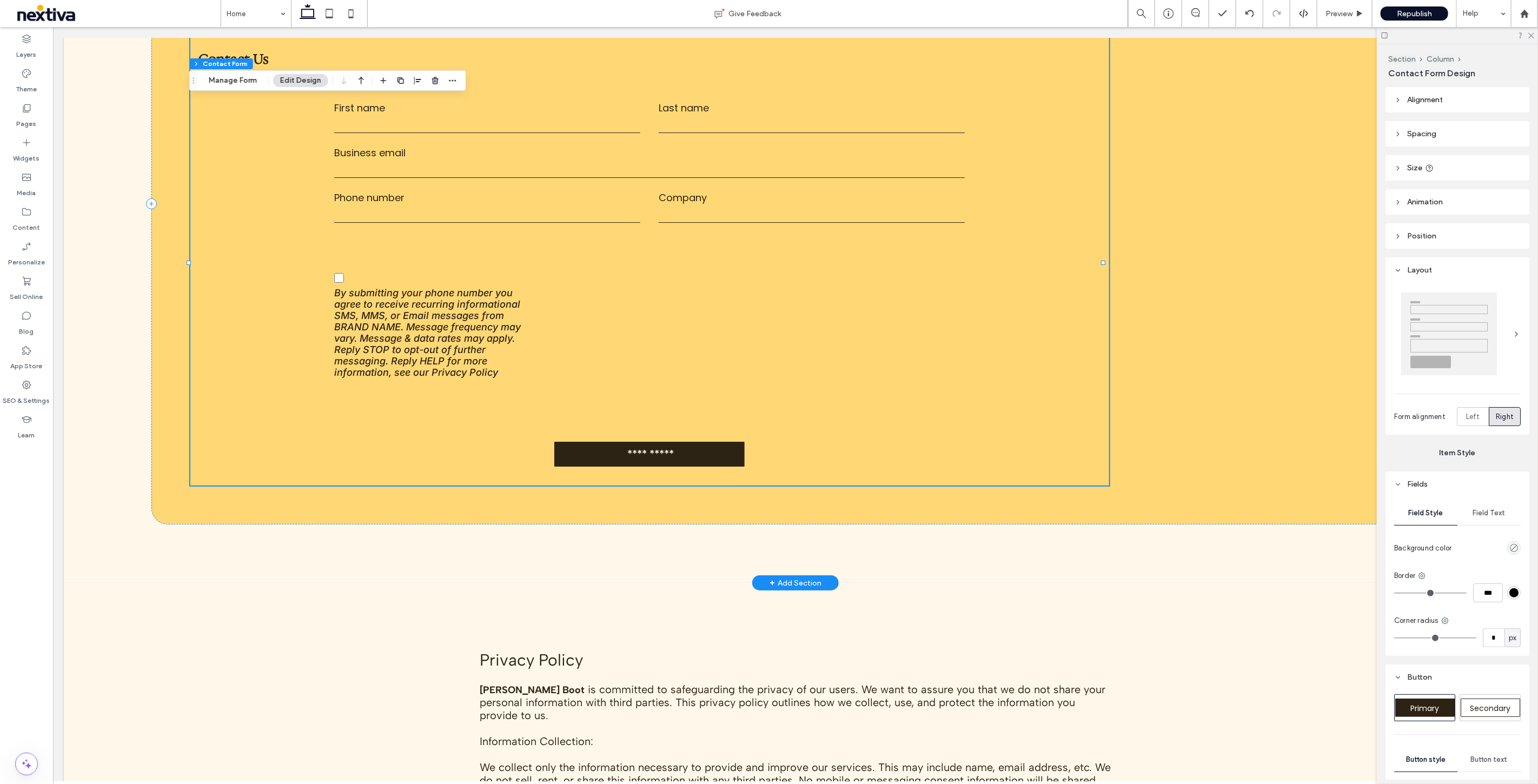 type on "**" 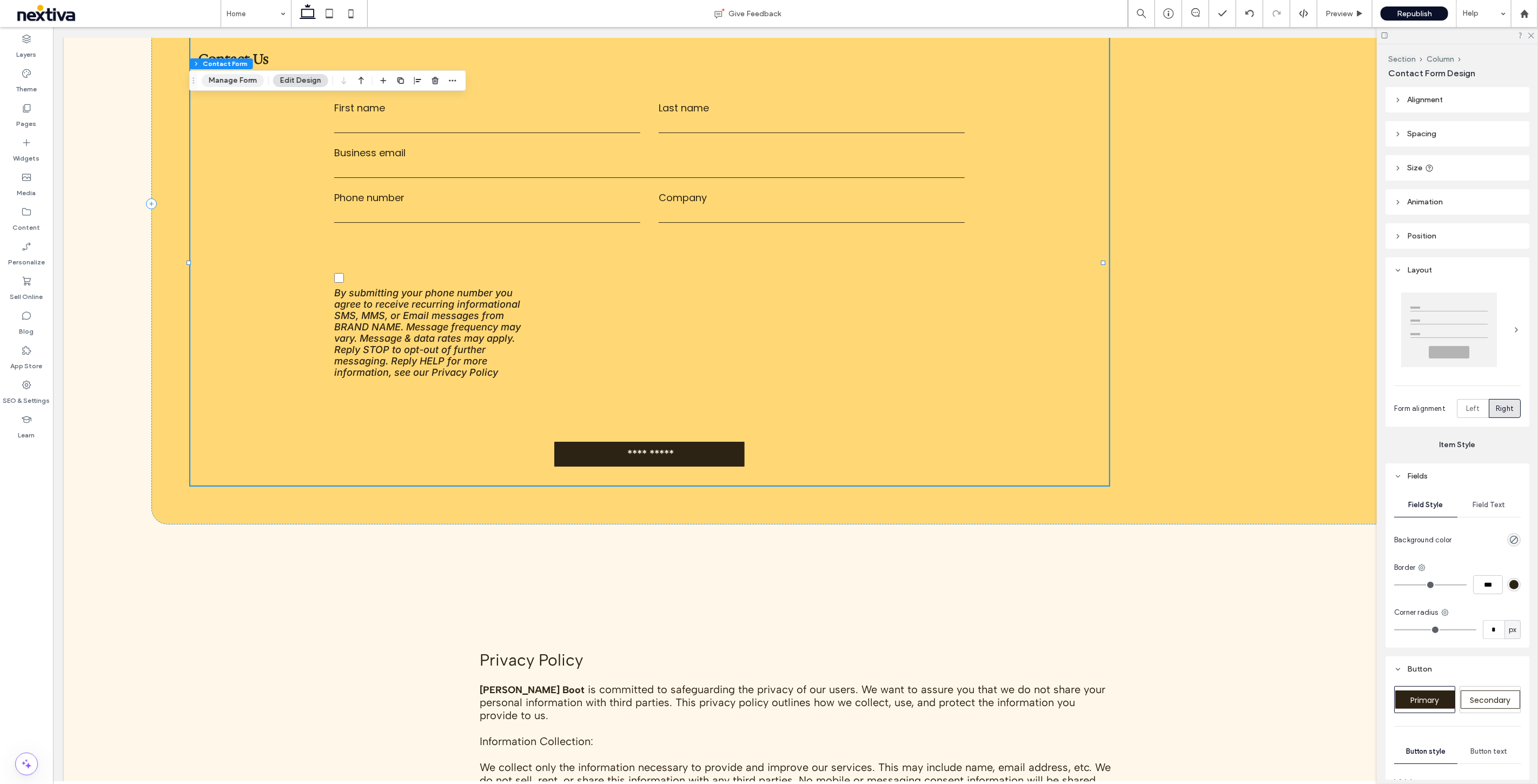 click on "Manage Form" at bounding box center [233, 81] 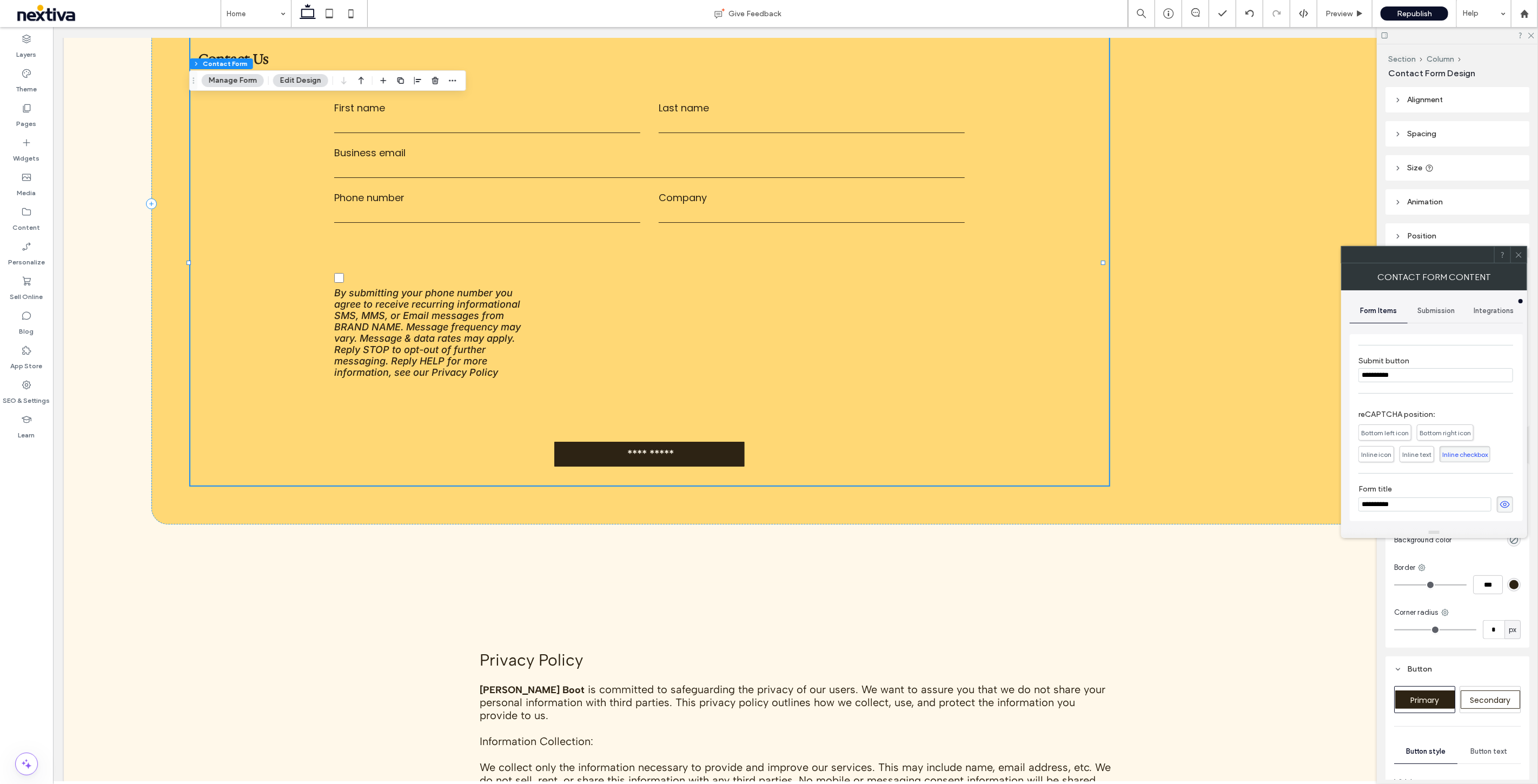 scroll, scrollTop: 0, scrollLeft: 0, axis: both 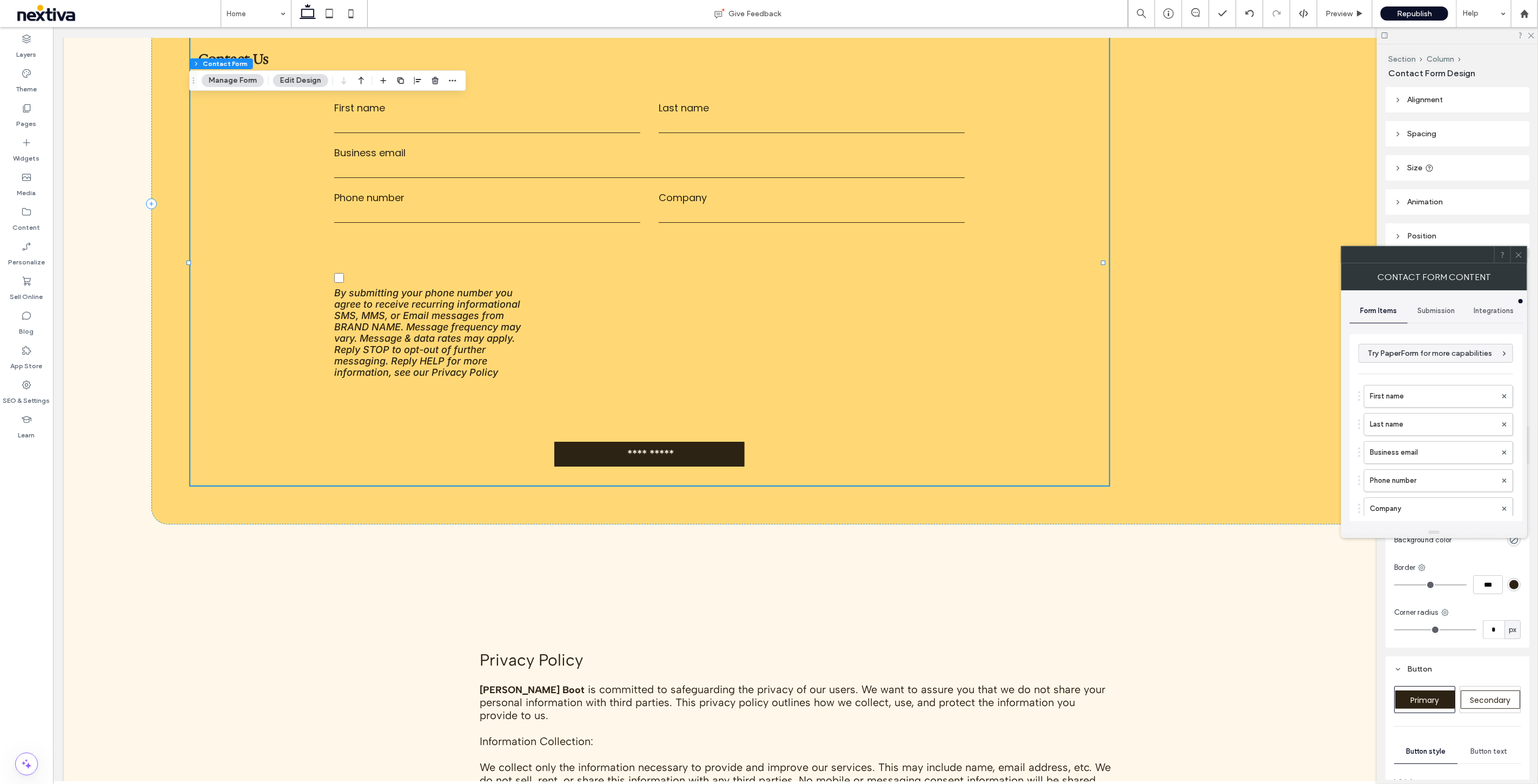 click on "Submission" at bounding box center [1436, 311] 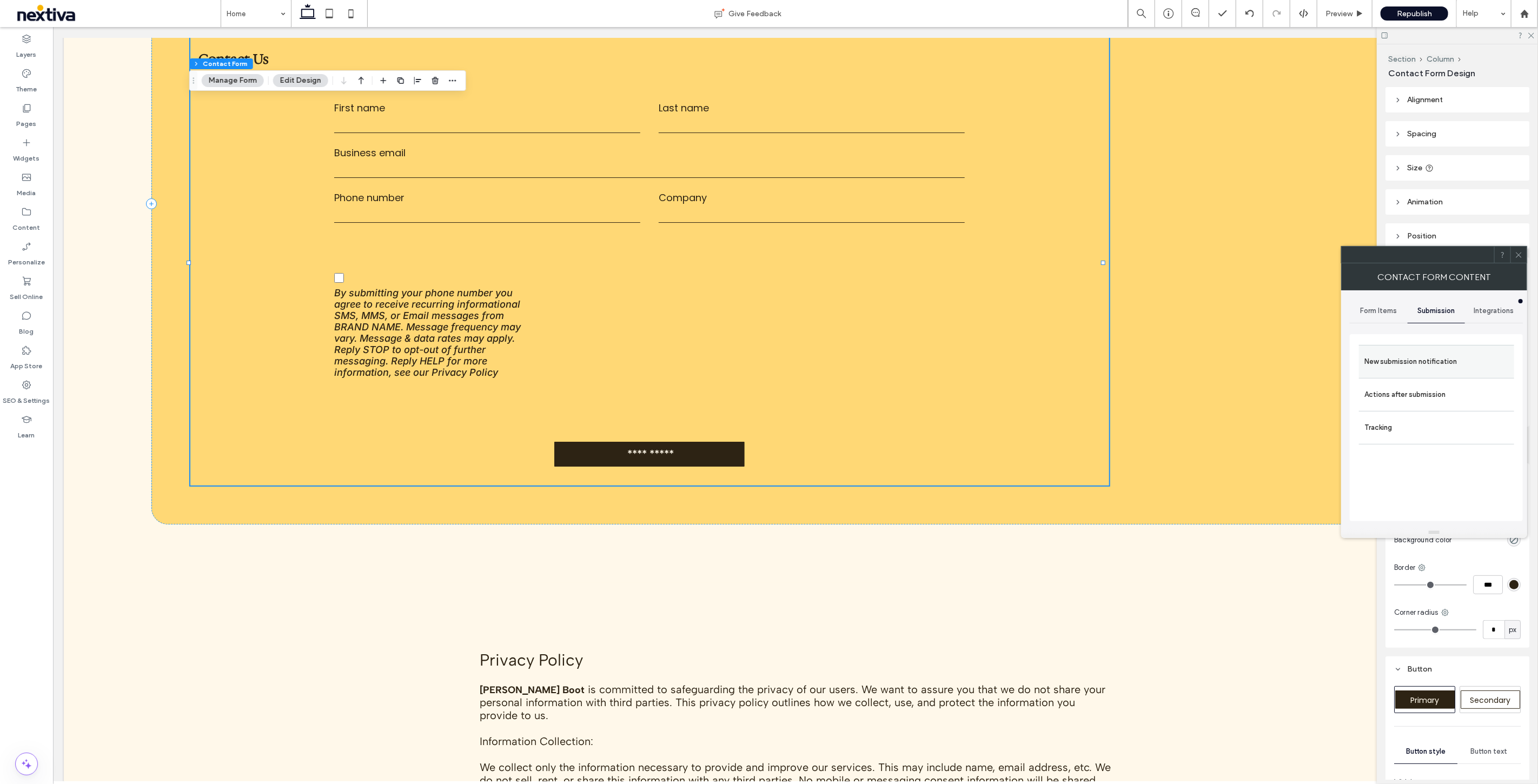 click on "New submission notification" at bounding box center (1436, 362) 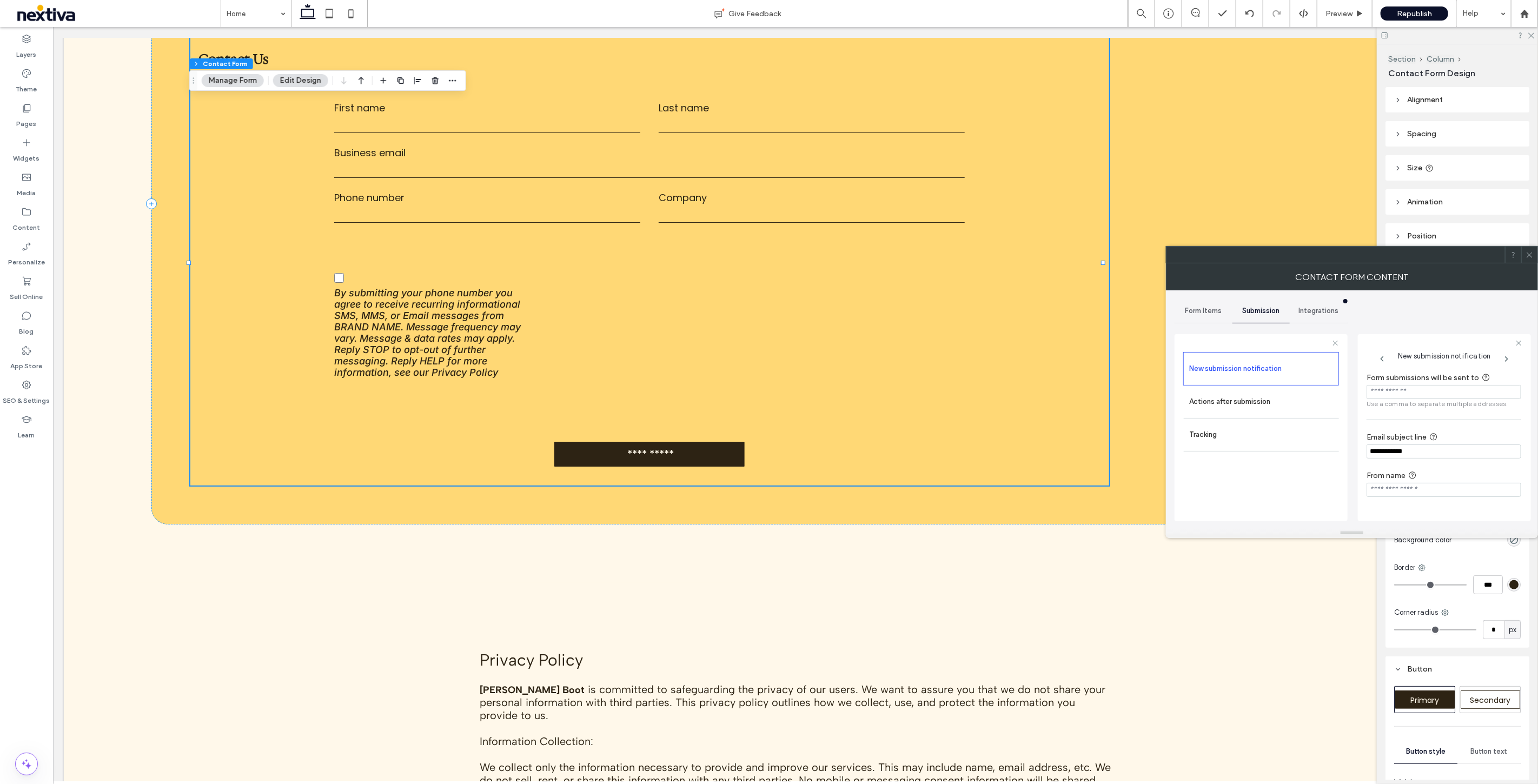 click at bounding box center [1444, 392] 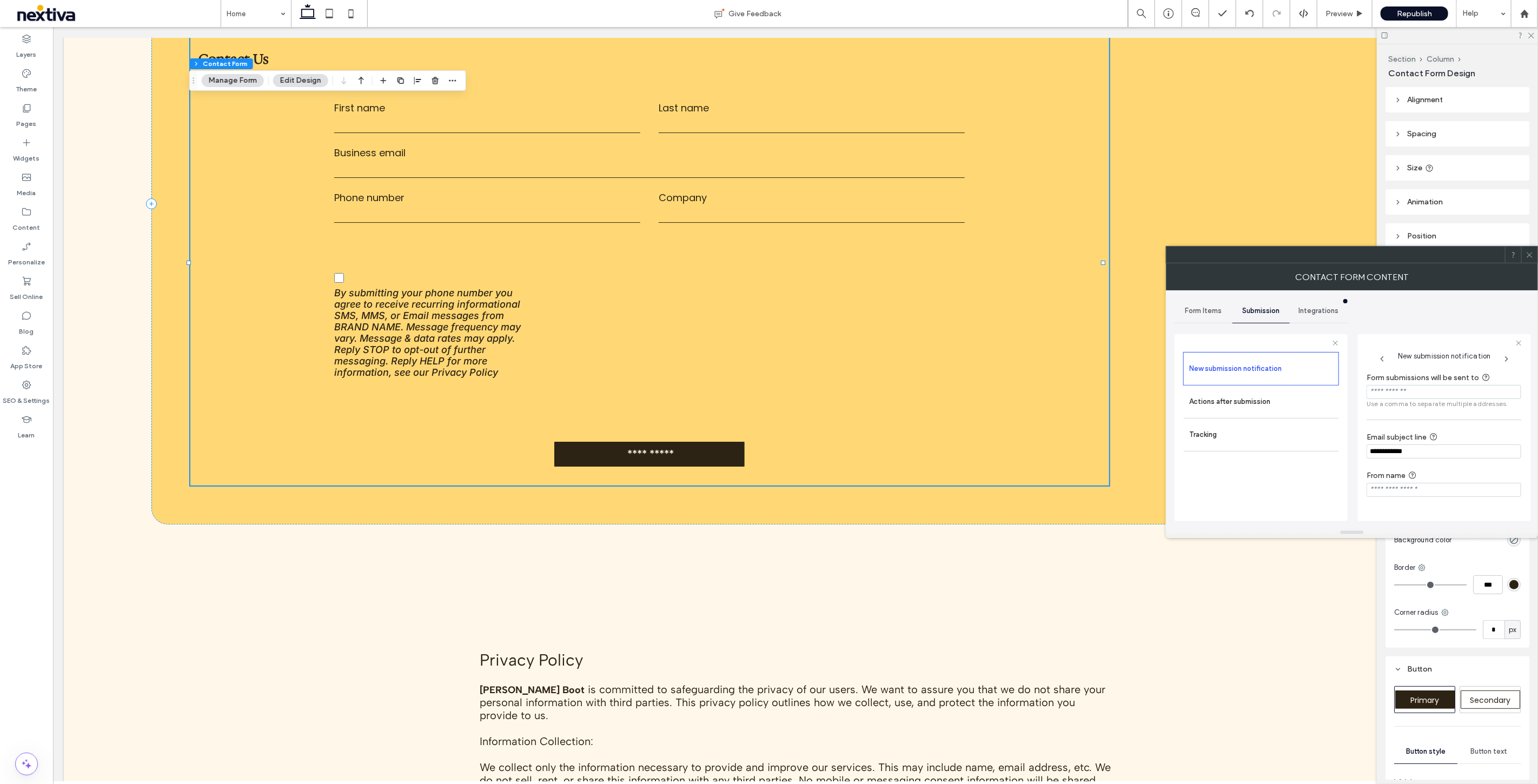paste on "**********" 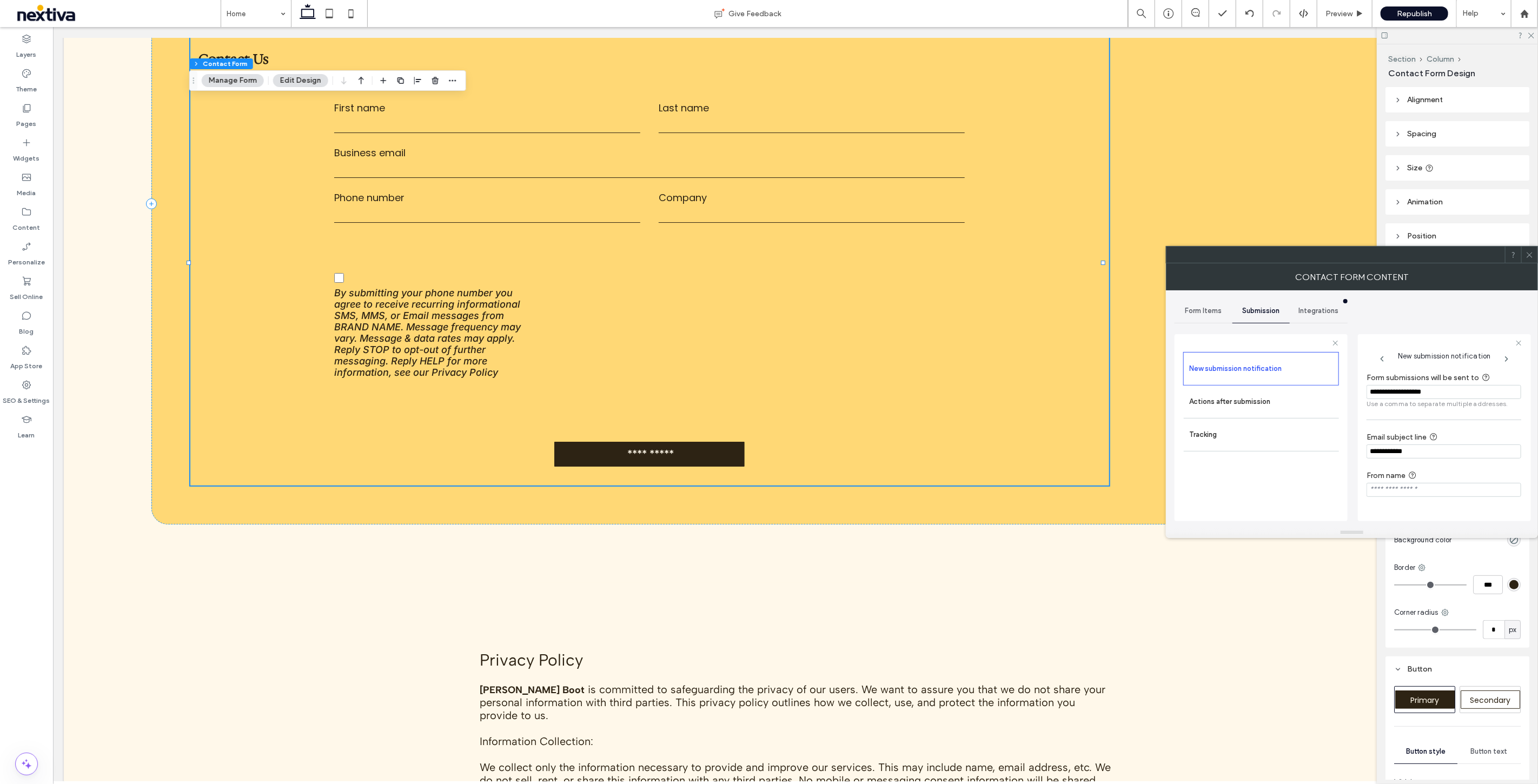 type on "**********" 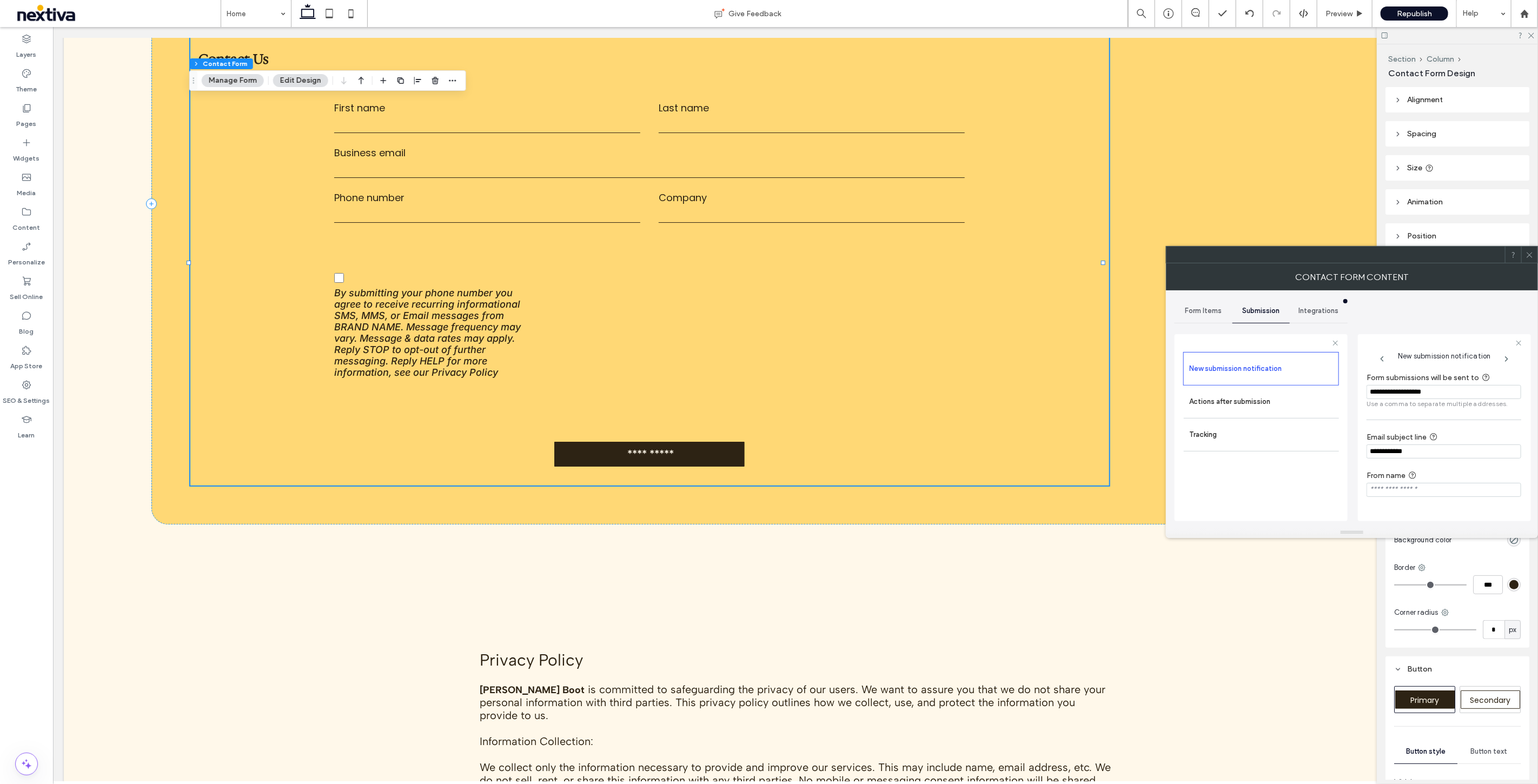 click on "Email subject line" at bounding box center (1442, 437) 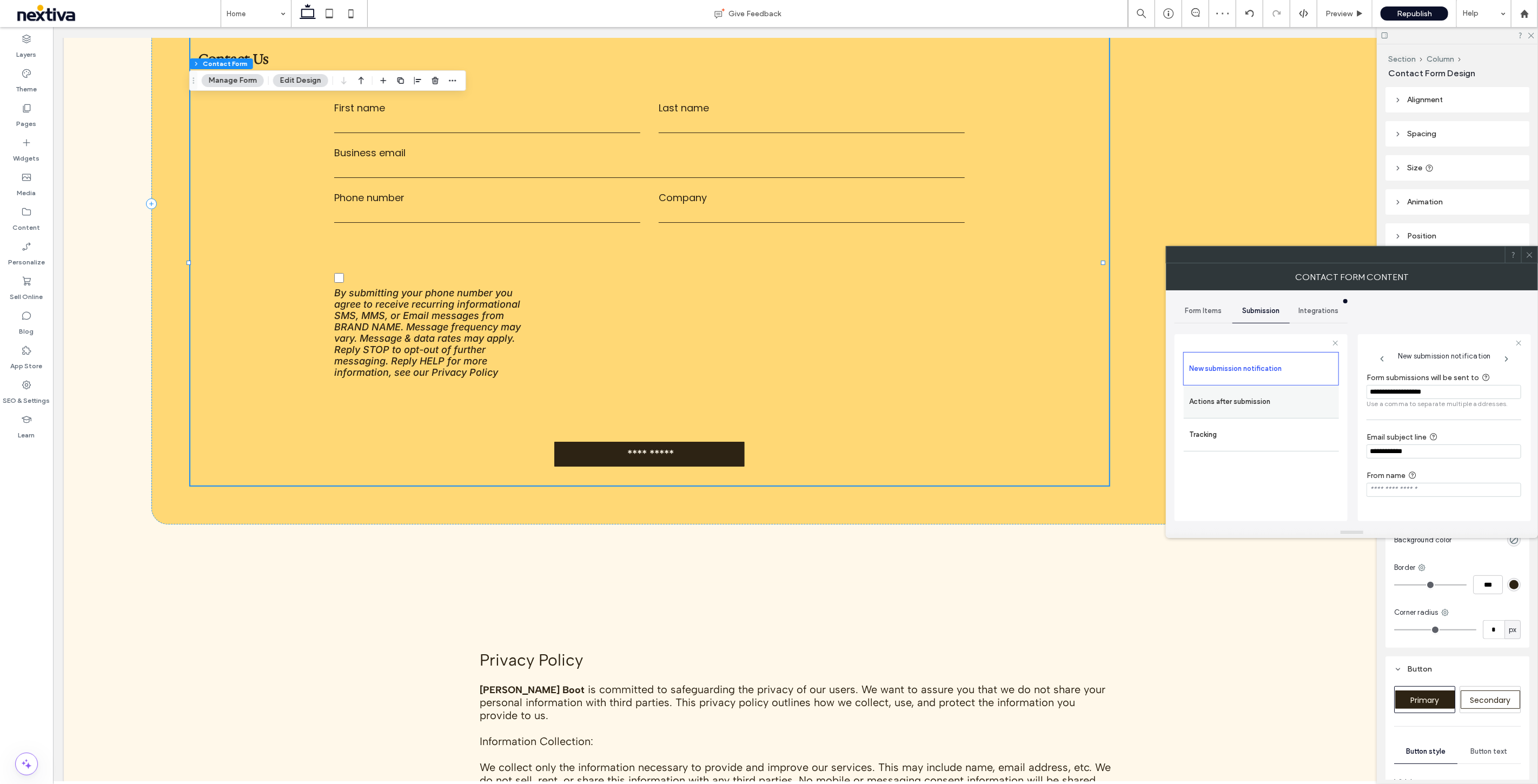 click on "Actions after submission" at bounding box center [1261, 402] 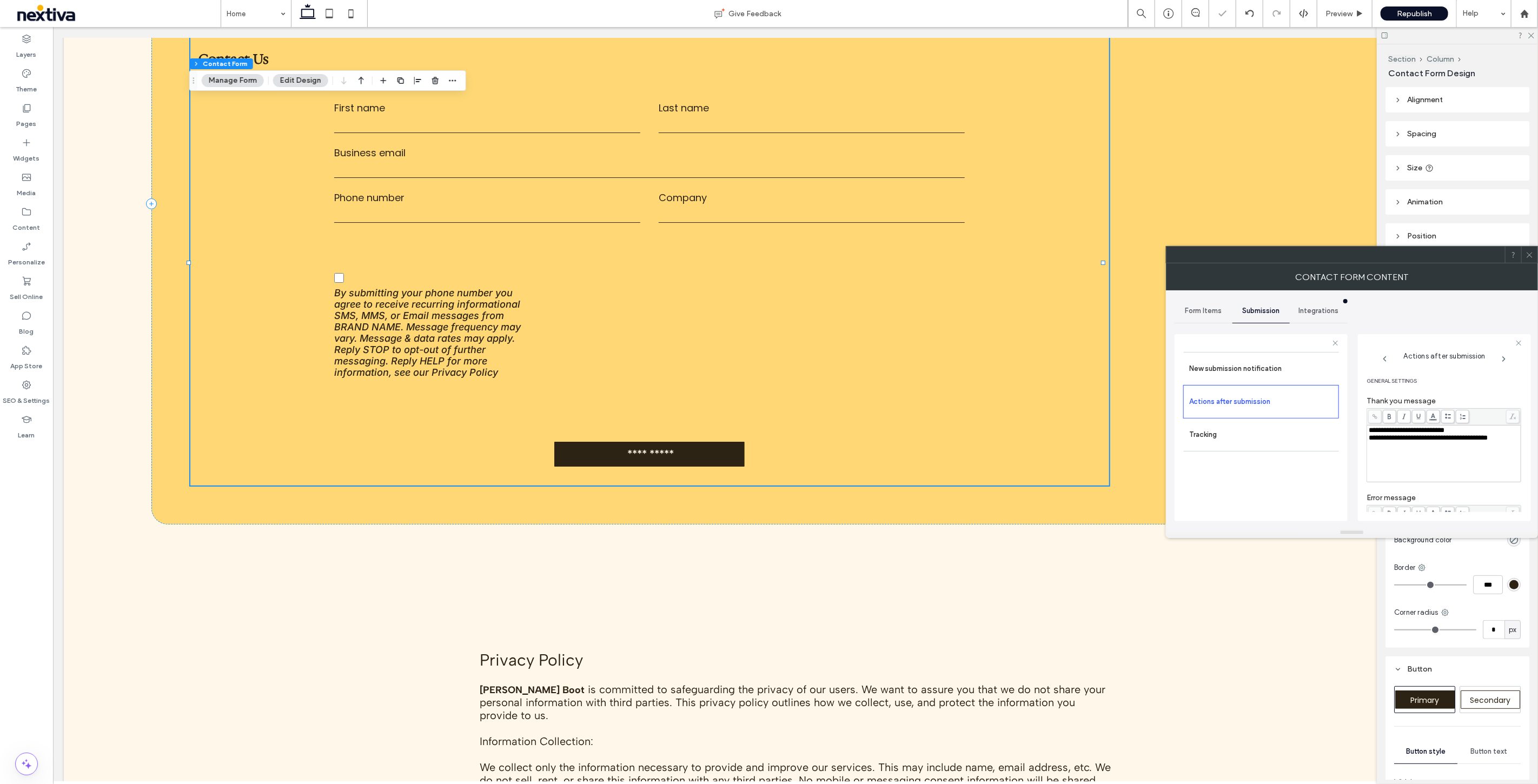 scroll, scrollTop: 120, scrollLeft: 0, axis: vertical 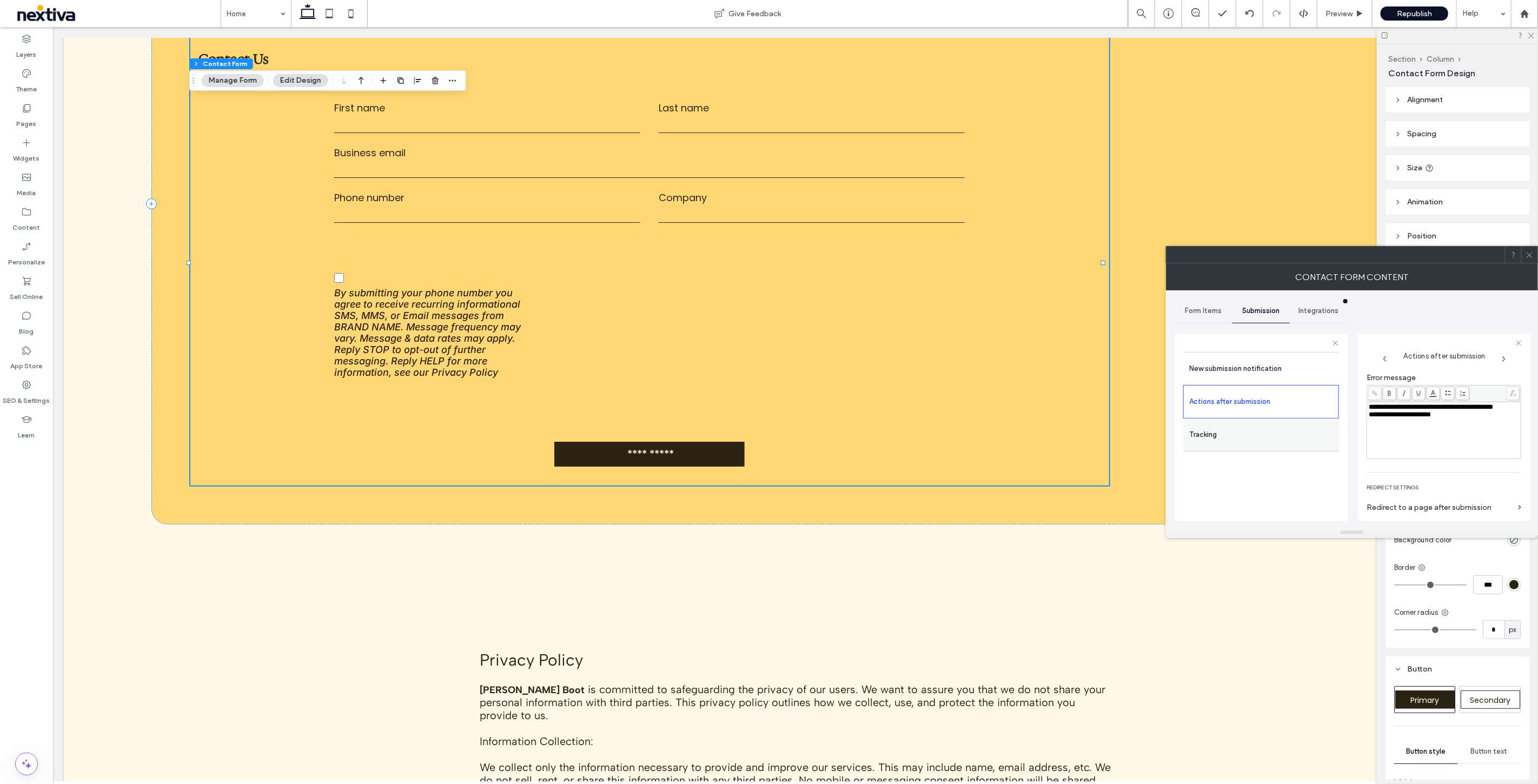 click on "Tracking" at bounding box center [1261, 435] 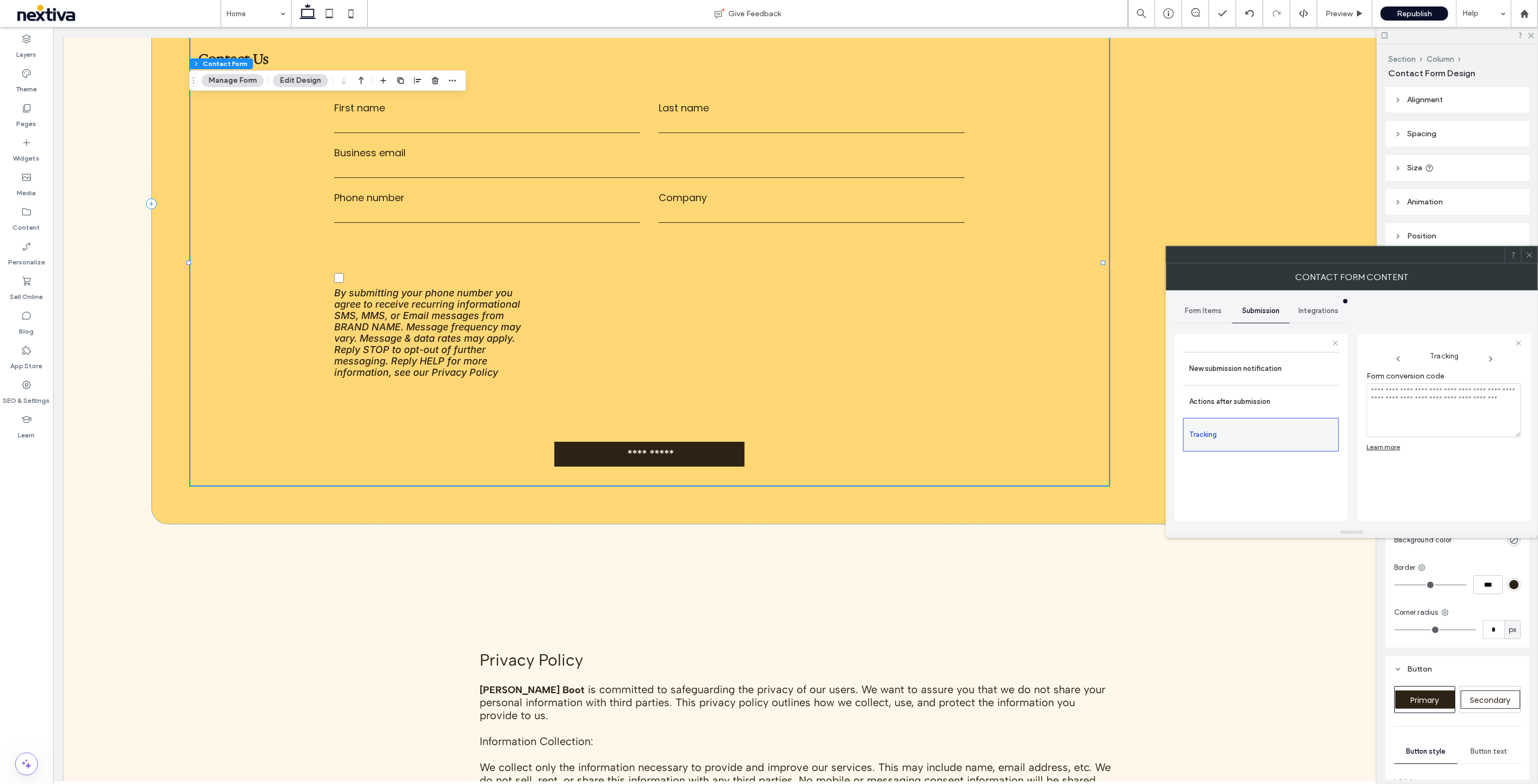 scroll, scrollTop: 0, scrollLeft: 0, axis: both 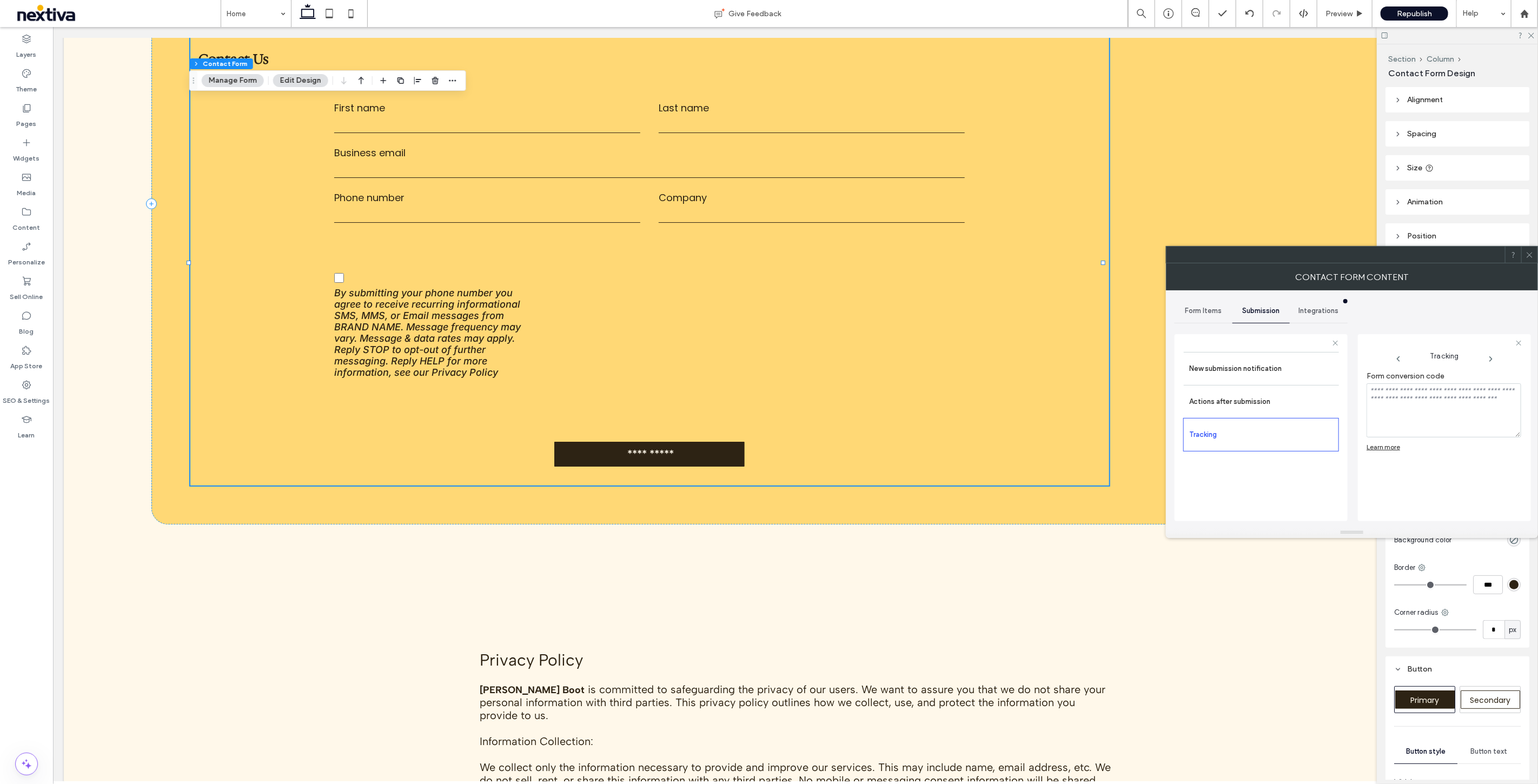 click 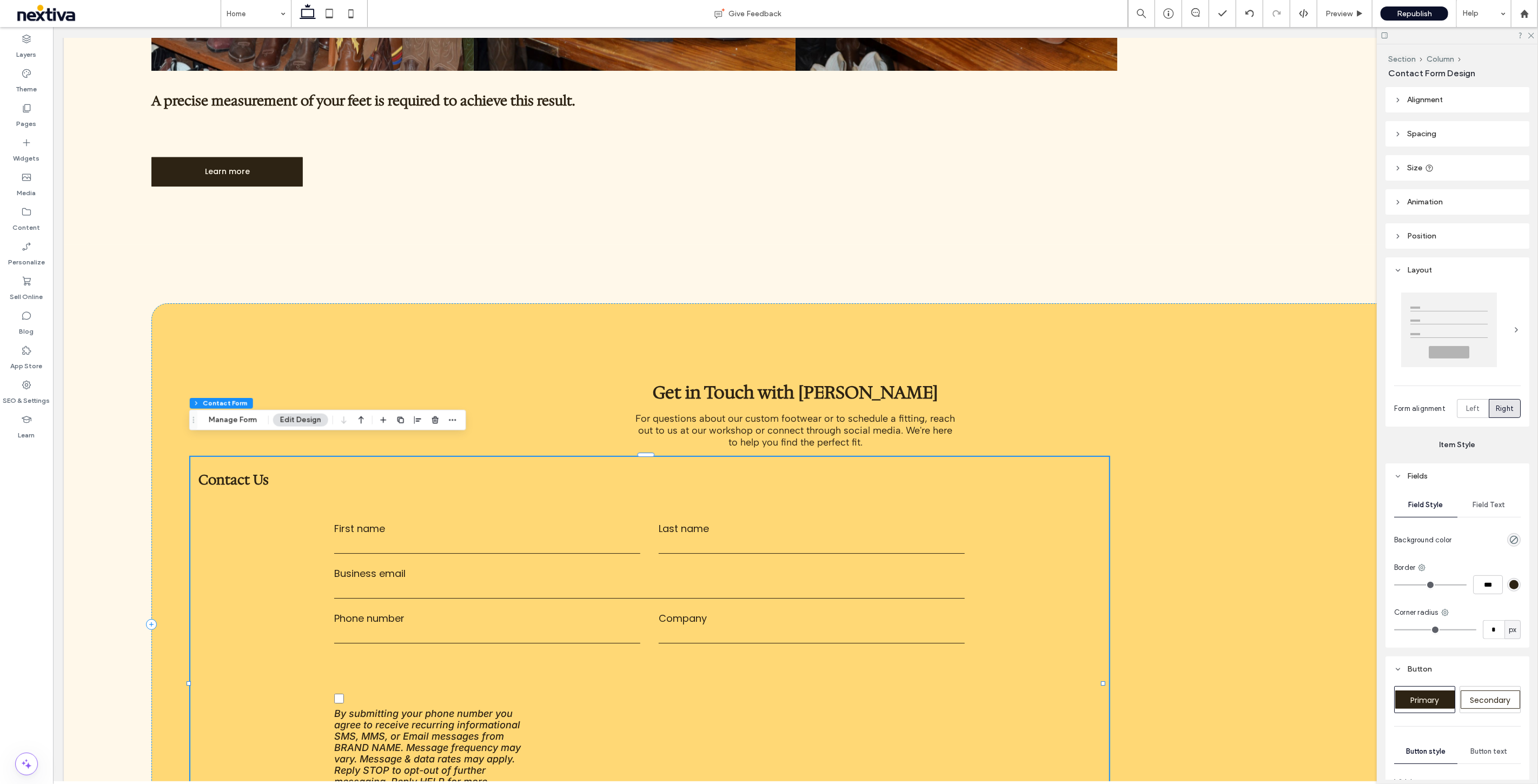 scroll, scrollTop: 2211, scrollLeft: 0, axis: vertical 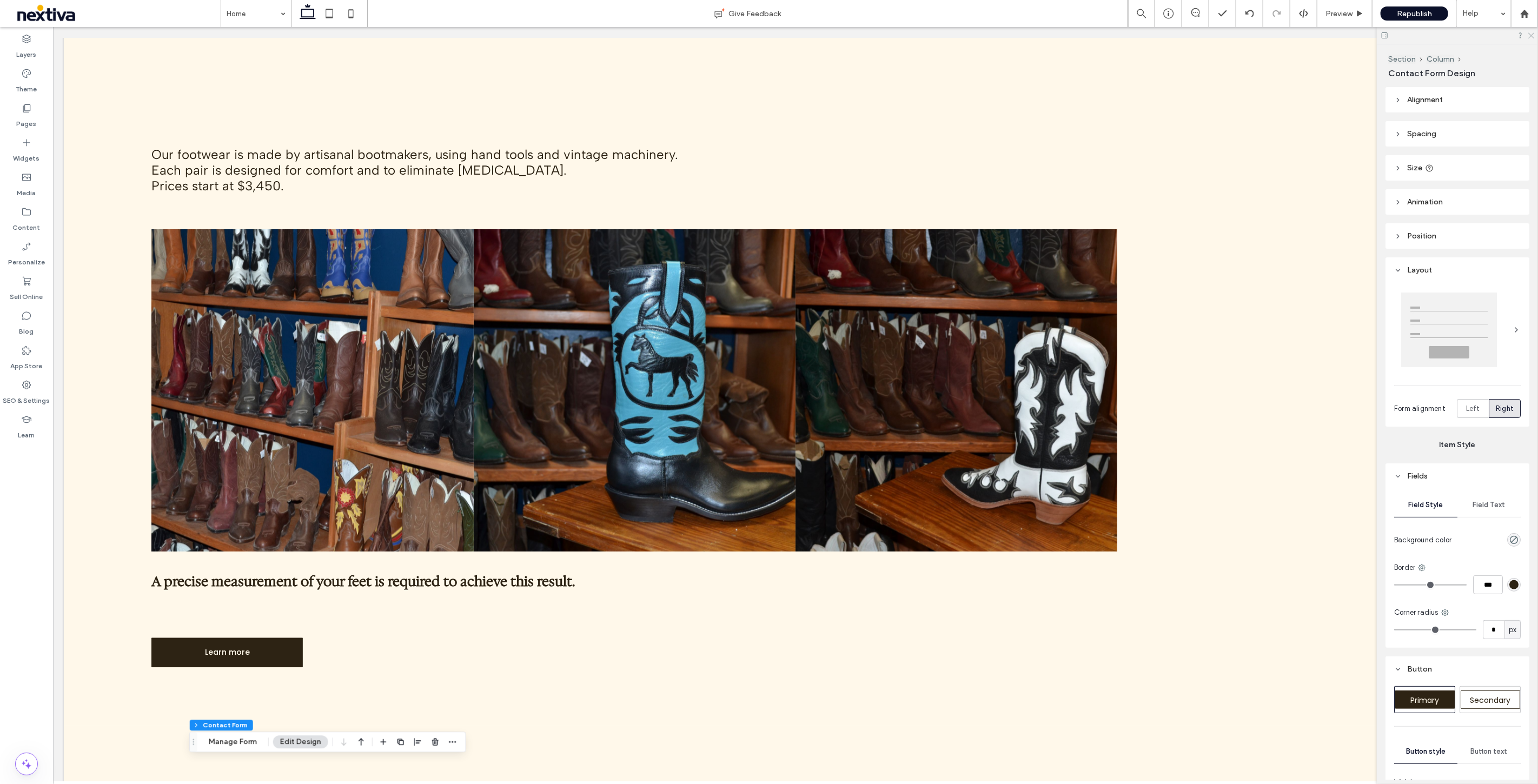 click 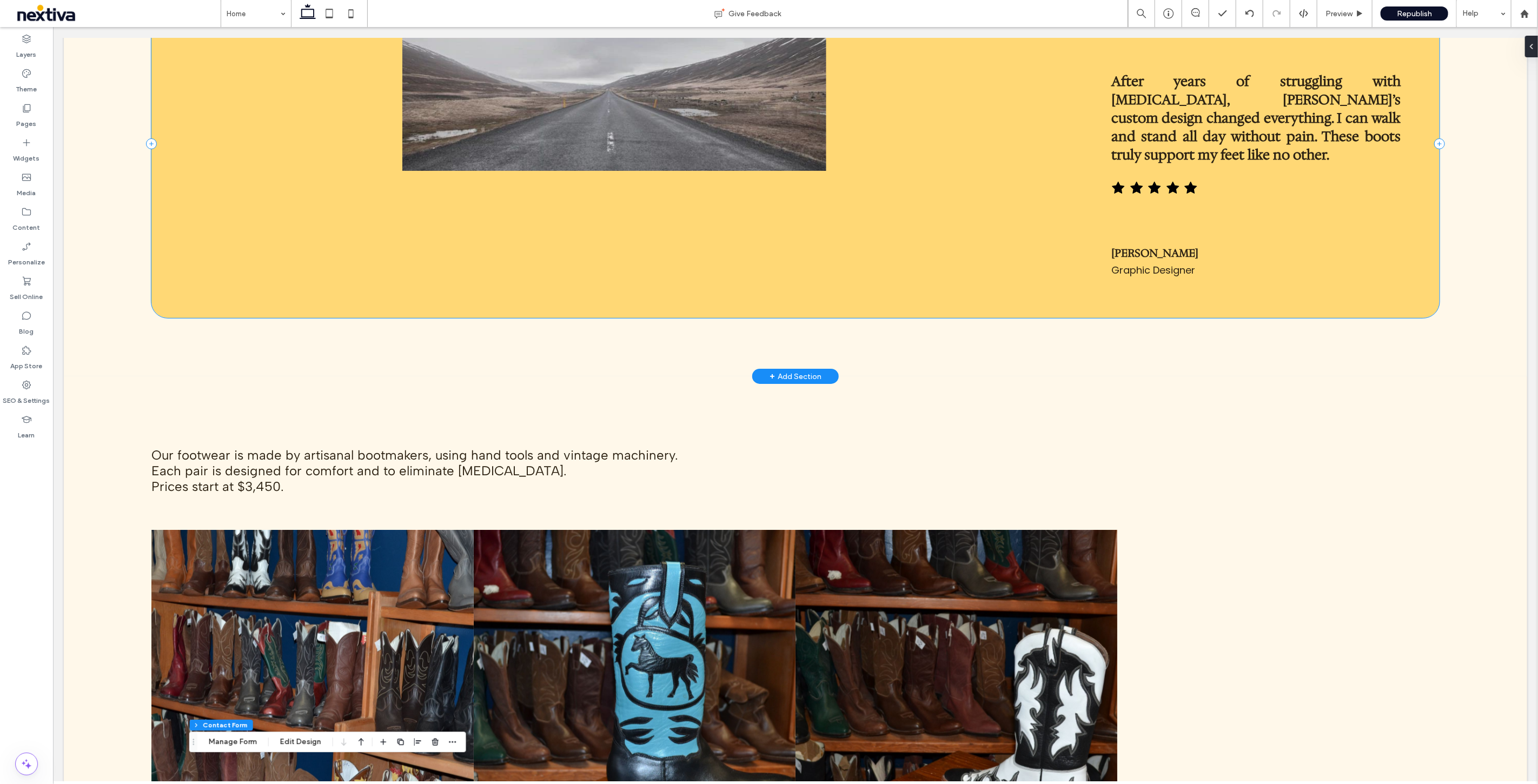 scroll, scrollTop: 1551, scrollLeft: 0, axis: vertical 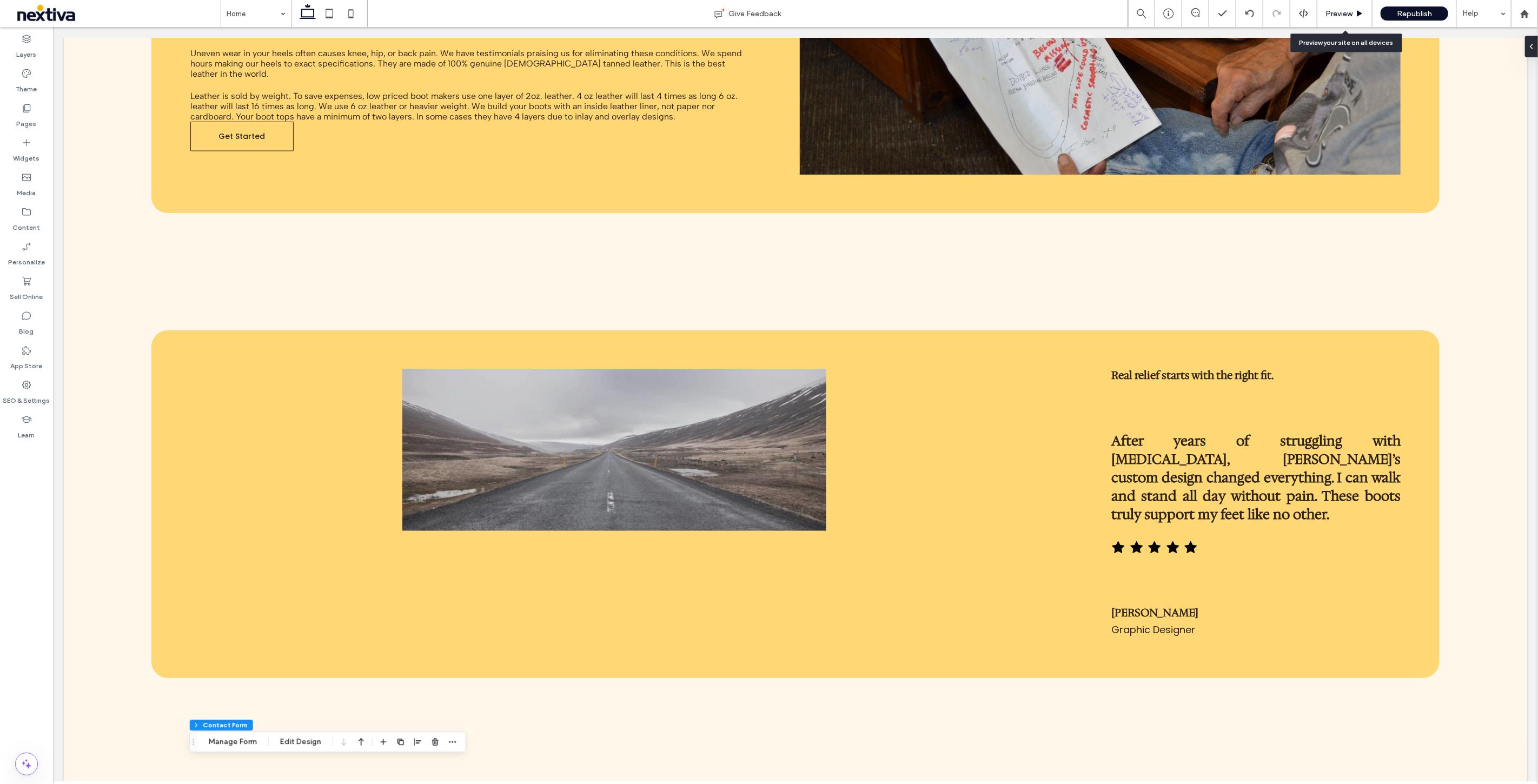 click on "Preview" at bounding box center [1339, 14] 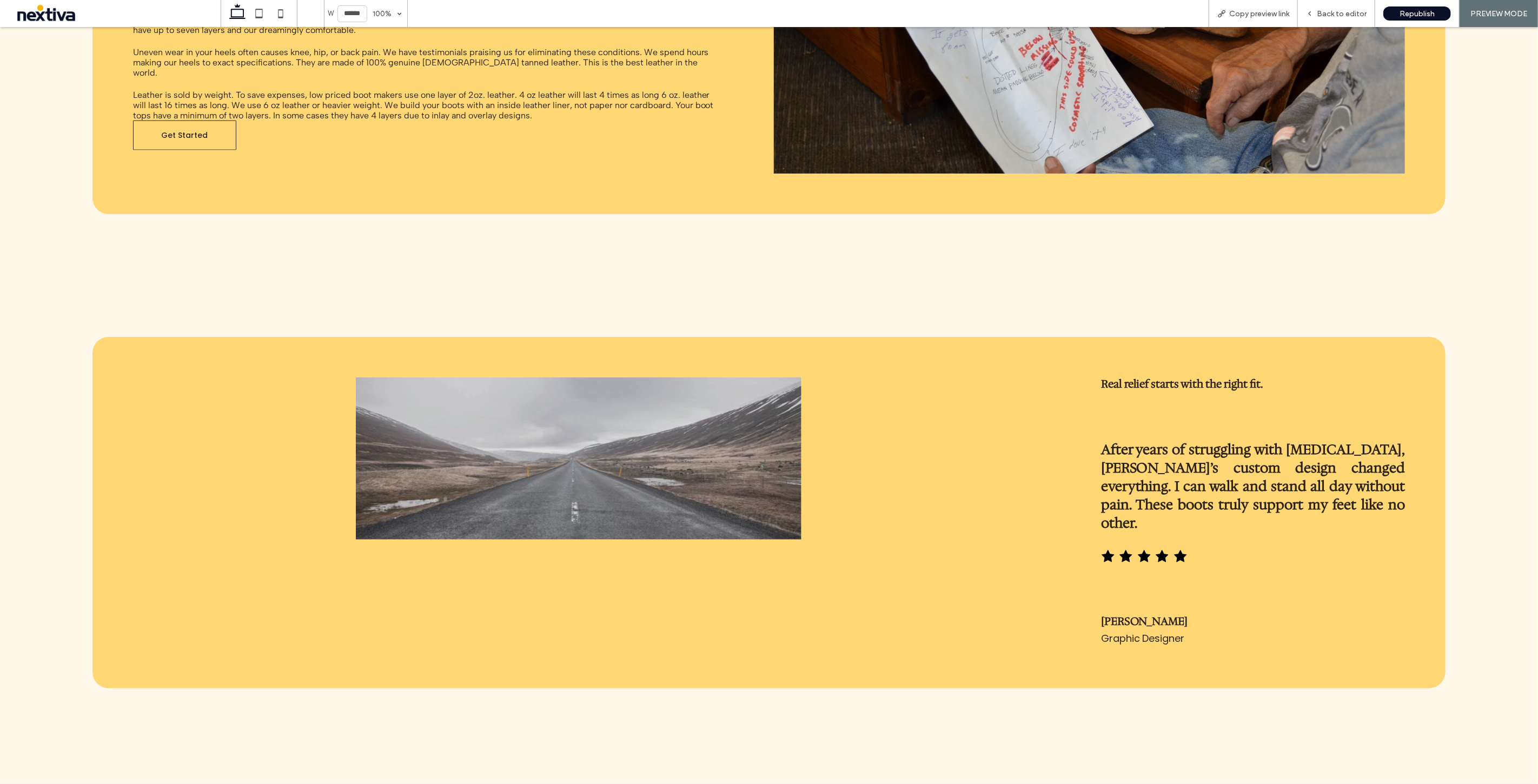 scroll, scrollTop: 1568, scrollLeft: 0, axis: vertical 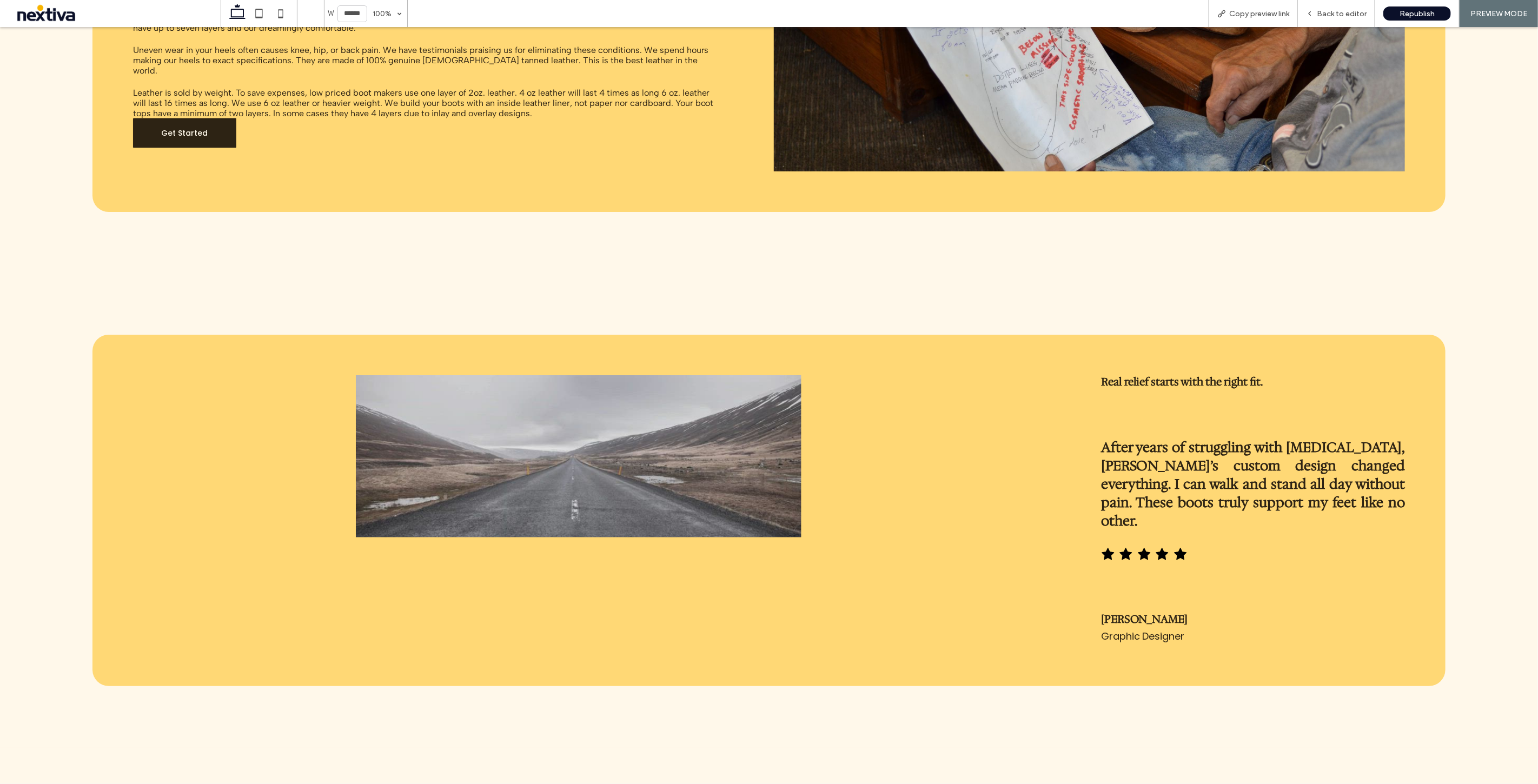 click on "Get Started" at bounding box center [184, 133] 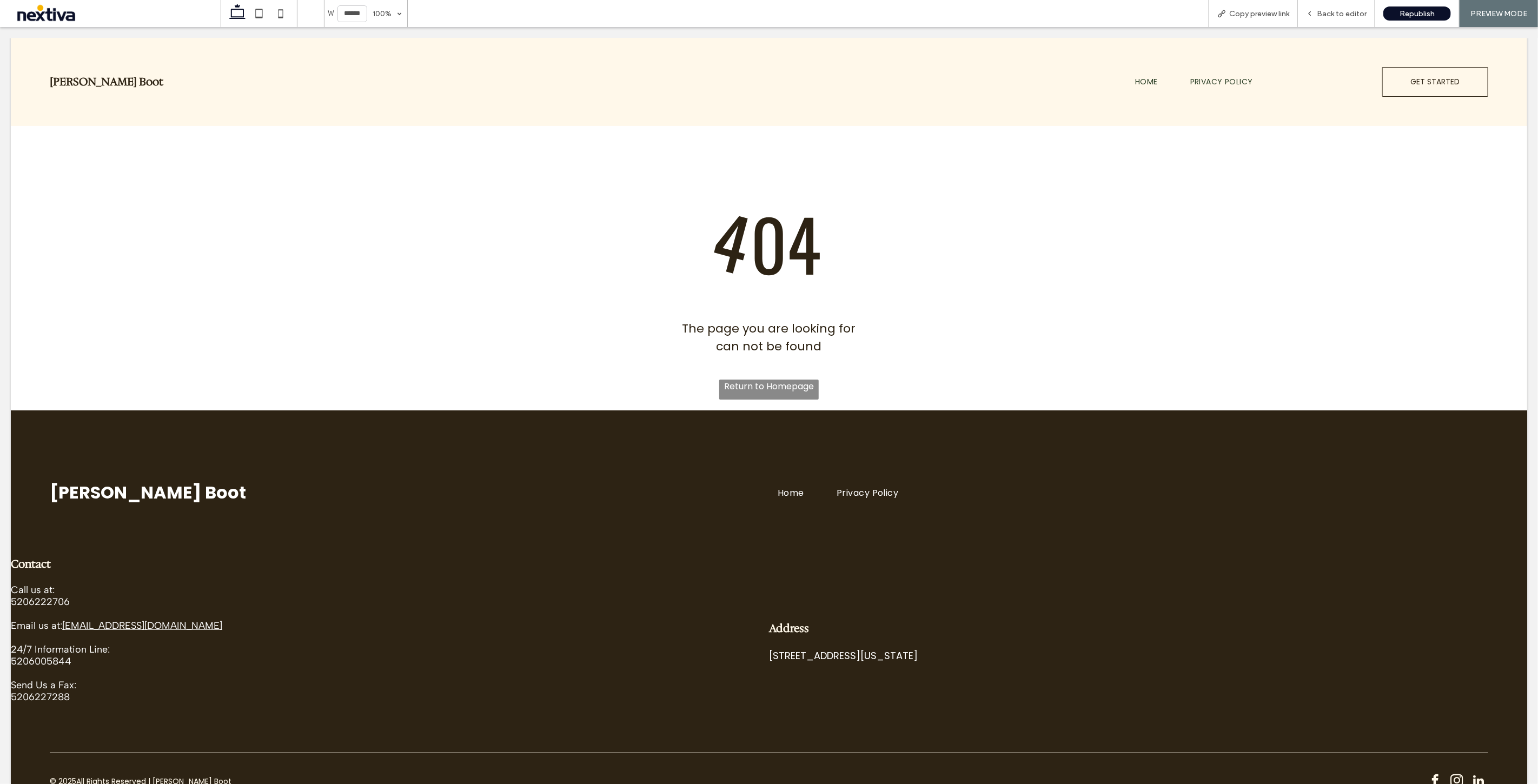 scroll, scrollTop: 0, scrollLeft: 0, axis: both 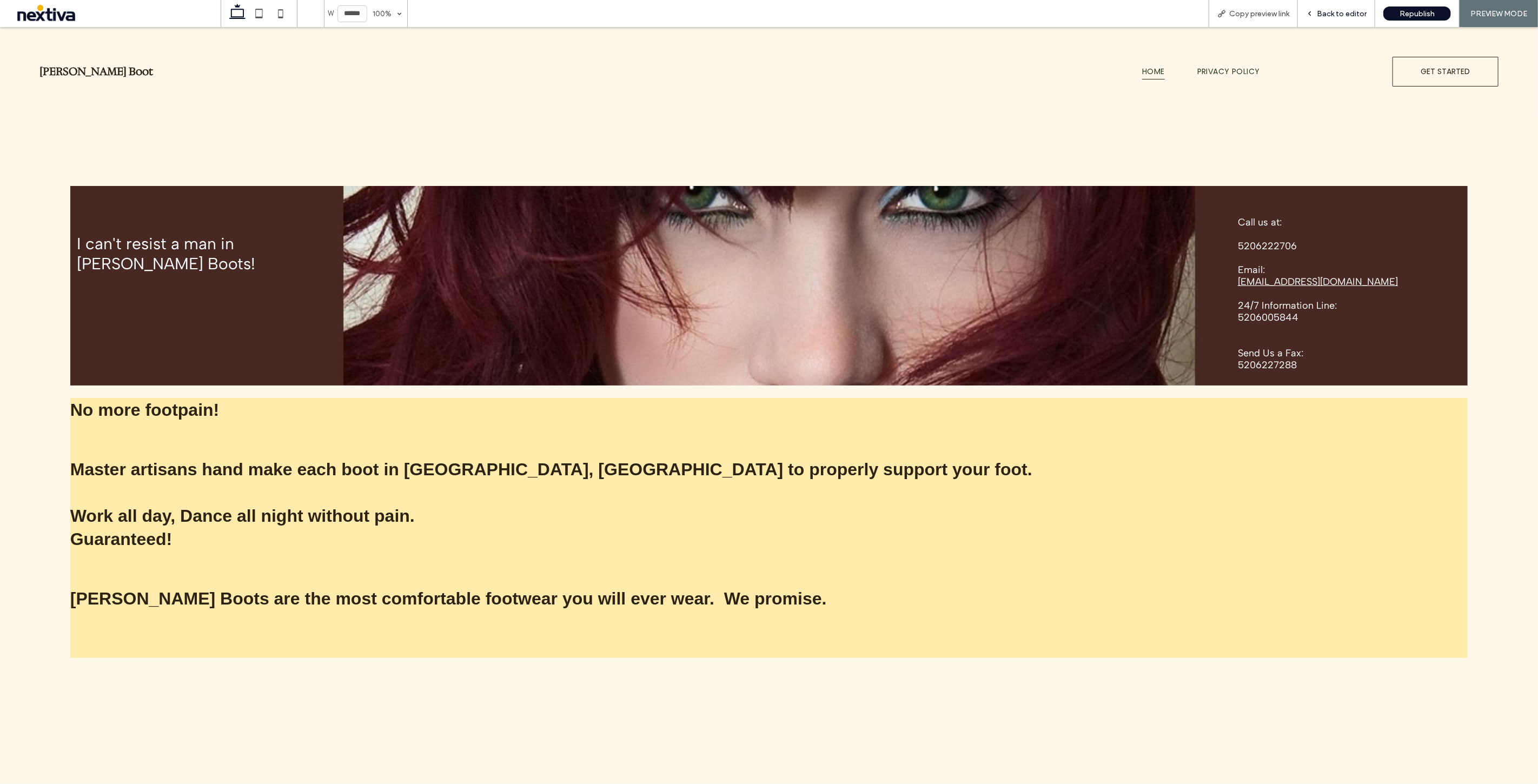 click on "Back to editor" at bounding box center (1342, 14) 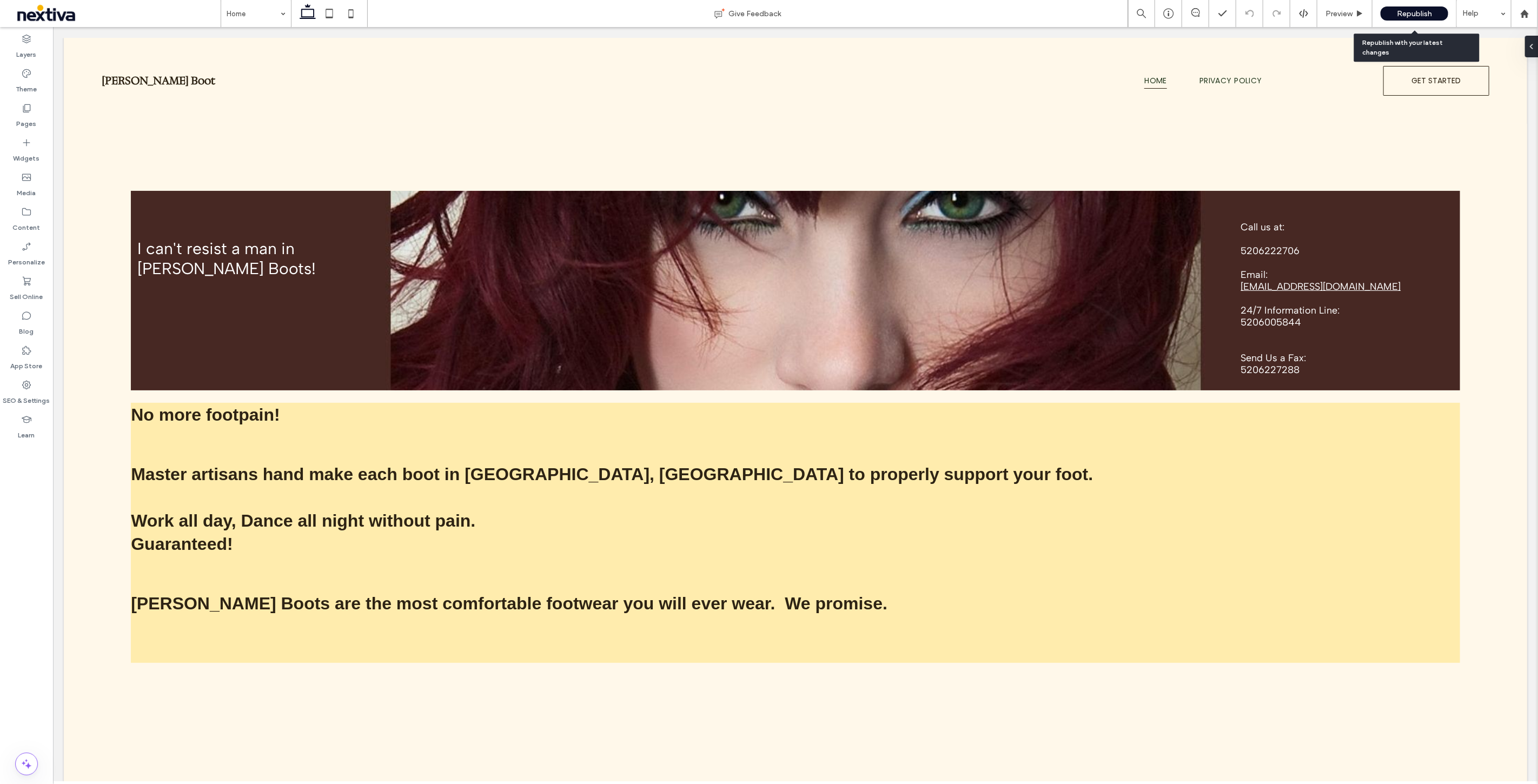 click on "Republish" at bounding box center (1414, 14) 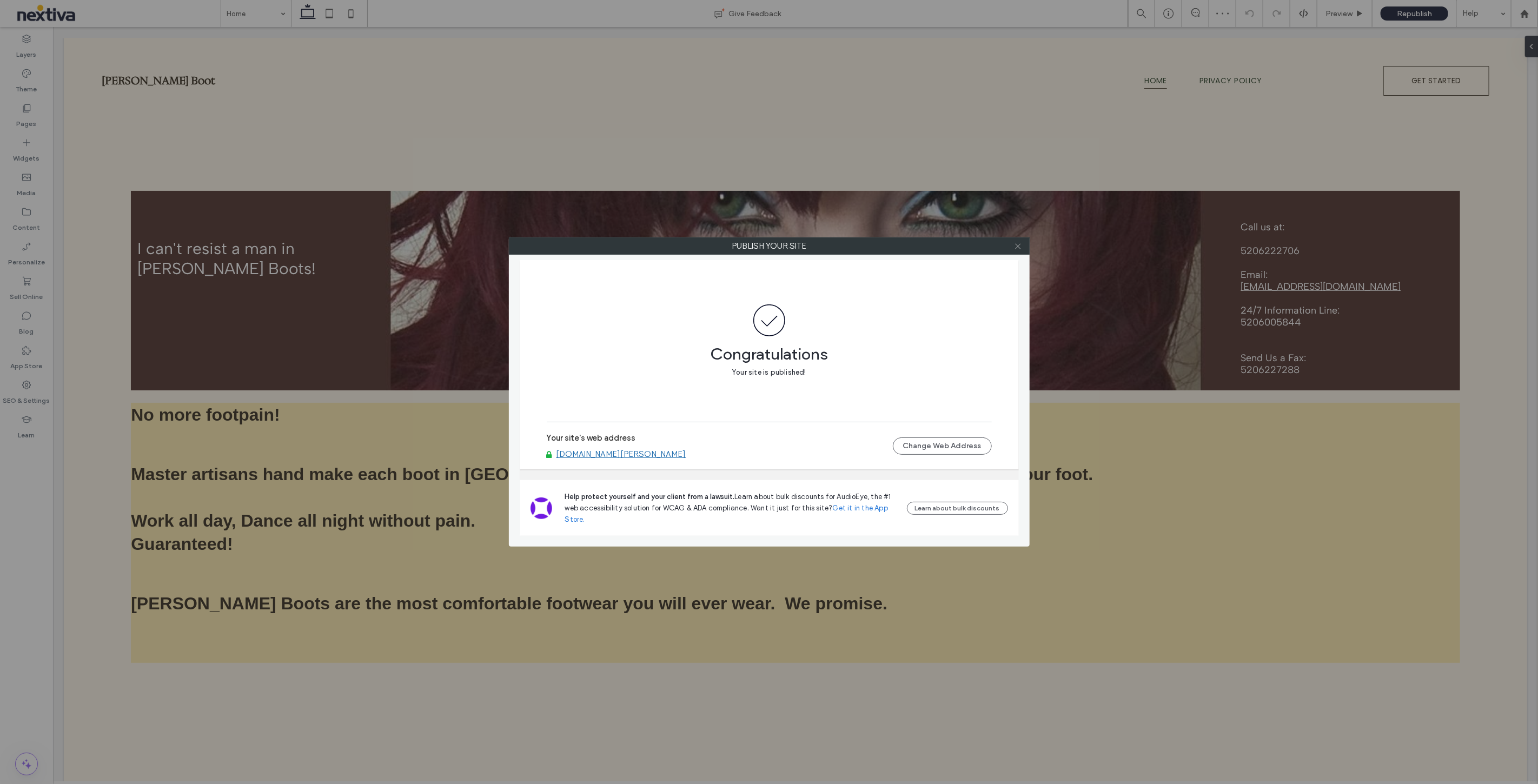 click 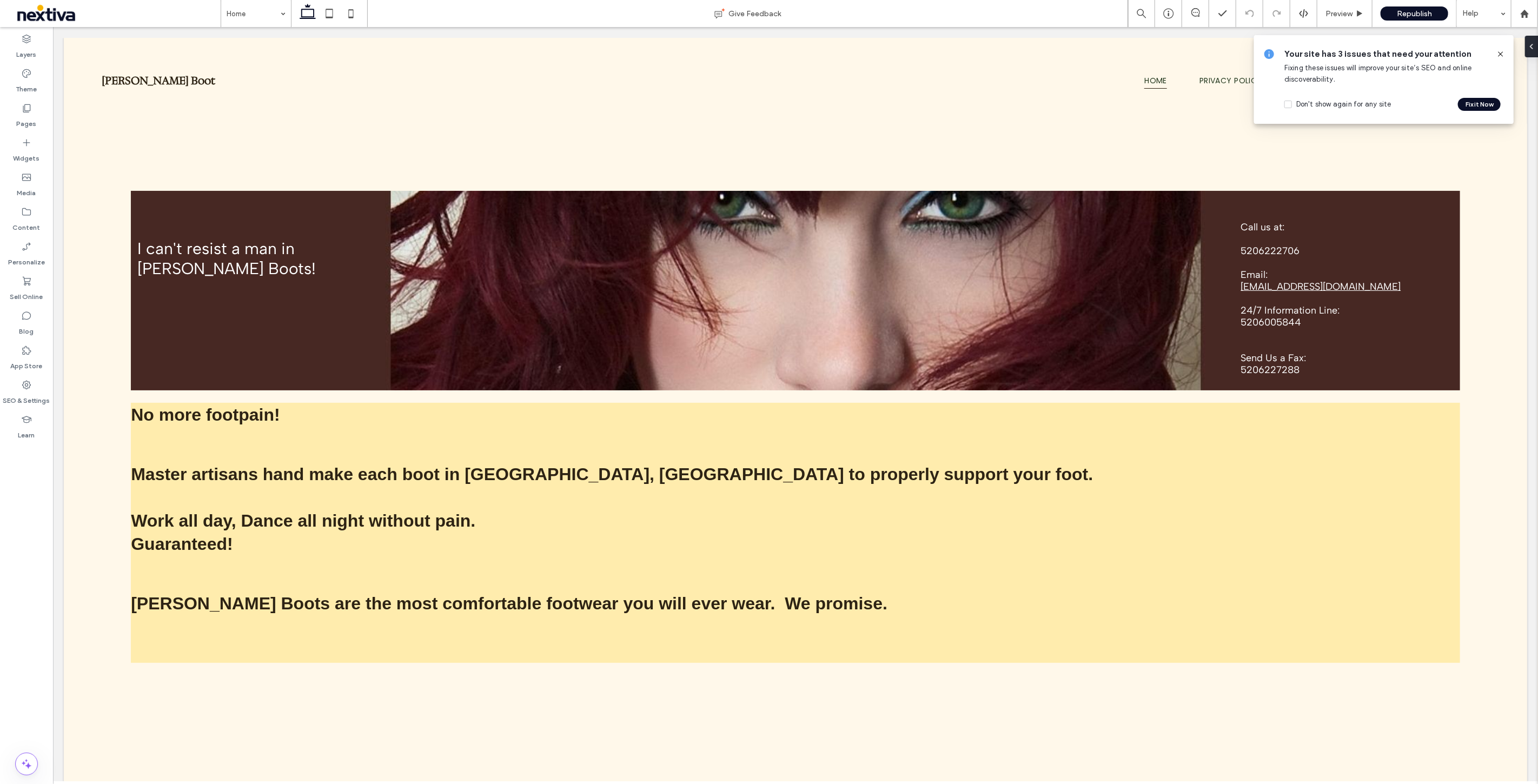 click 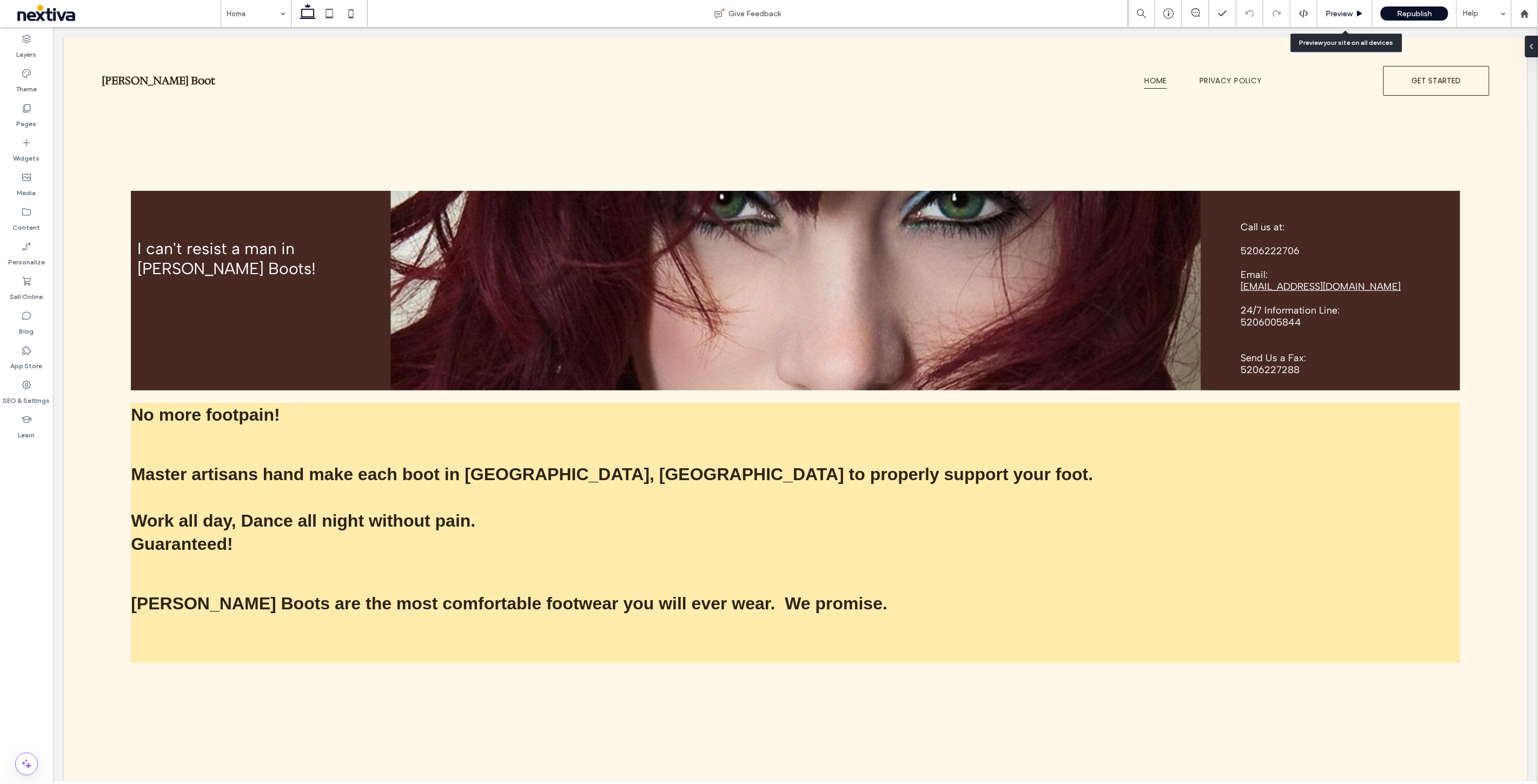 click on "Preview" at bounding box center (1339, 14) 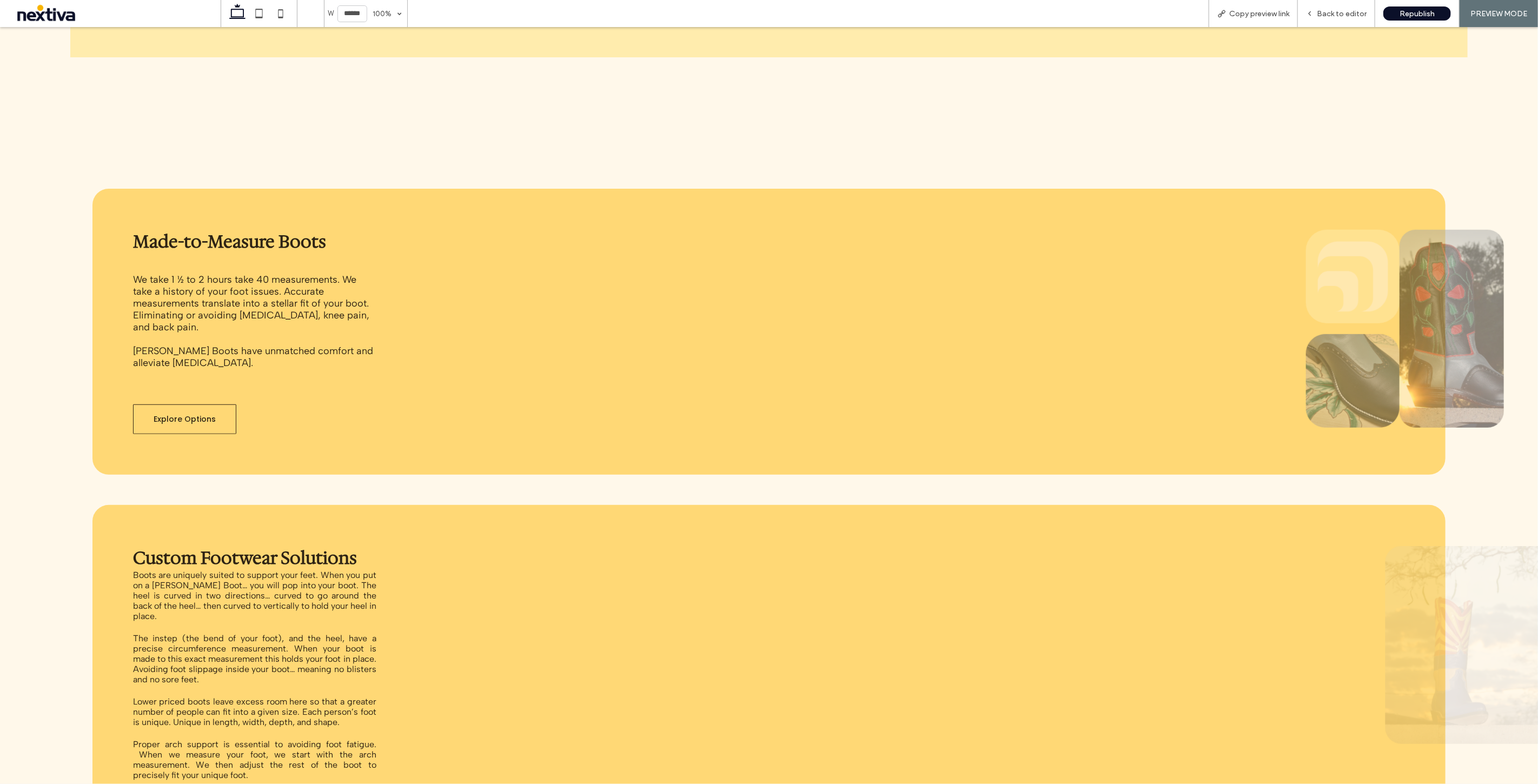scroll, scrollTop: 721, scrollLeft: 0, axis: vertical 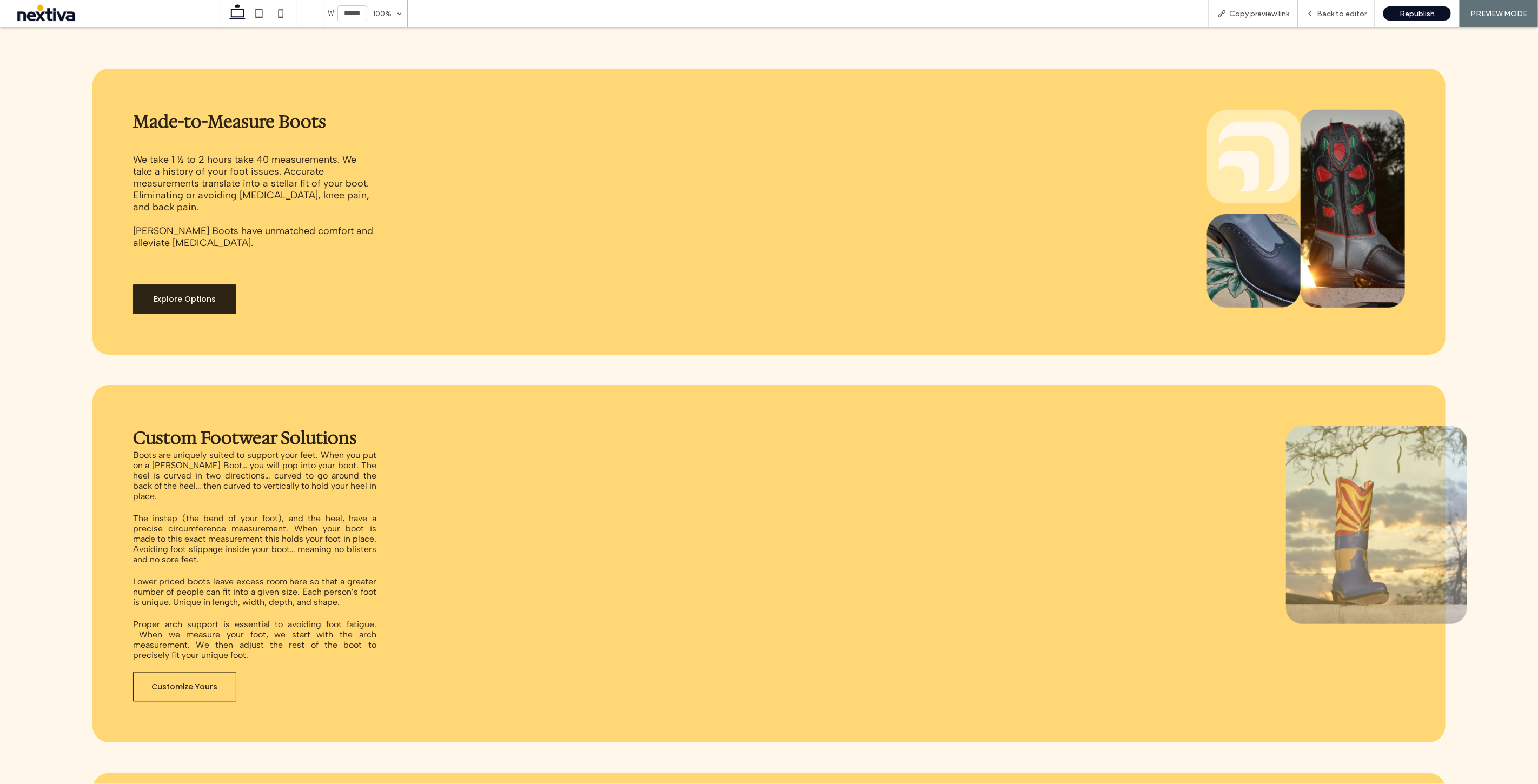 click on "Explore Options" at bounding box center [184, 299] 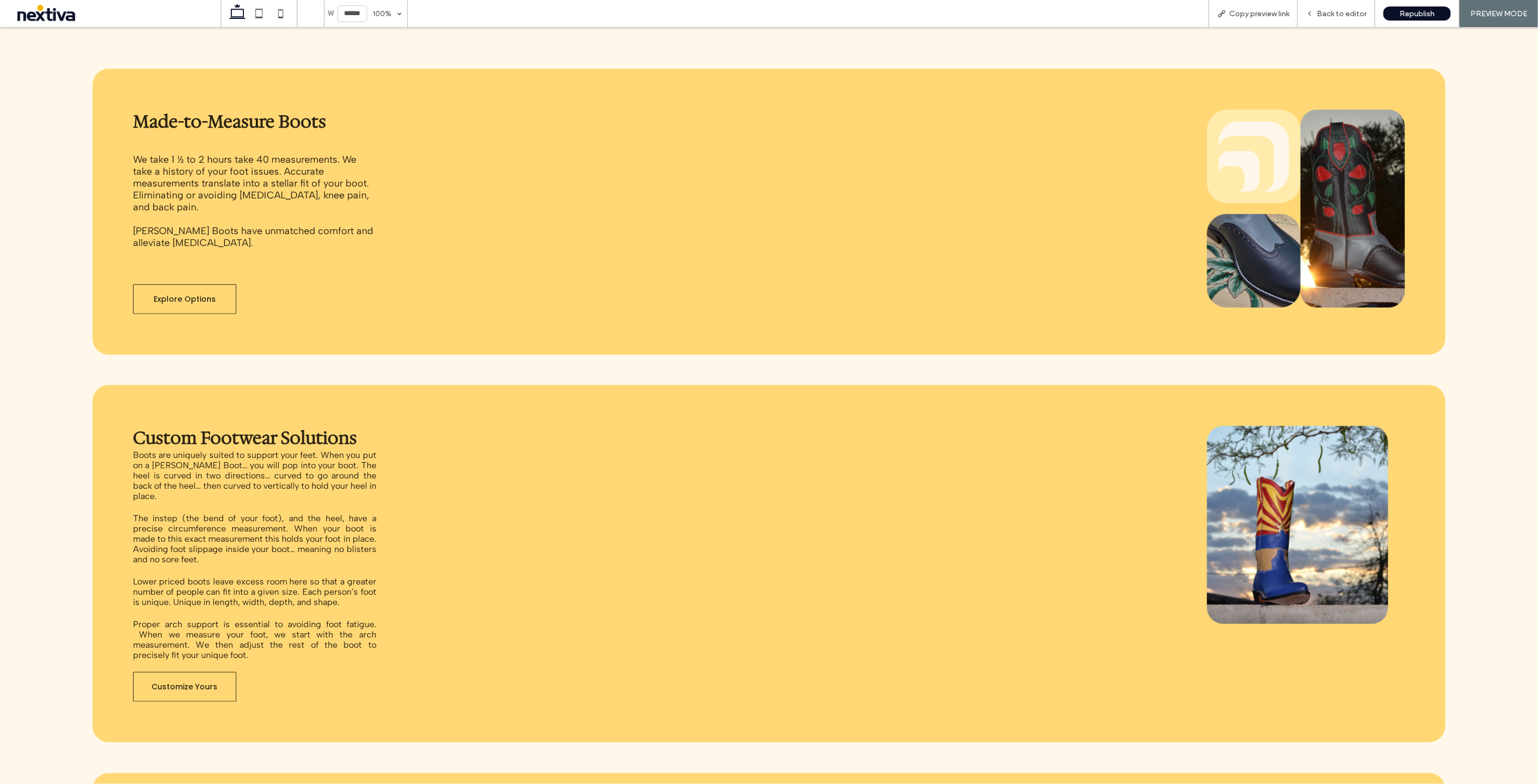 scroll, scrollTop: 1081, scrollLeft: 0, axis: vertical 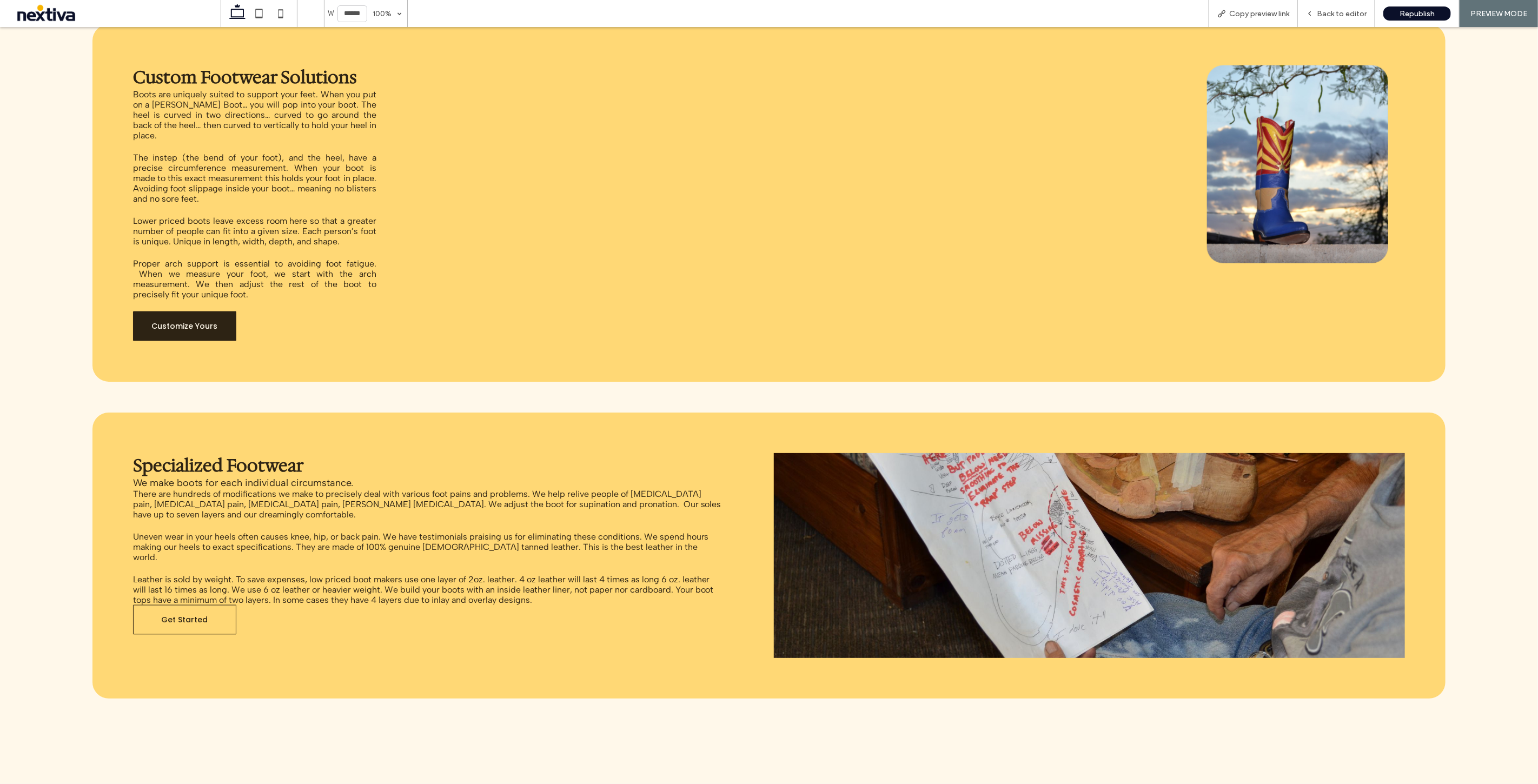 click on "Customize Yours" at bounding box center [184, 326] 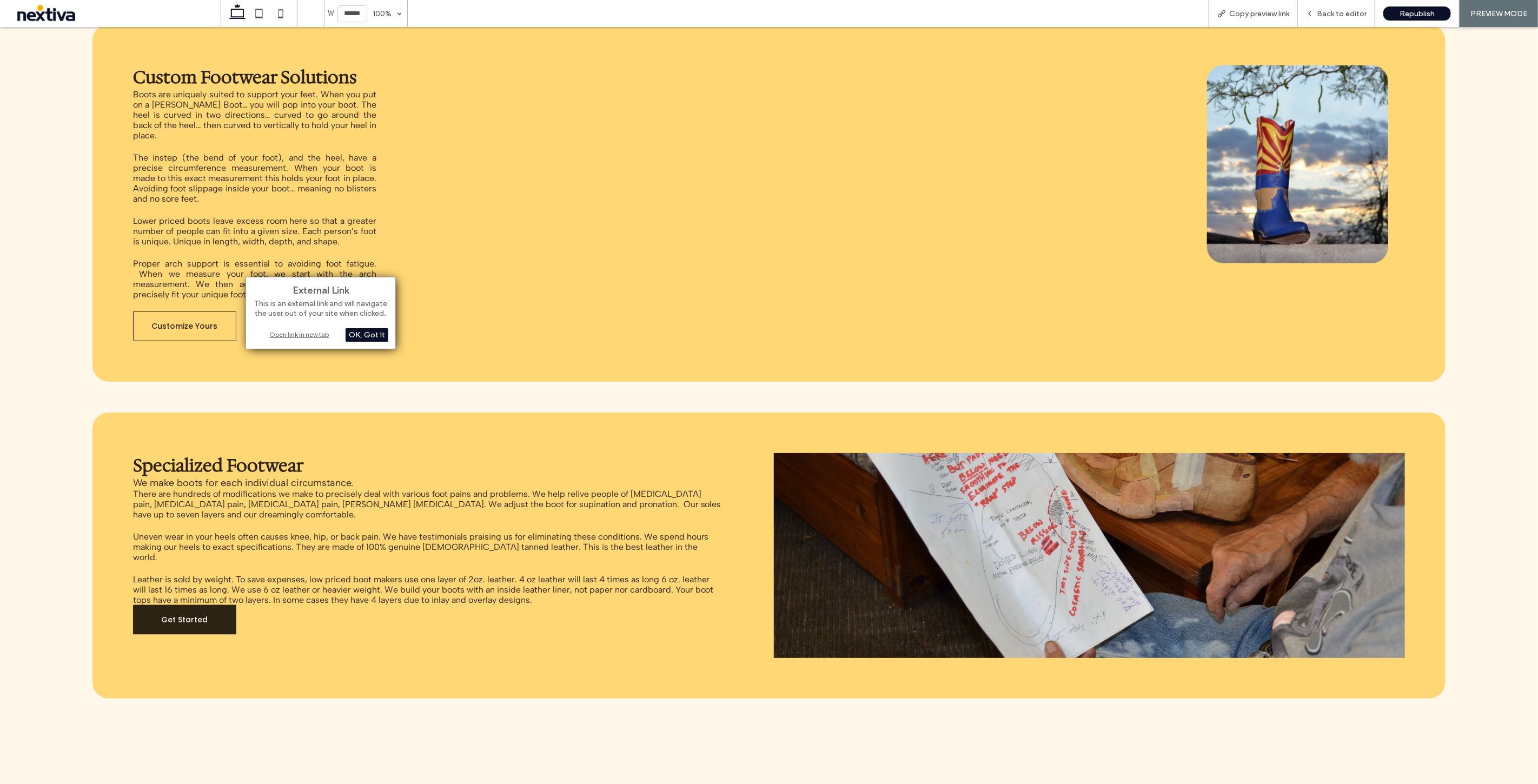 click on "Get Started" at bounding box center [184, 620] 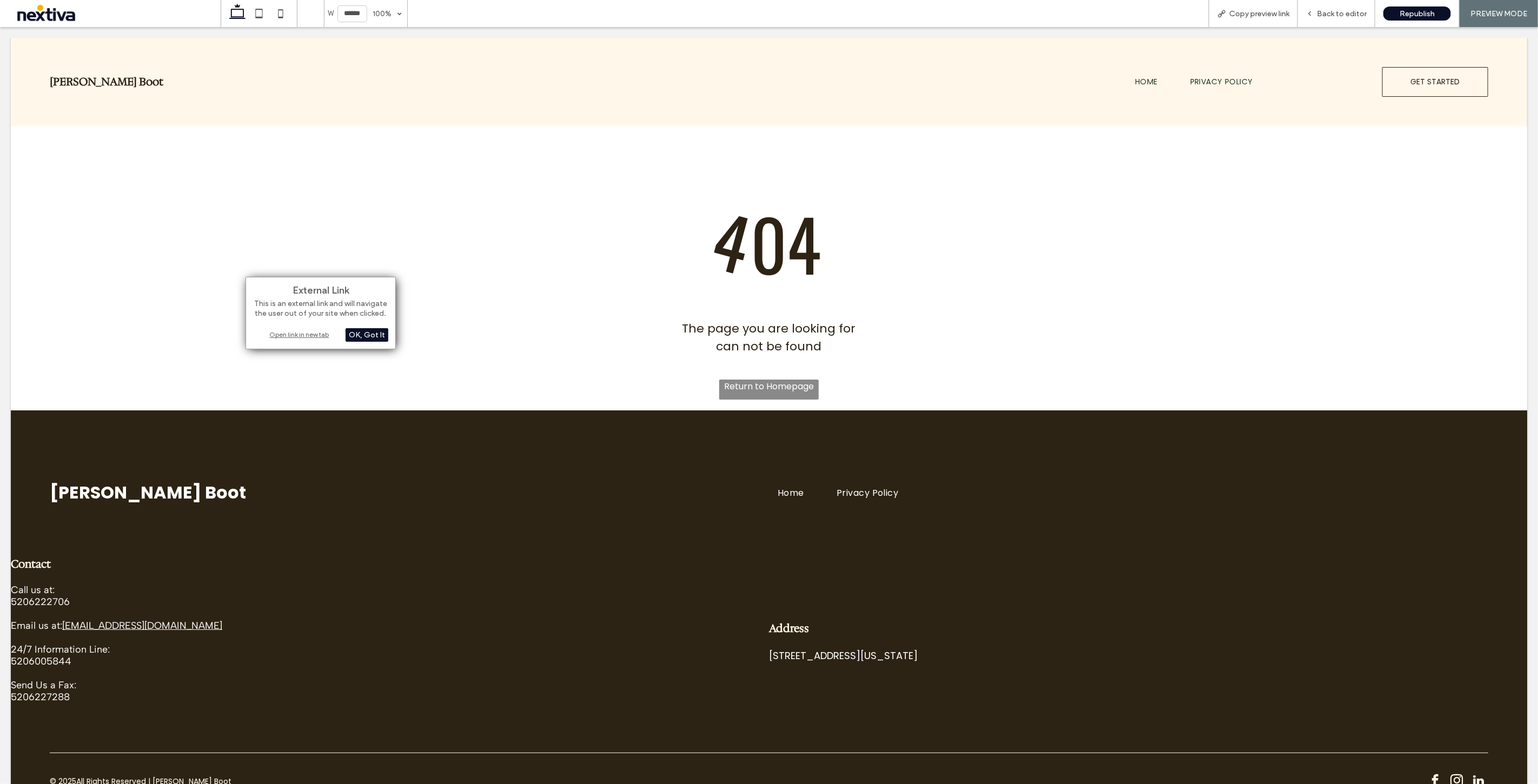scroll, scrollTop: 0, scrollLeft: 0, axis: both 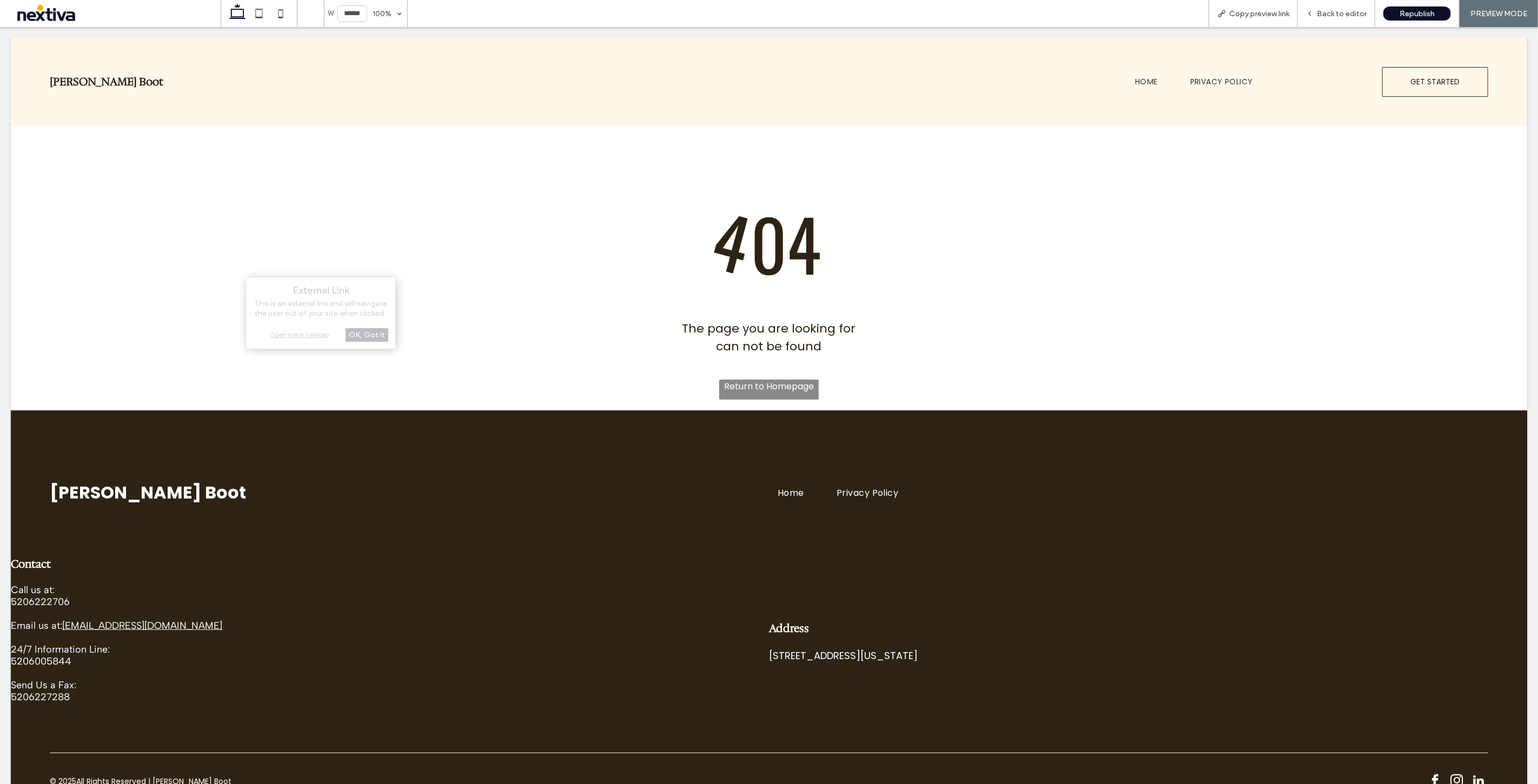 click at bounding box center (769, 392) 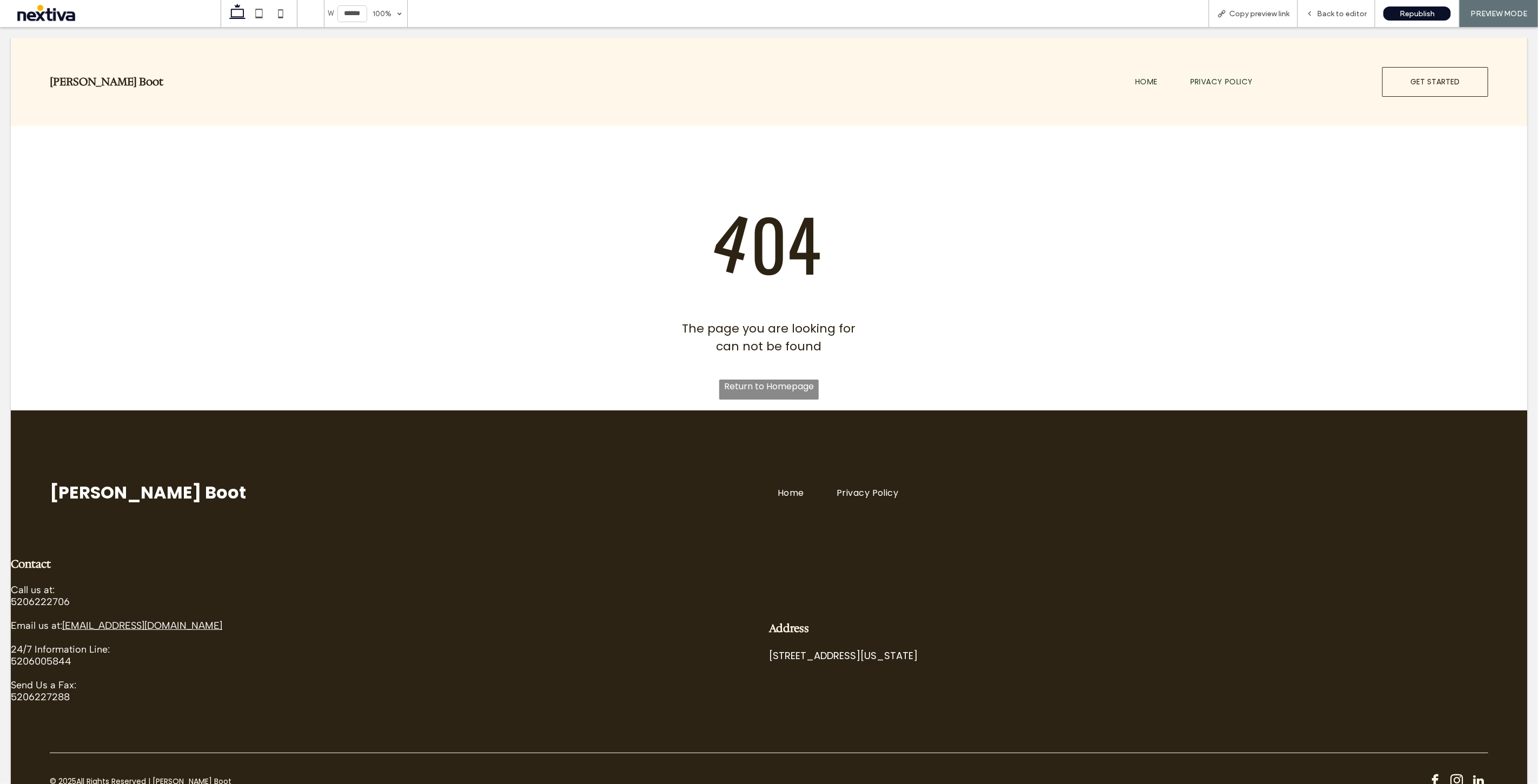 click at bounding box center [769, 392] 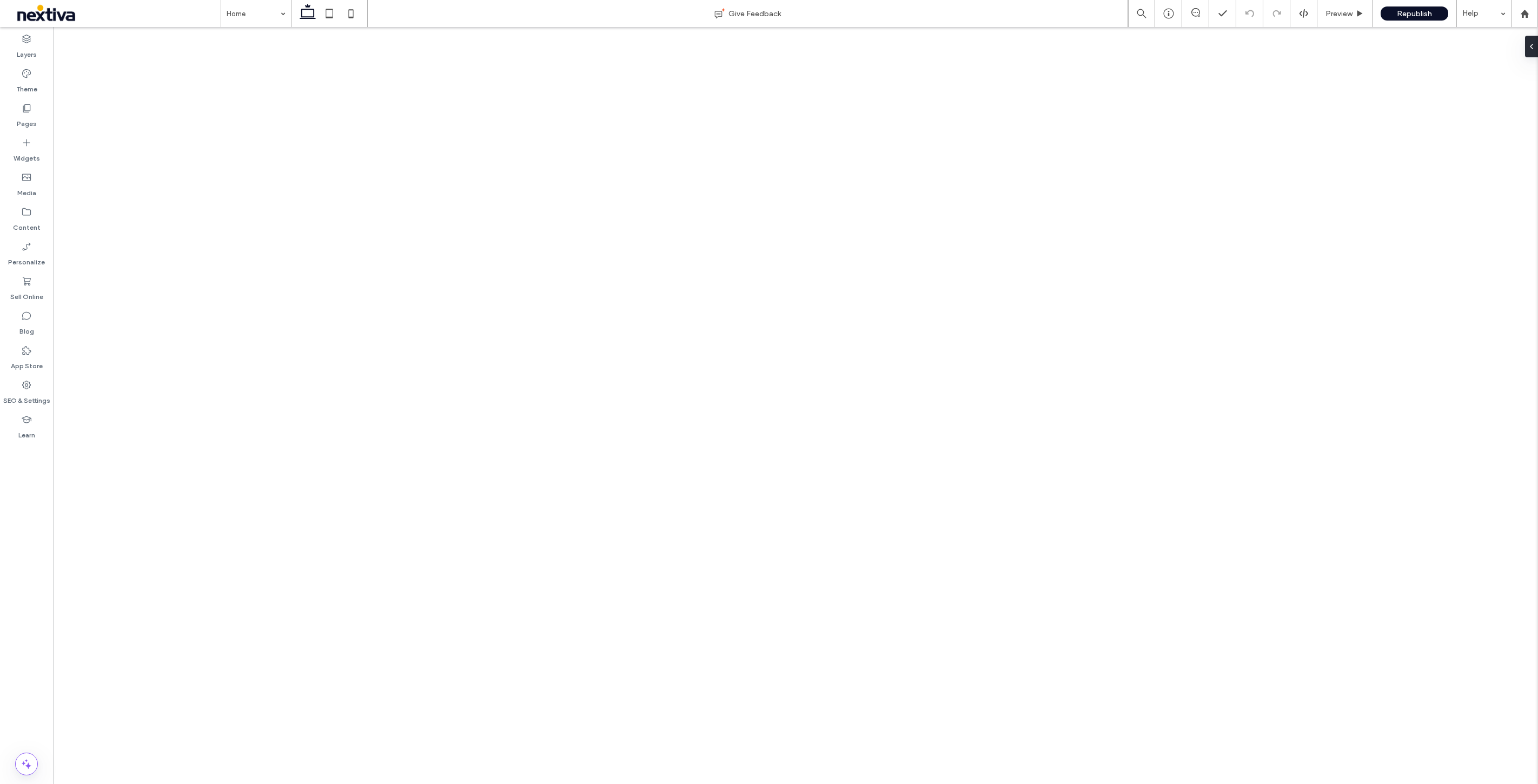 scroll, scrollTop: 0, scrollLeft: 0, axis: both 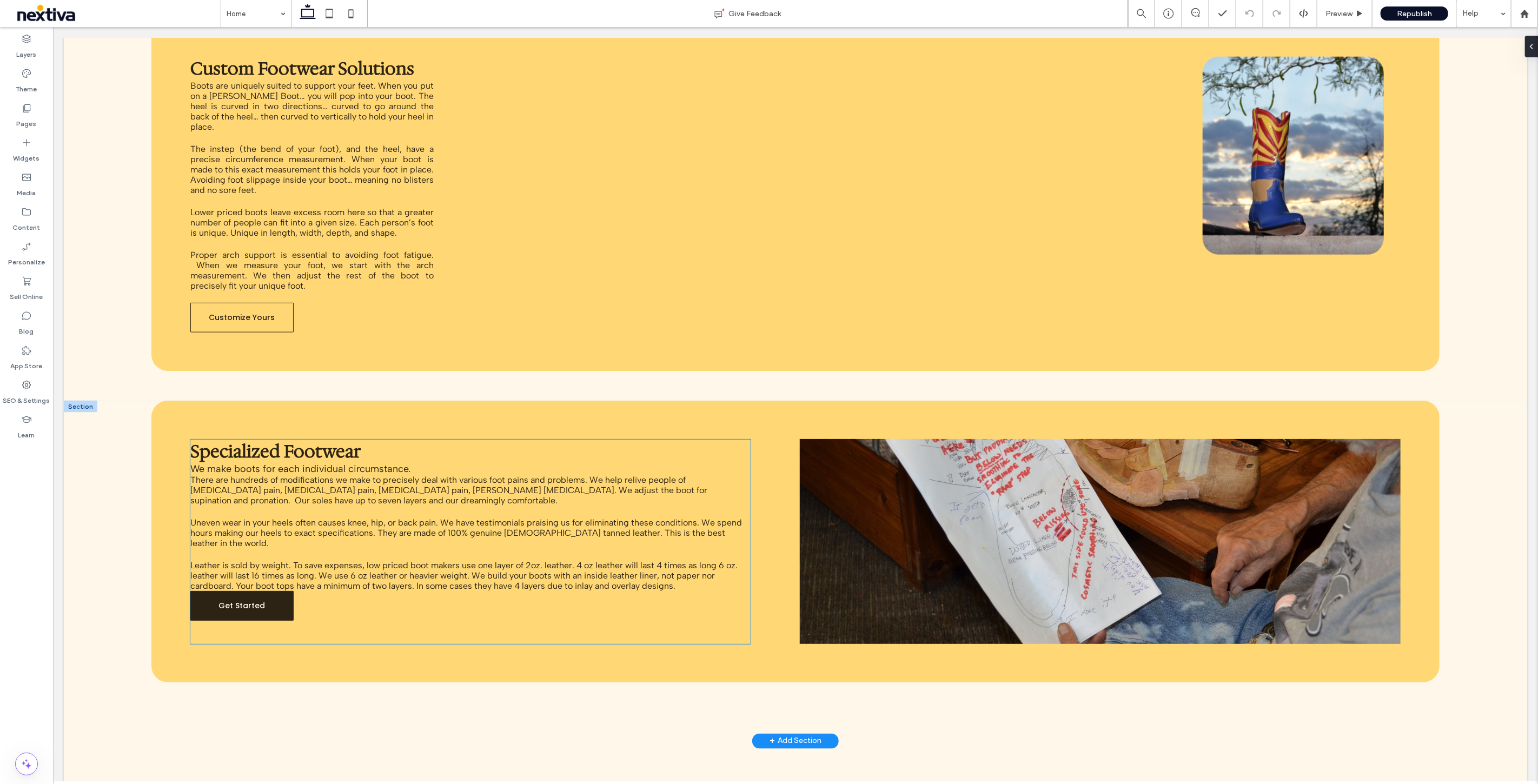 click on "Get Started" at bounding box center (241, 606) 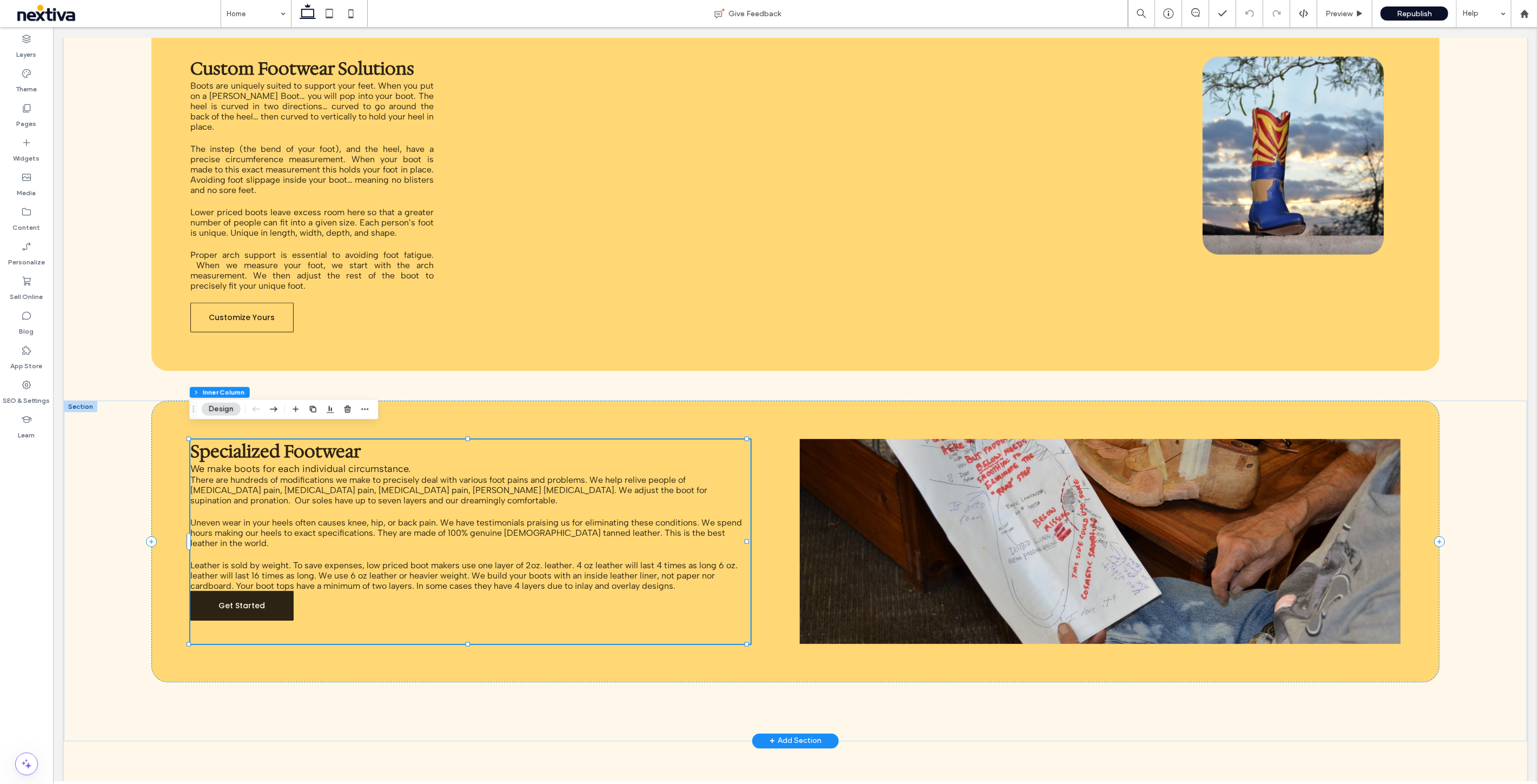 type on "**" 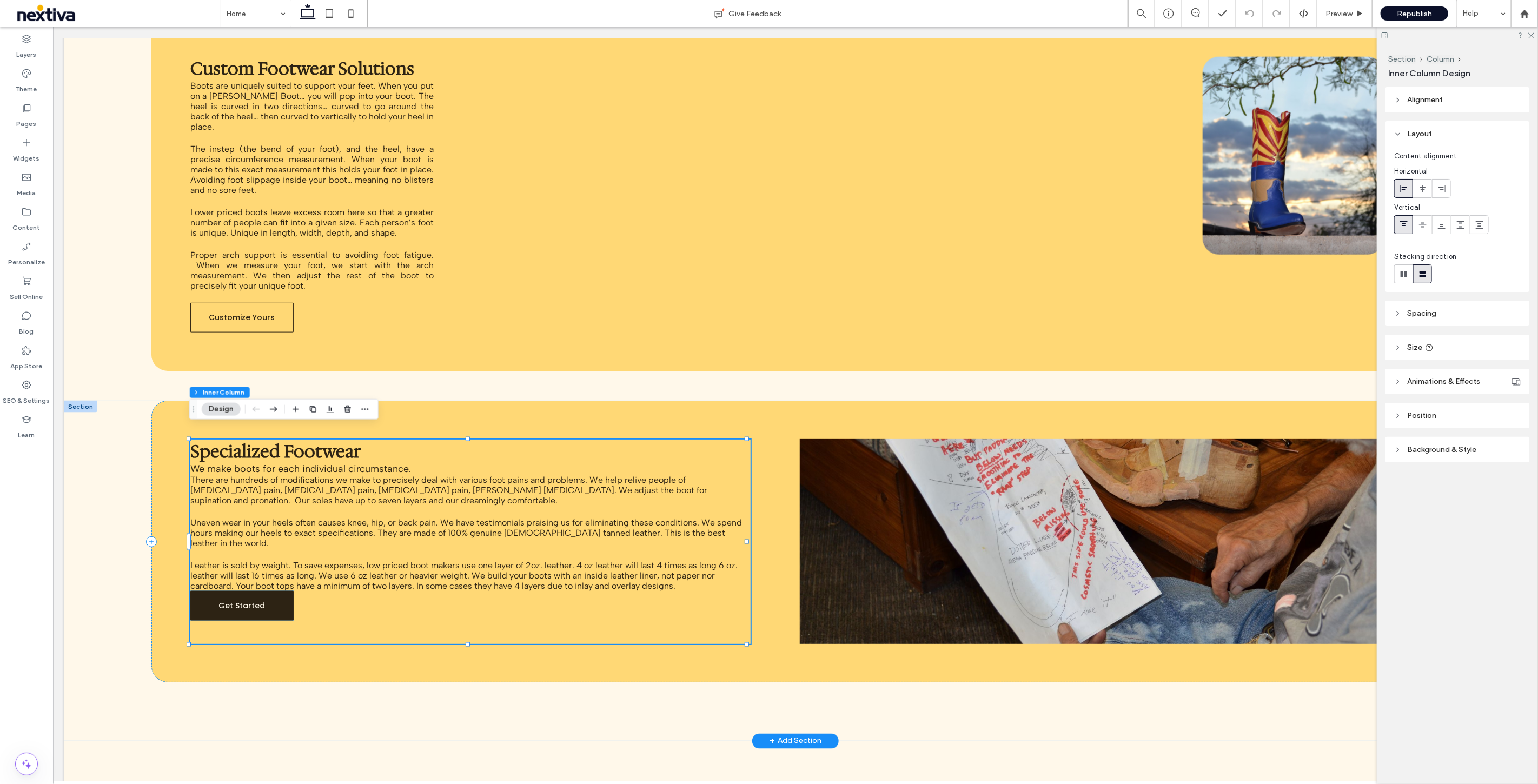 click on "Get Started" at bounding box center [241, 606] 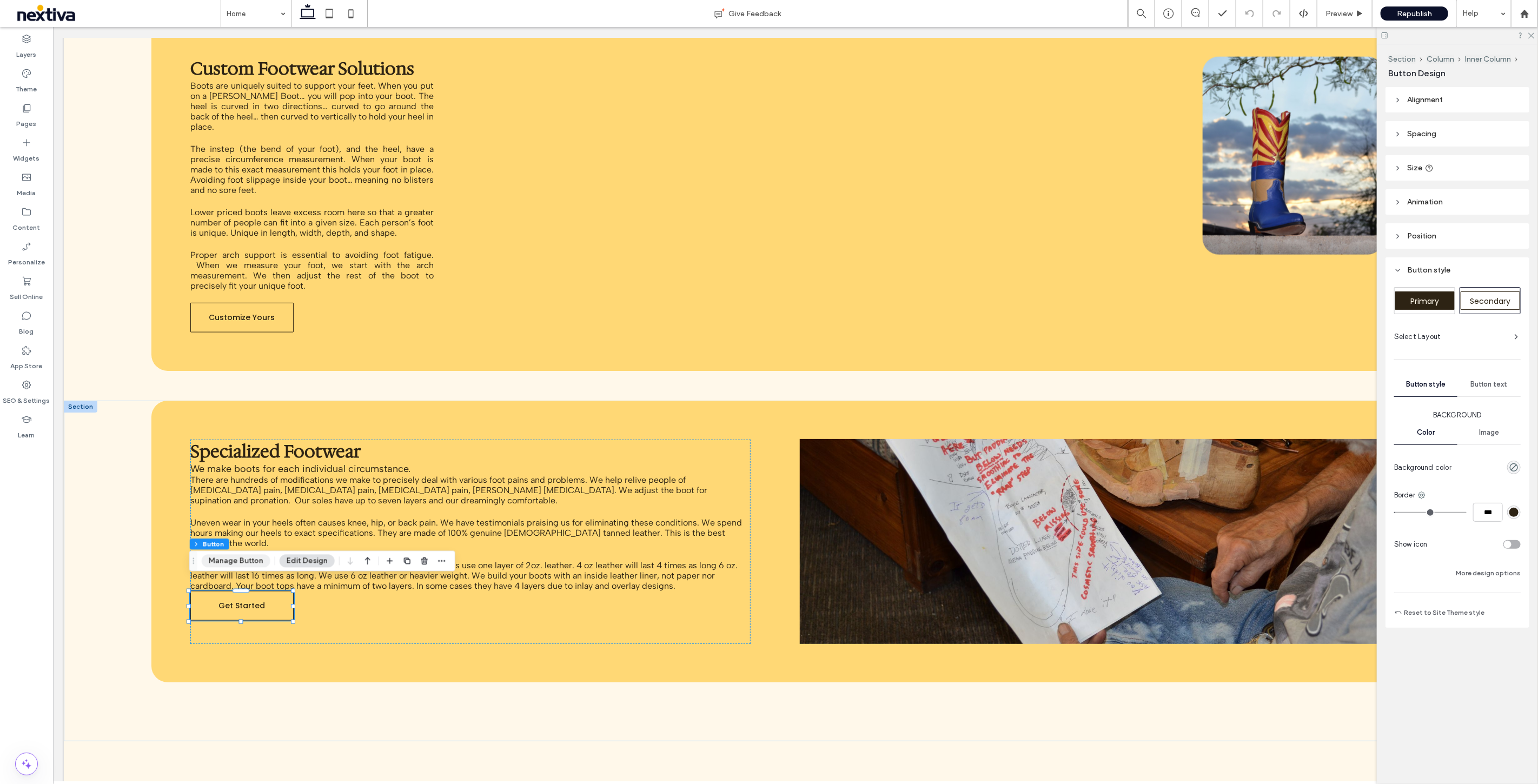 click on "Manage Button" at bounding box center [236, 561] 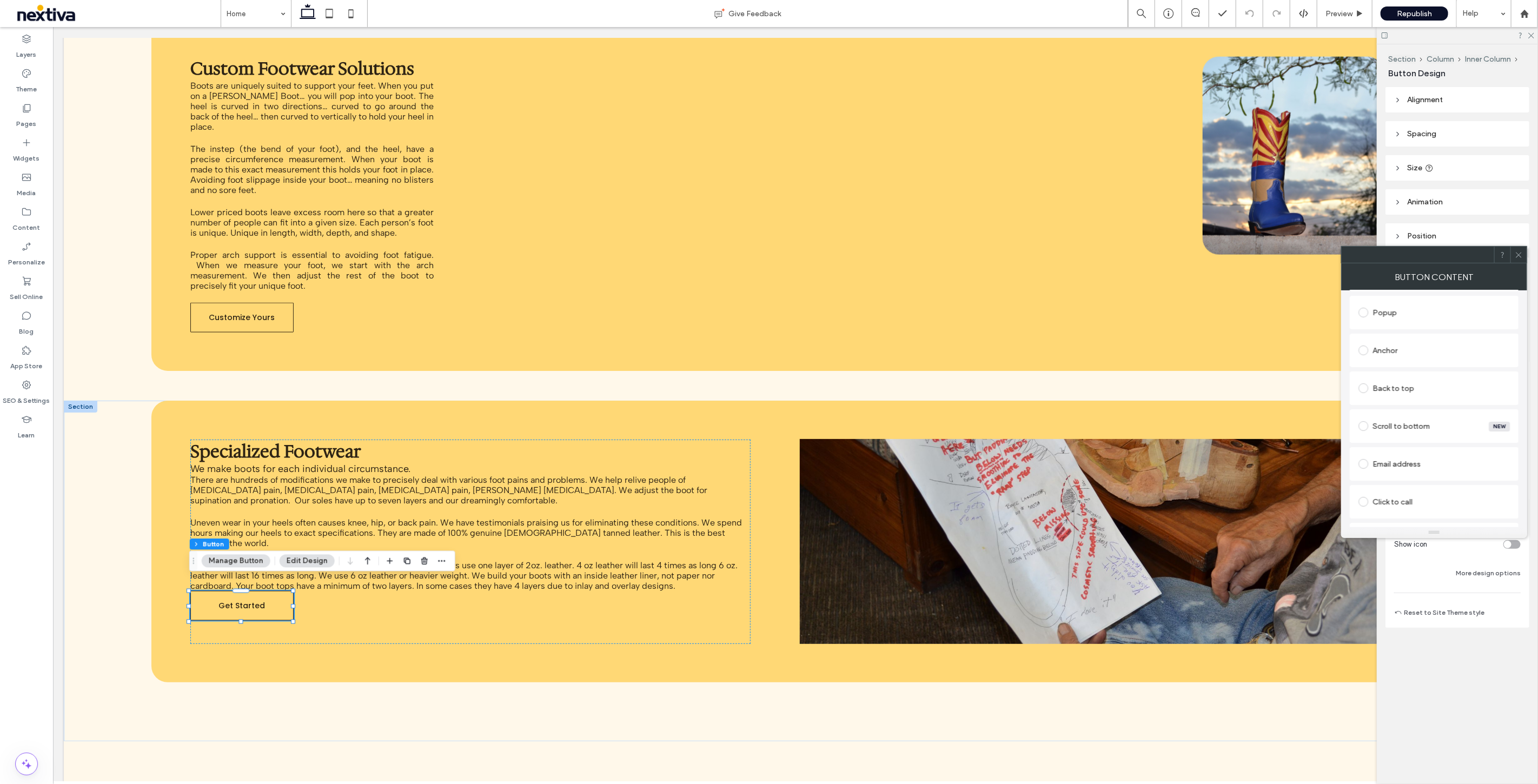 scroll, scrollTop: 209, scrollLeft: 0, axis: vertical 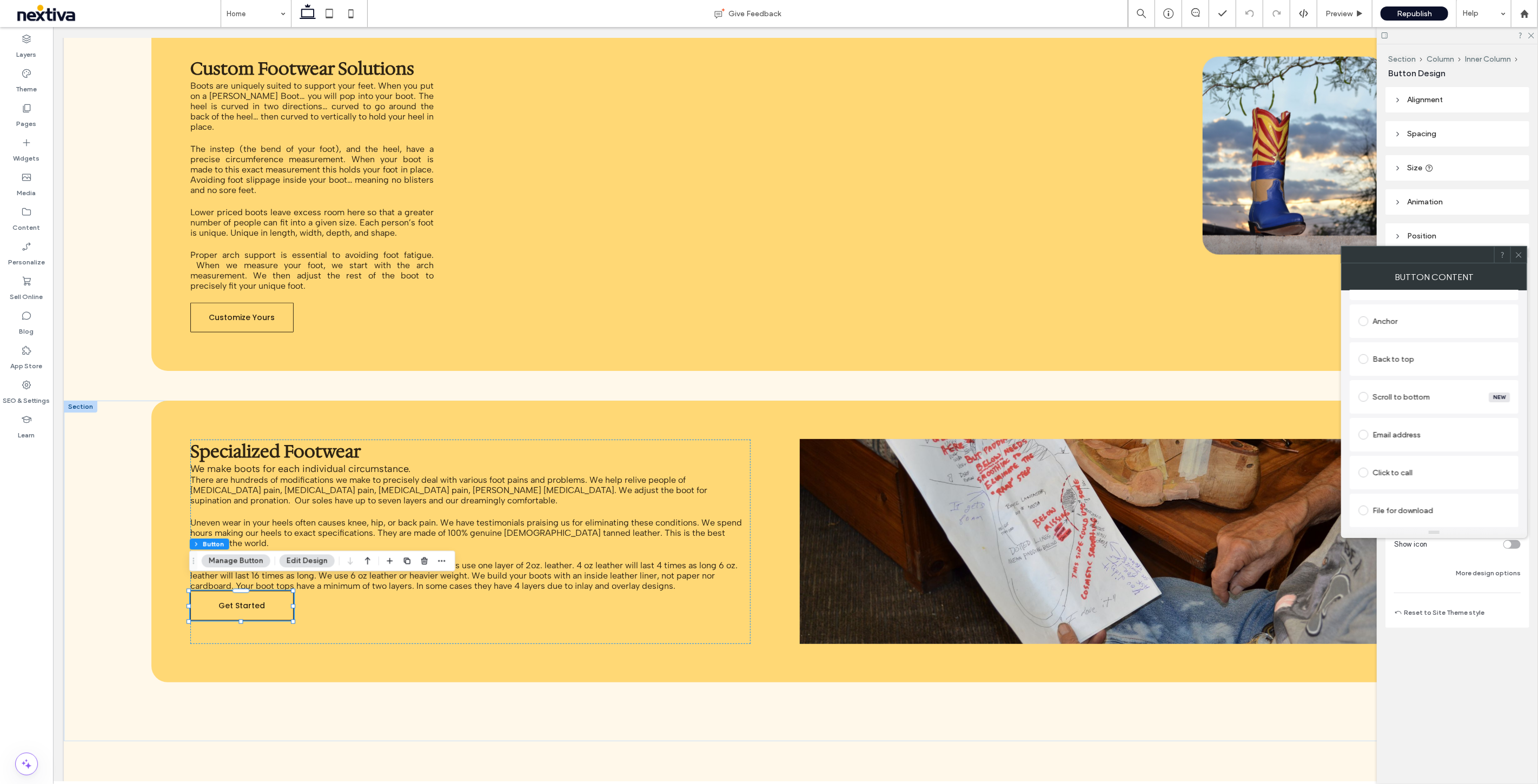 click on "Click to call" at bounding box center [1434, 473] 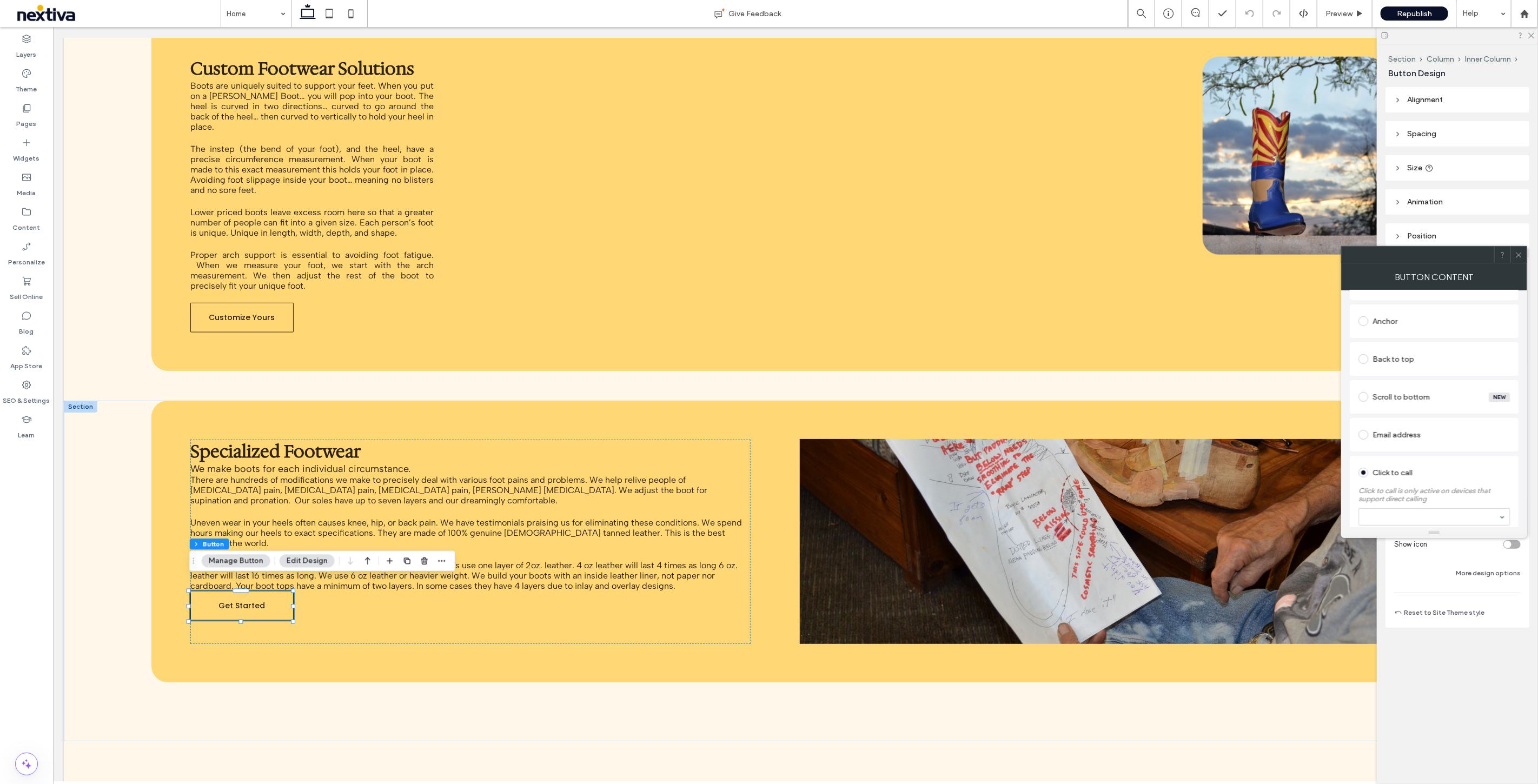 scroll, scrollTop: 256, scrollLeft: 0, axis: vertical 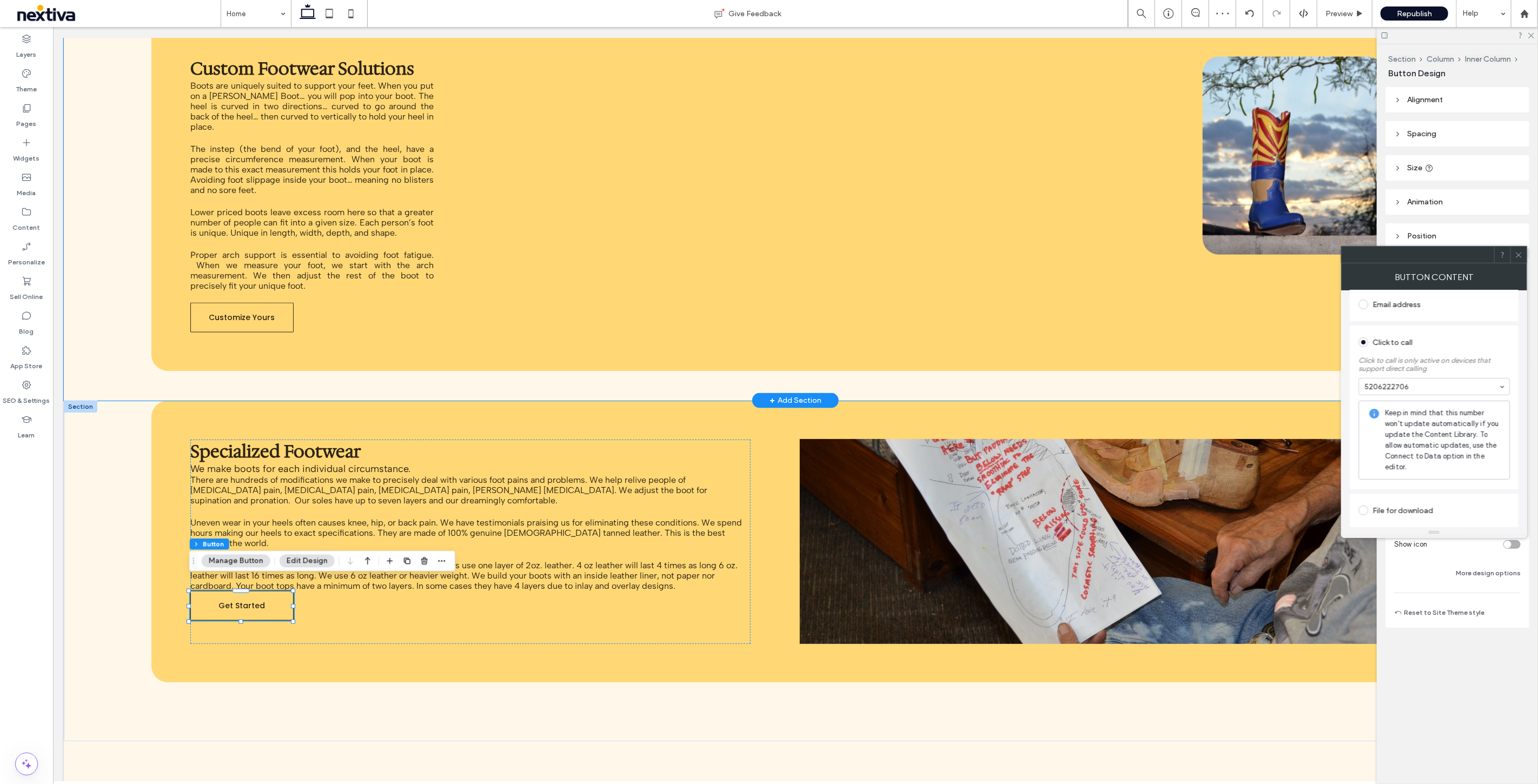 click on "Custom Footwear Solutions
Boots are uniquely suited to support your feet. When you put on a Stewart Boot… you will pop into your boot. The heel is curved in two directions… curved to go around the back of the heel… then curved to vertically to hold your heel in place. The instep (the bend of your foot), and the heel, have a precise circumference measurement. When your boot is made to this exact measurement this holds your foot in place. Avoiding foot slippage inside your boot… meaning no blisters and no sore feet.  Lower priced boots leave excess room here so that a greater number of people can fit into a given size. Each person’s foot is unique. Unique in length, width, depth, and shape.
Proper arch support is essential to avoiding foot fatigue.  When we measure your foot, we start with the arch measurement. We then adjust the rest of the boot to precisely fit your unique foot.
Customize Yours" at bounding box center (795, 209) 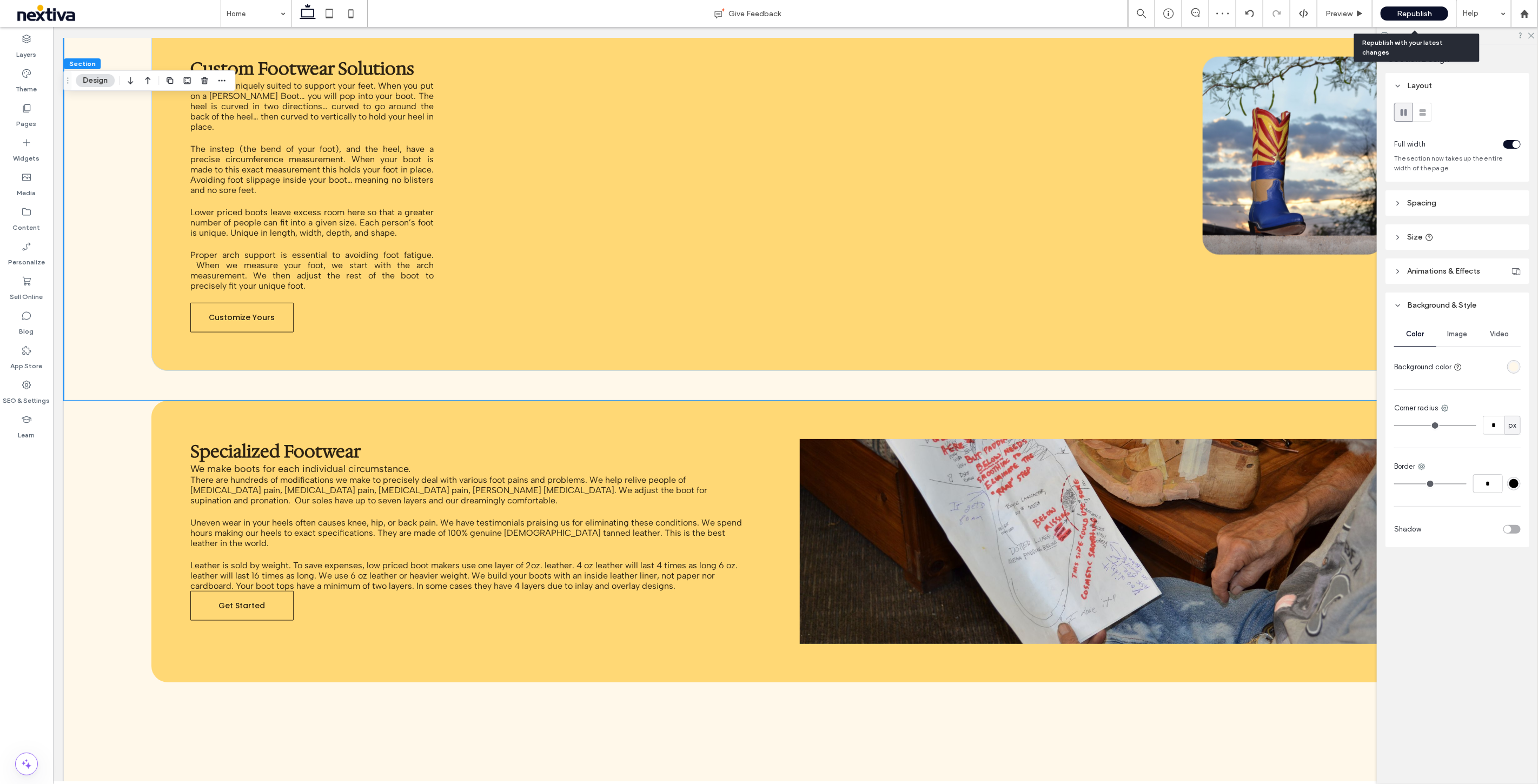 click on "Republish" at bounding box center [1414, 14] 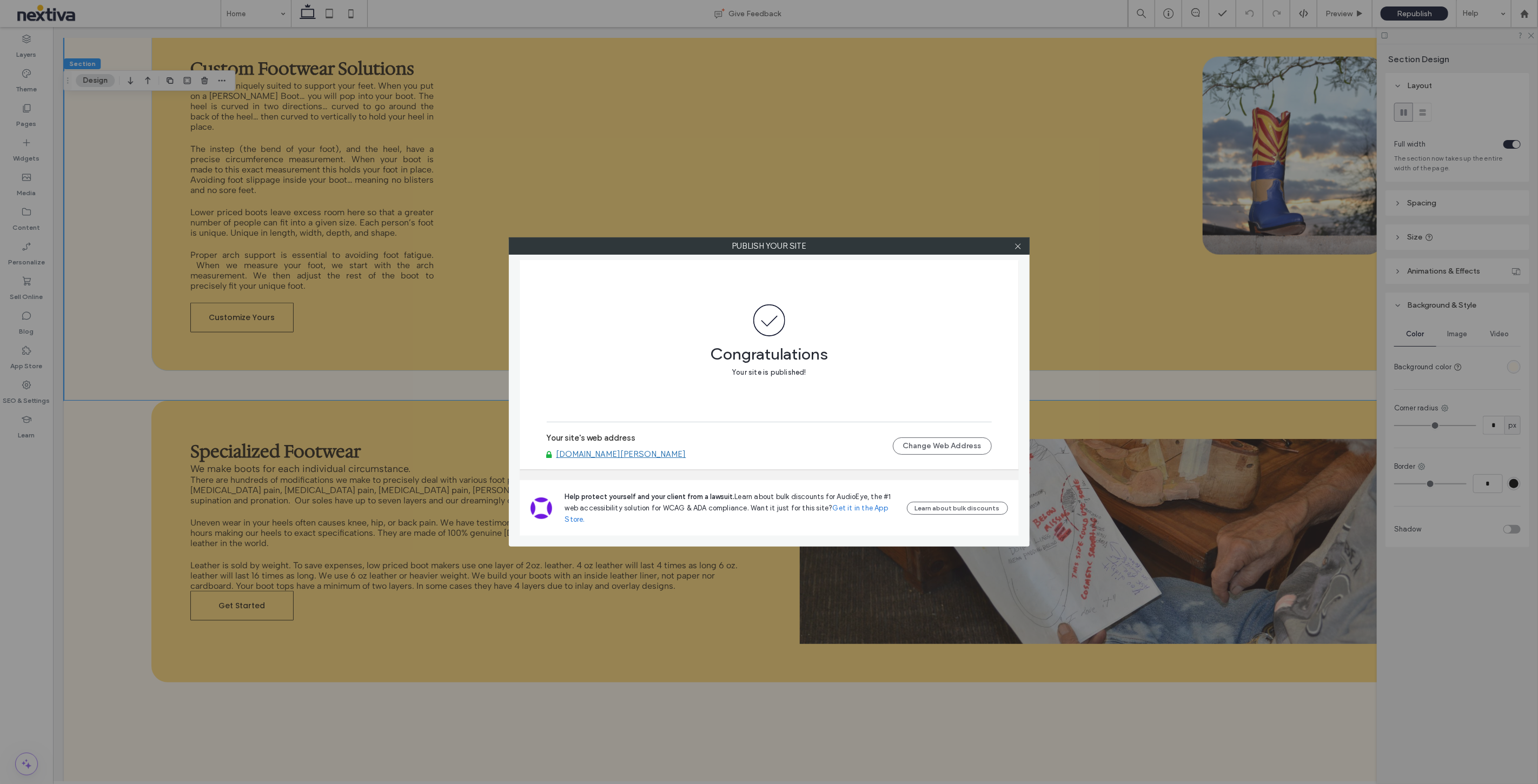 click on "www.stewart-boot.com" at bounding box center (621, 454) 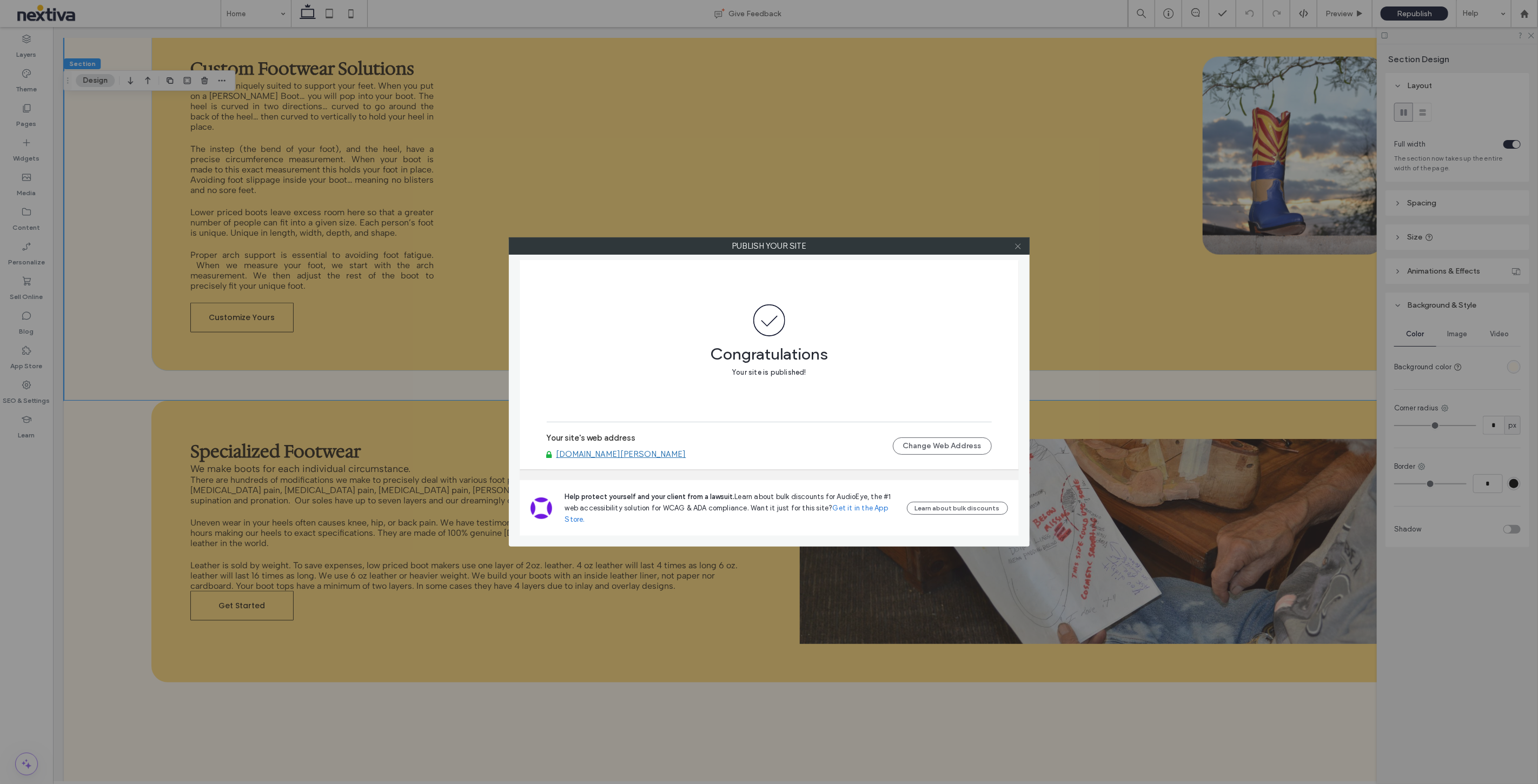 click at bounding box center [1018, 246] 